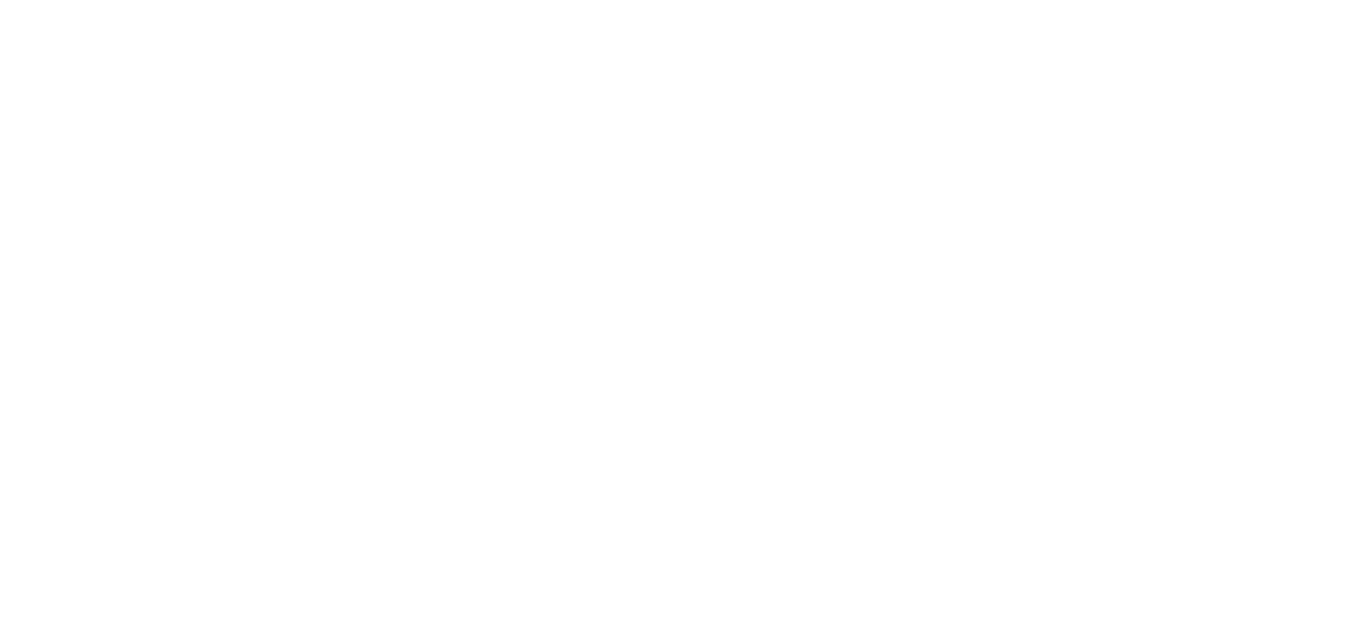 scroll, scrollTop: 0, scrollLeft: 0, axis: both 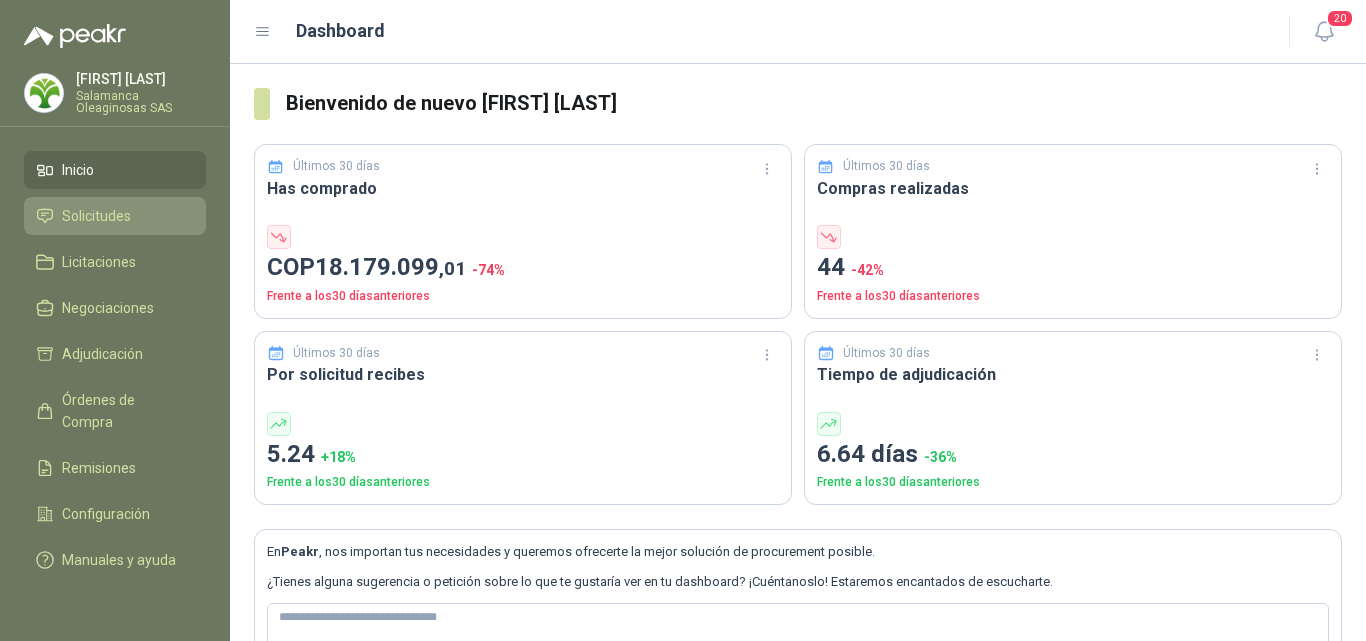 click on "Solicitudes" at bounding box center [96, 216] 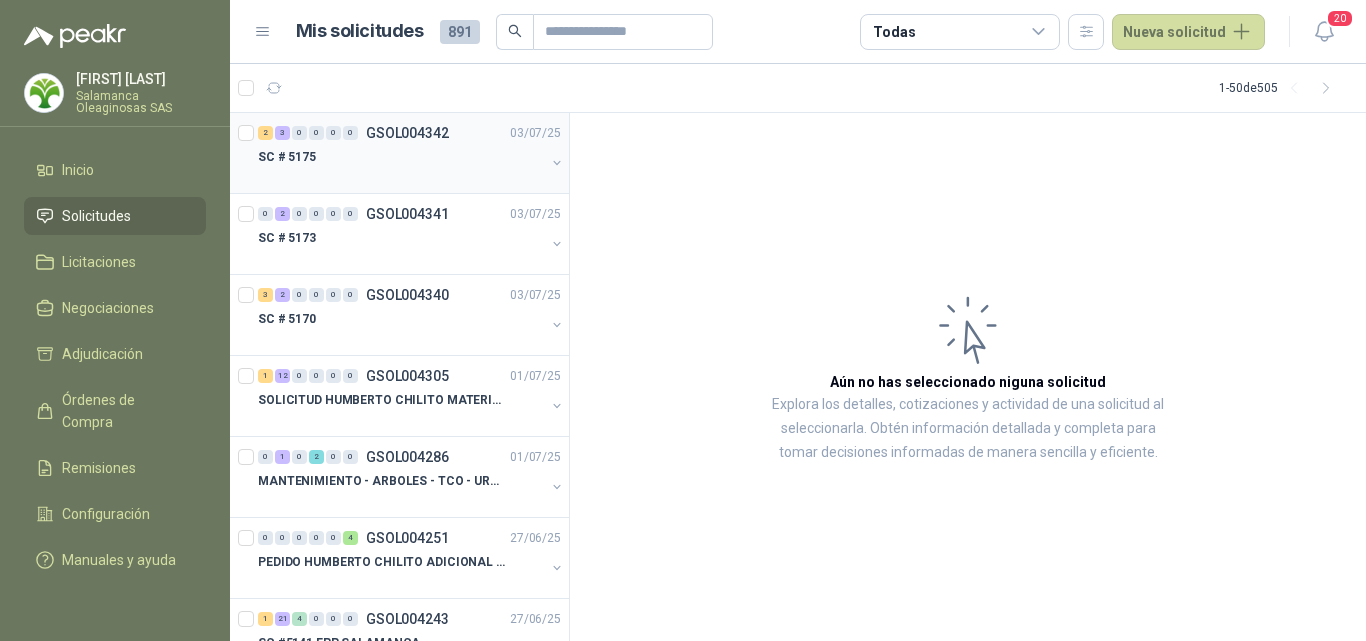 click on "SC # 5175" at bounding box center [401, 157] 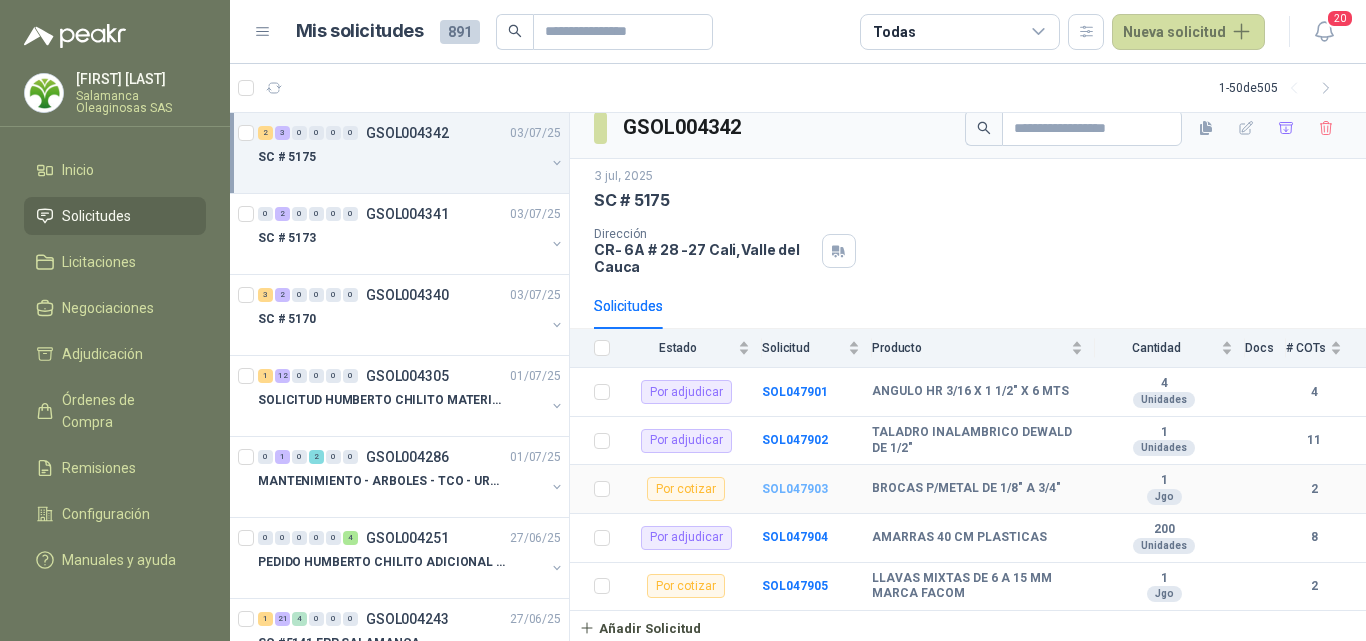 scroll, scrollTop: 18, scrollLeft: 0, axis: vertical 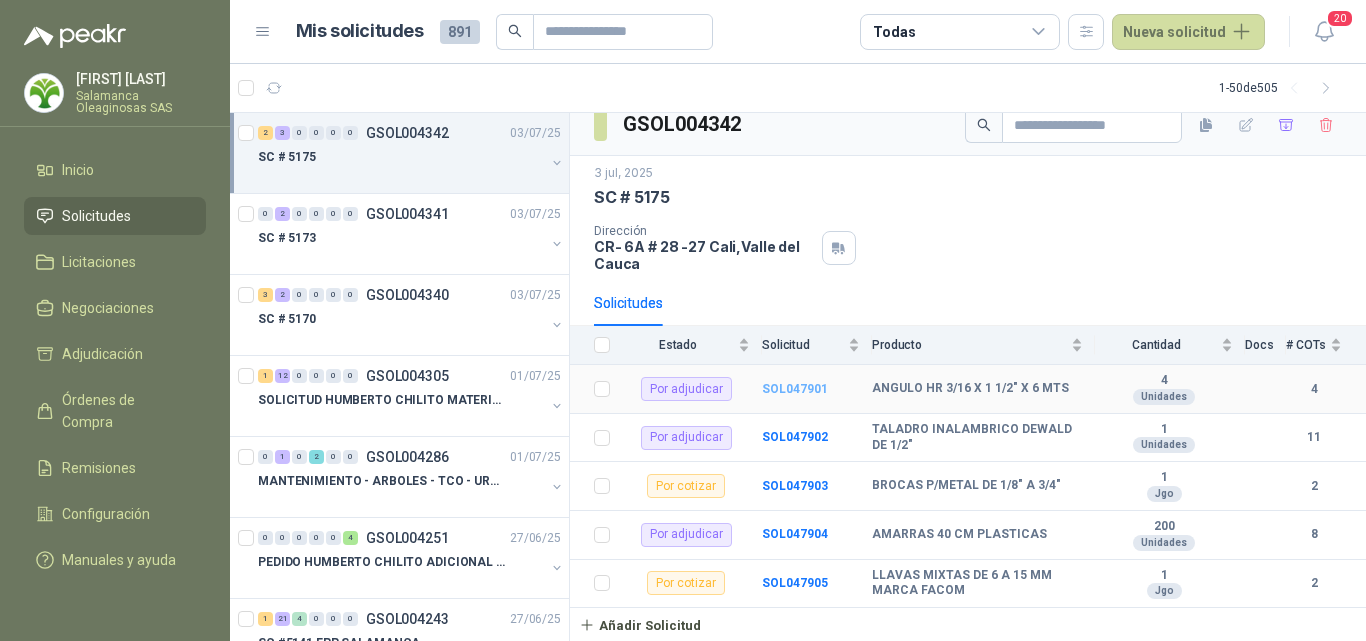 click on "SOL047901" at bounding box center [795, 389] 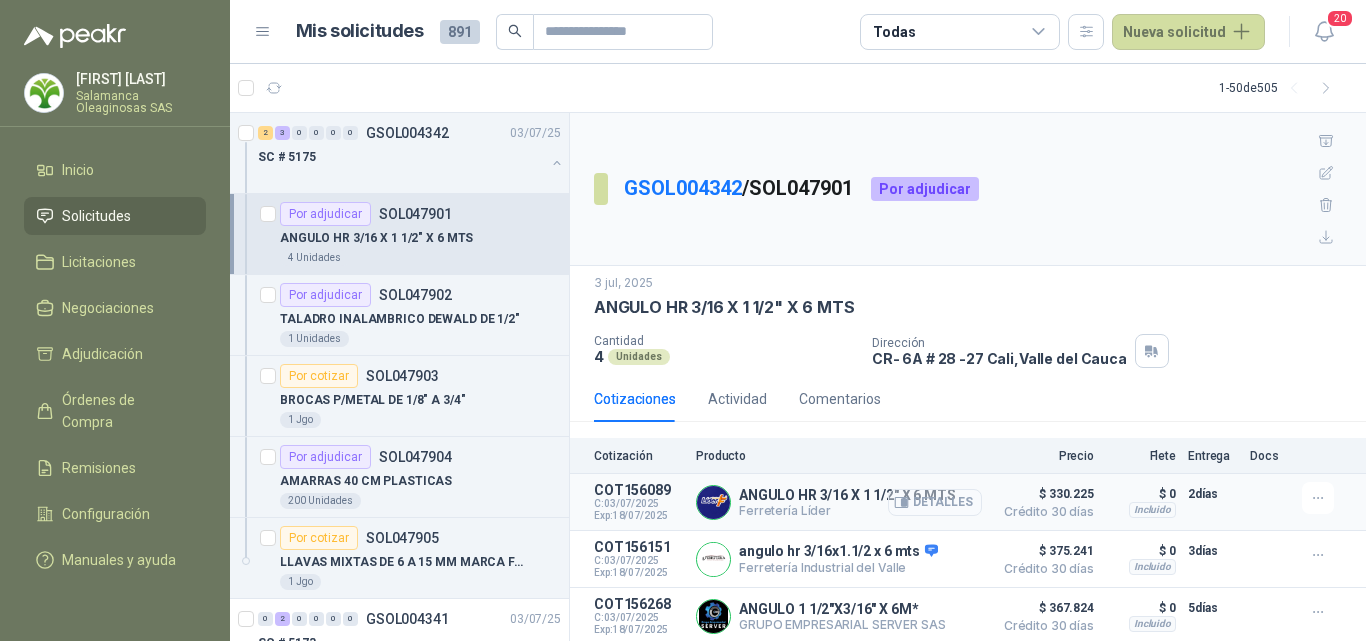 click on "Detalles" at bounding box center (935, 502) 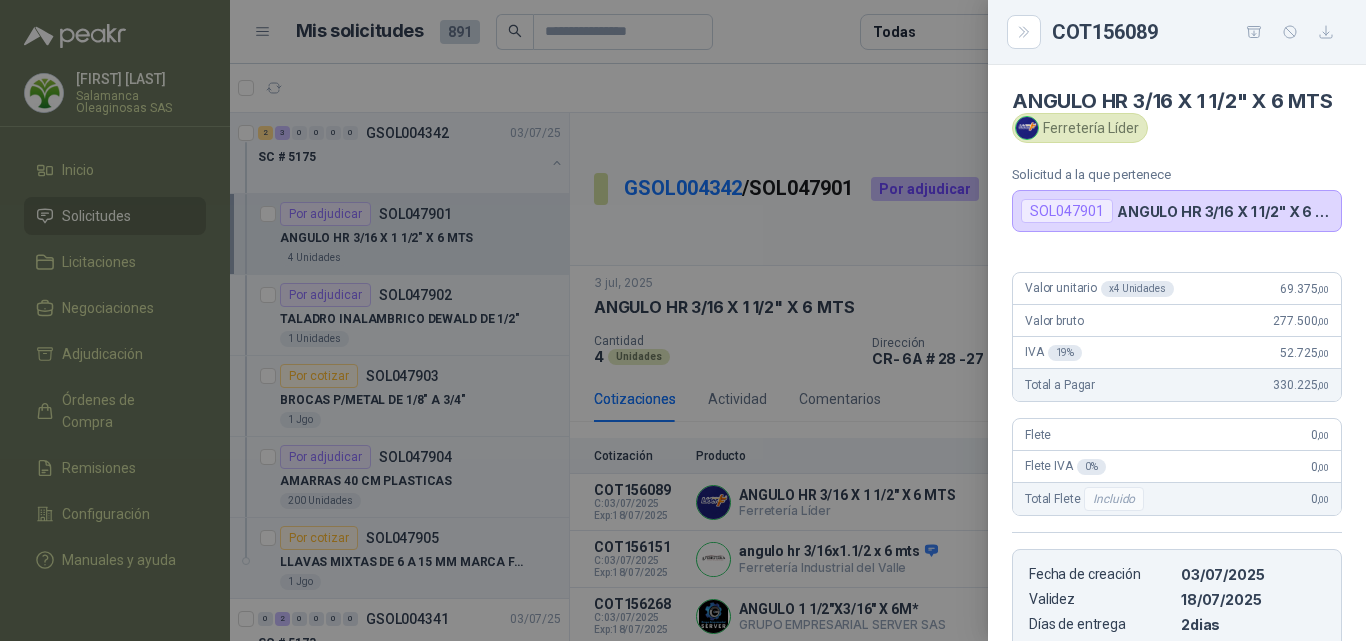 click at bounding box center (683, 320) 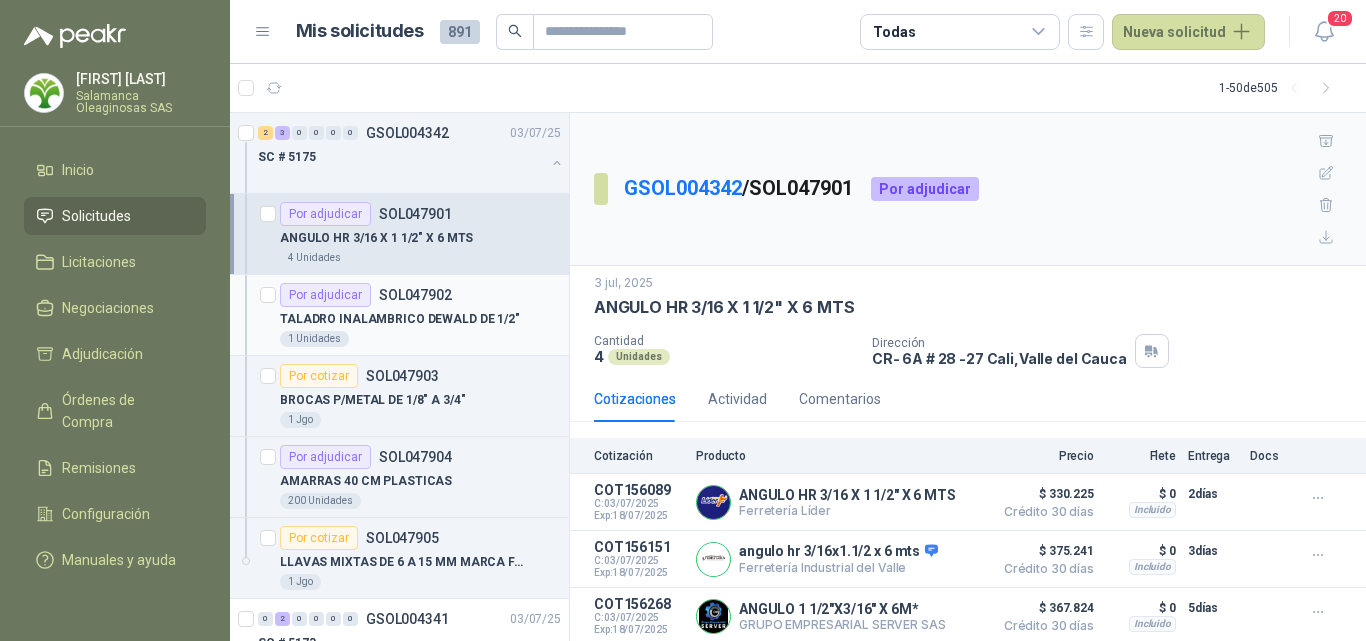click on "1   Unidades" at bounding box center (420, 339) 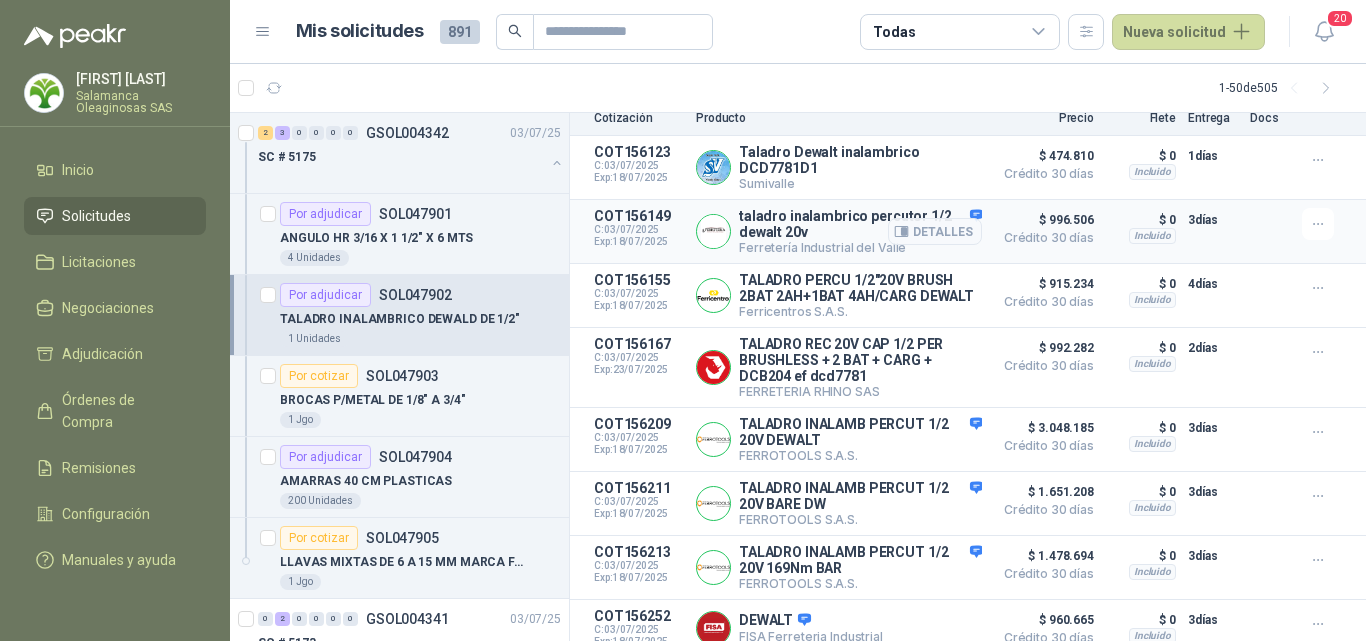 scroll, scrollTop: 400, scrollLeft: 0, axis: vertical 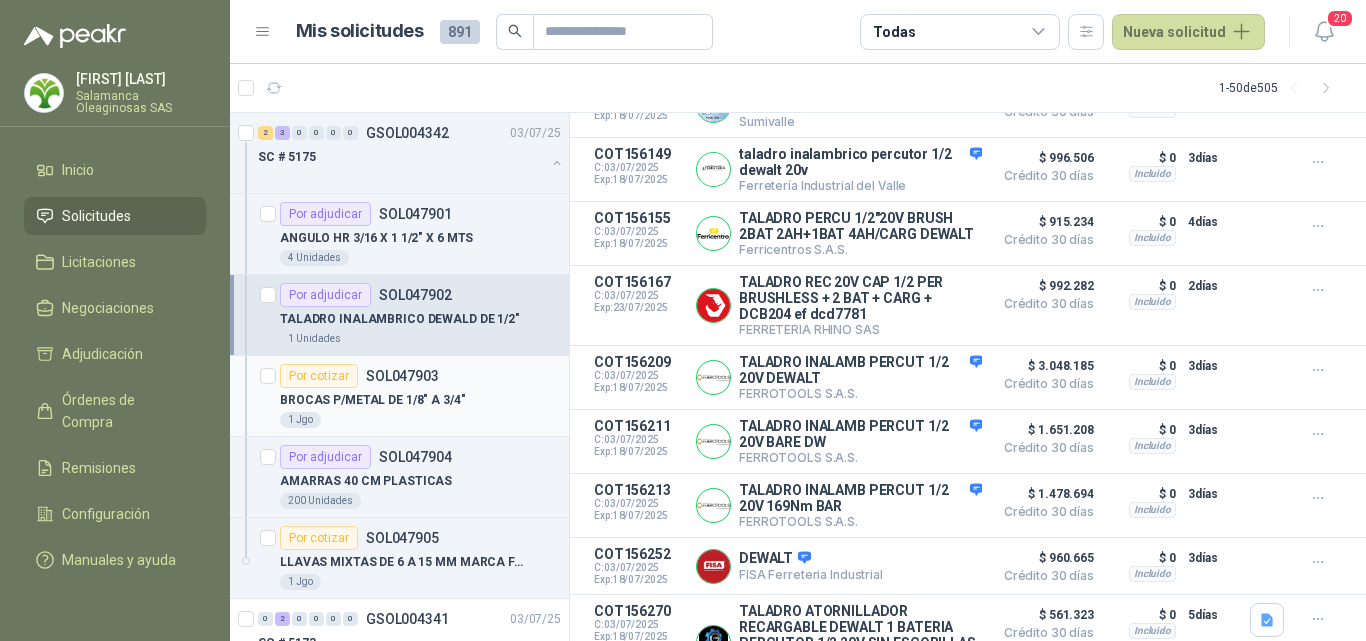 click on "1   Jgo" at bounding box center (420, 420) 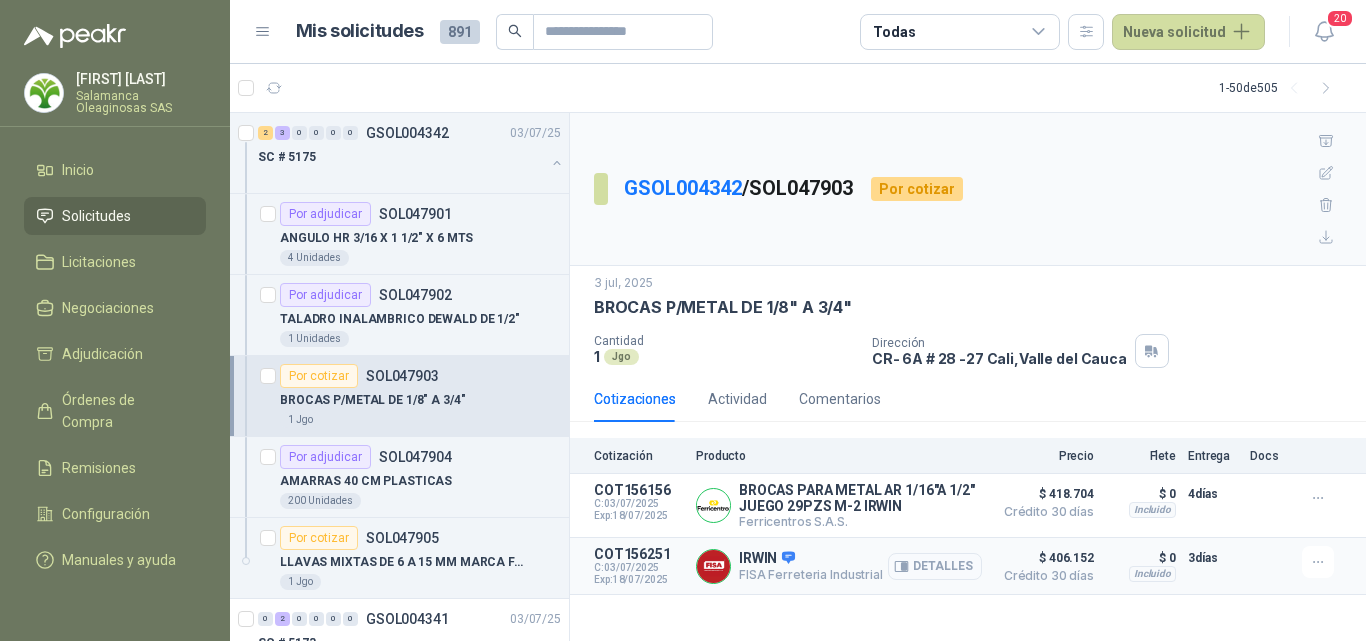 click on "Detalles" at bounding box center (0, 0) 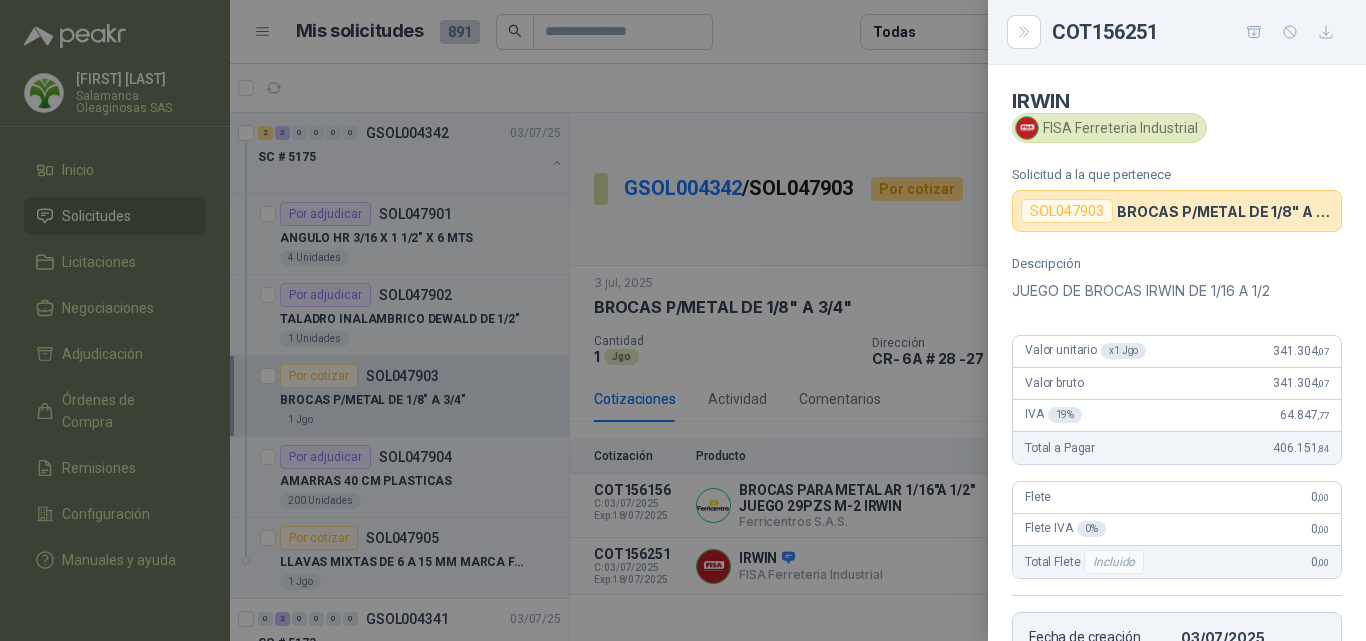 click at bounding box center (683, 320) 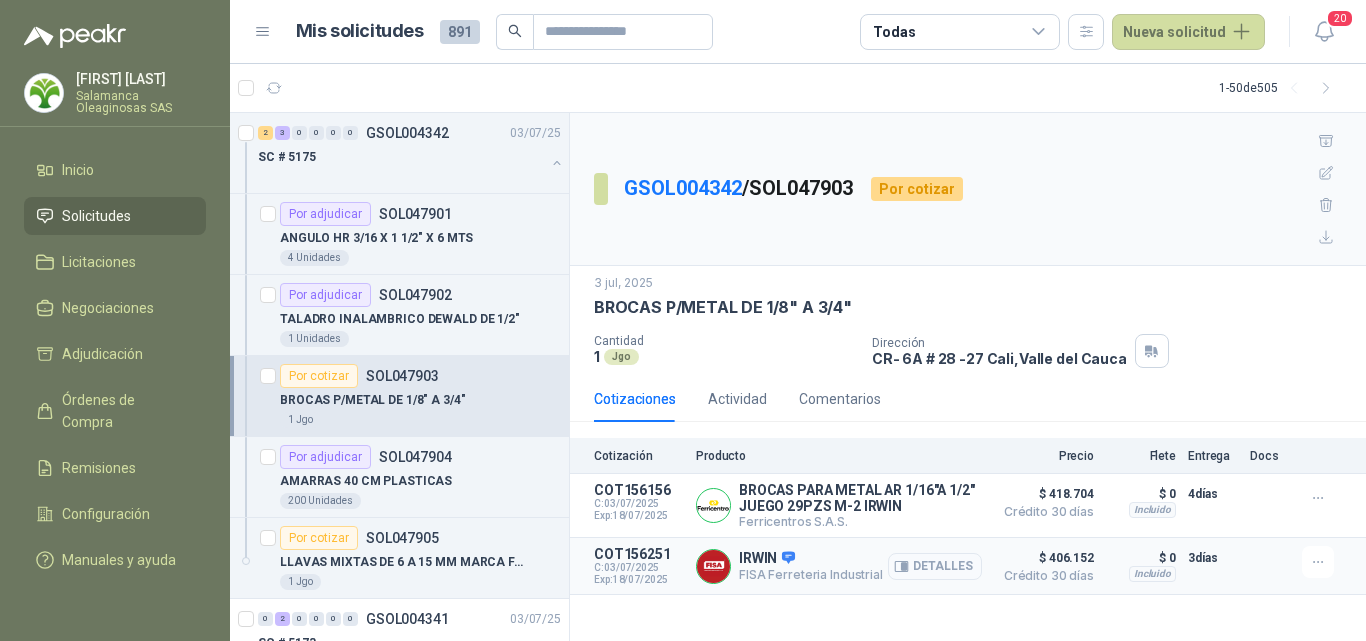 click on "Detalles" at bounding box center (0, 0) 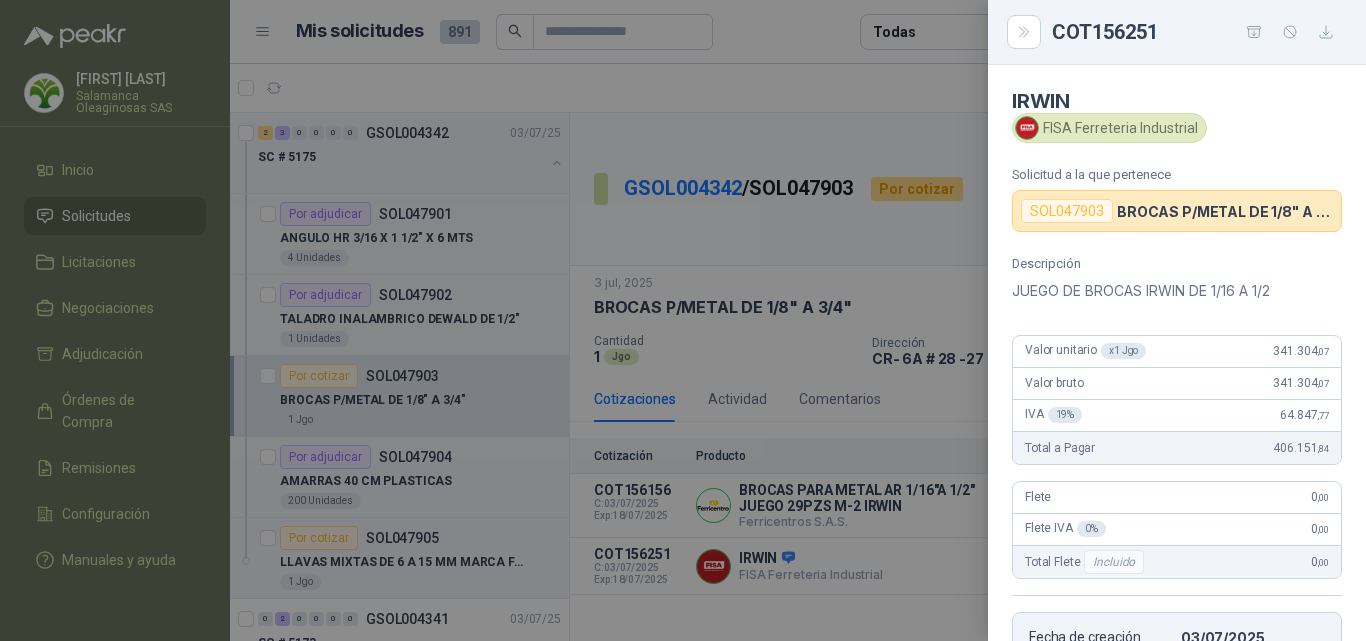 click at bounding box center [683, 320] 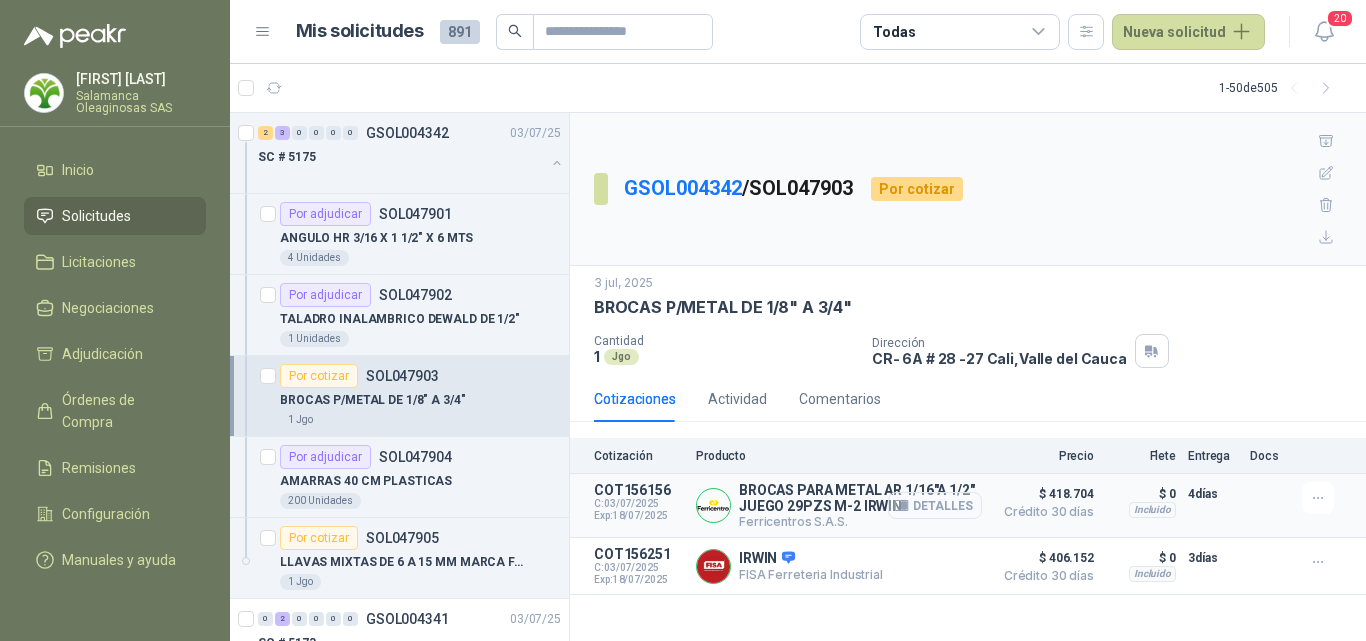 click on "Detalles" at bounding box center [935, 505] 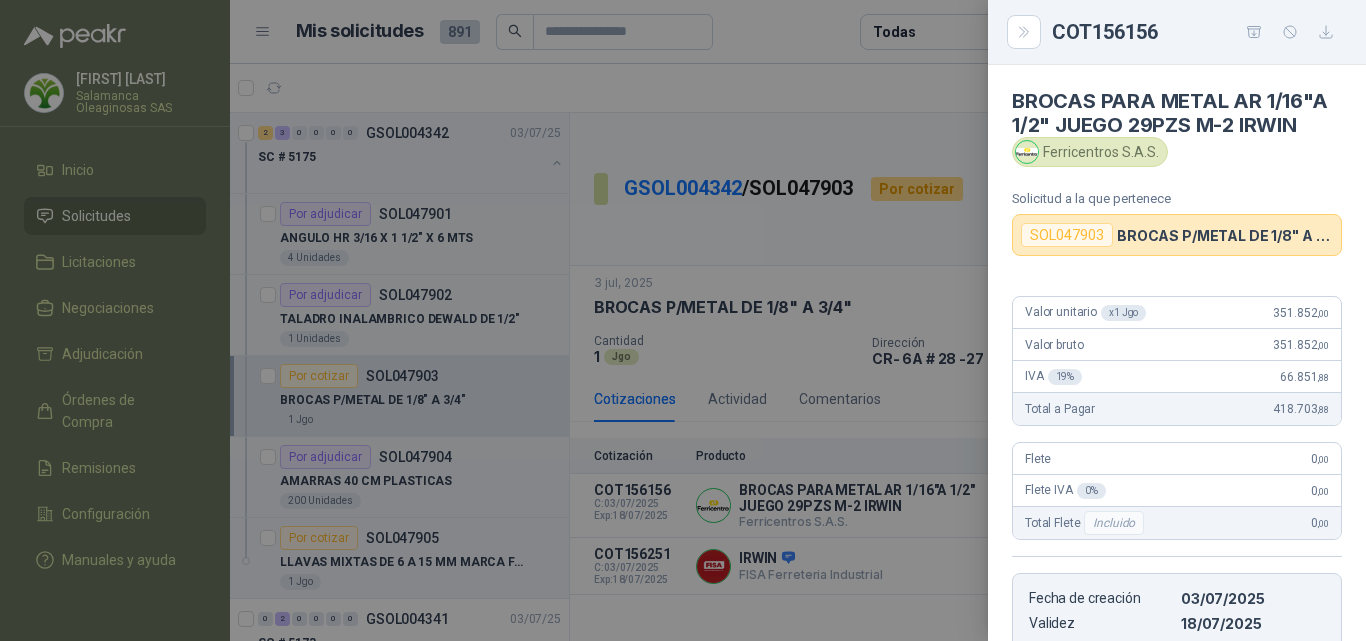 click at bounding box center (683, 320) 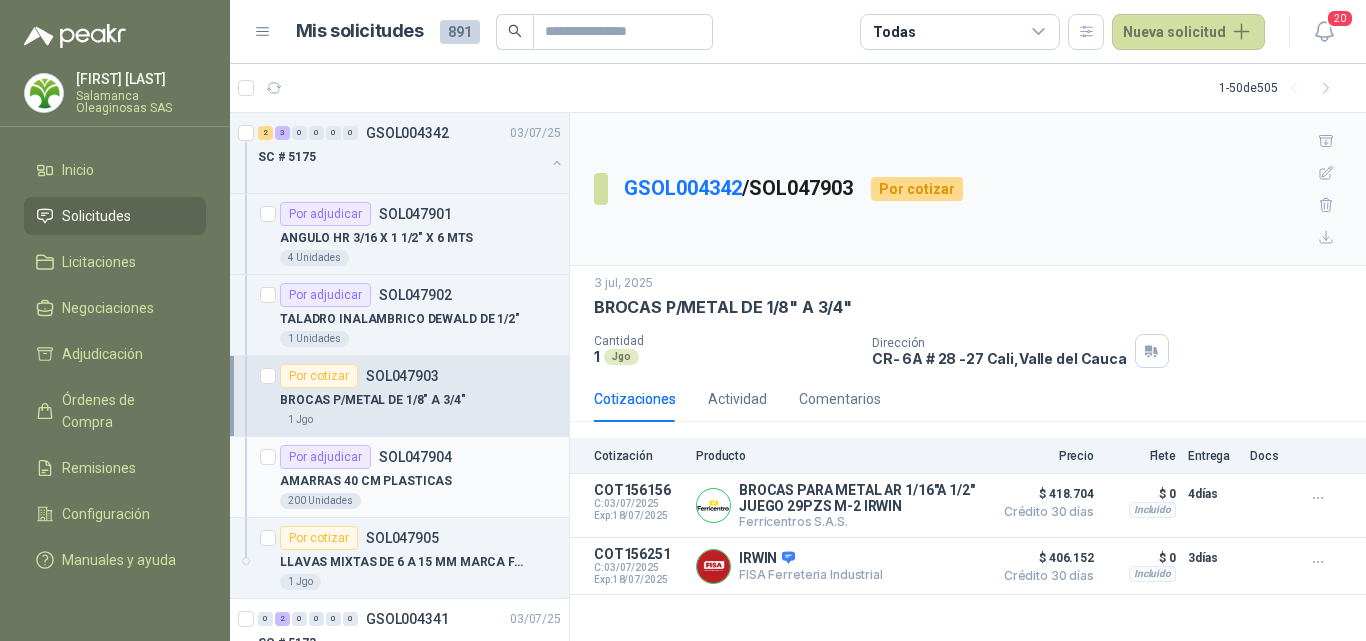click on "AMARRAS 40 CM PLASTICAS" at bounding box center [420, 481] 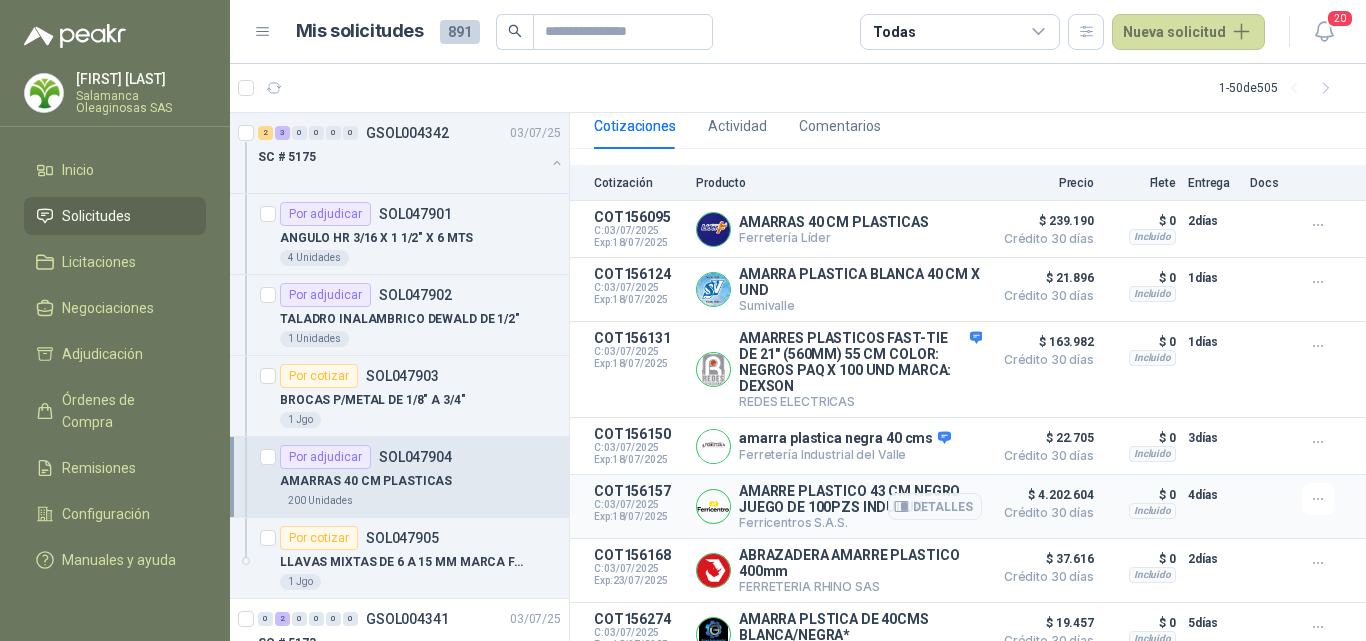 scroll, scrollTop: 283, scrollLeft: 0, axis: vertical 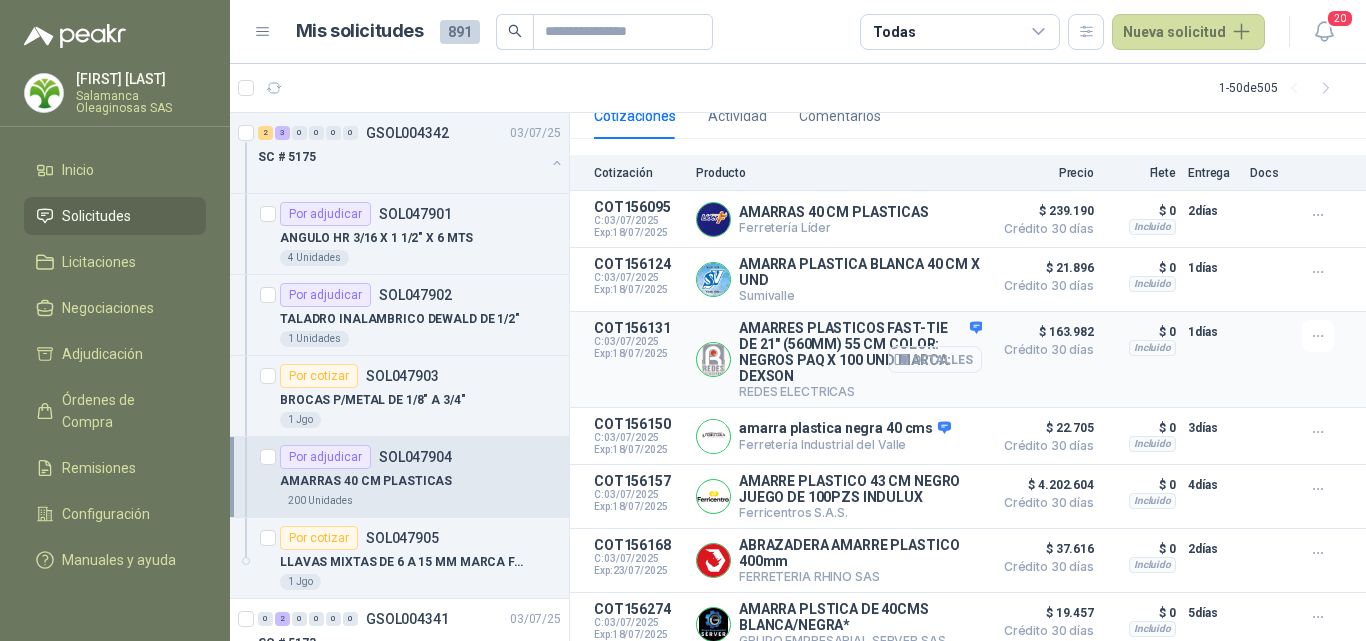 click on "Detalles" at bounding box center [0, 0] 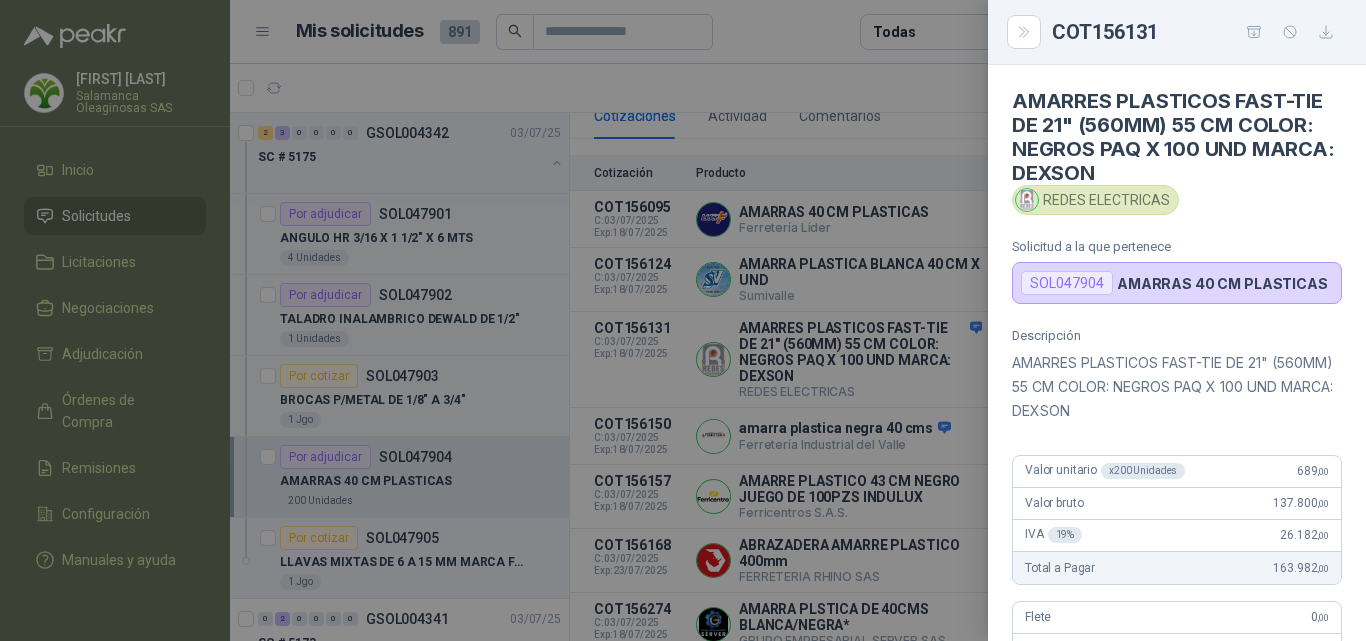 click at bounding box center (683, 320) 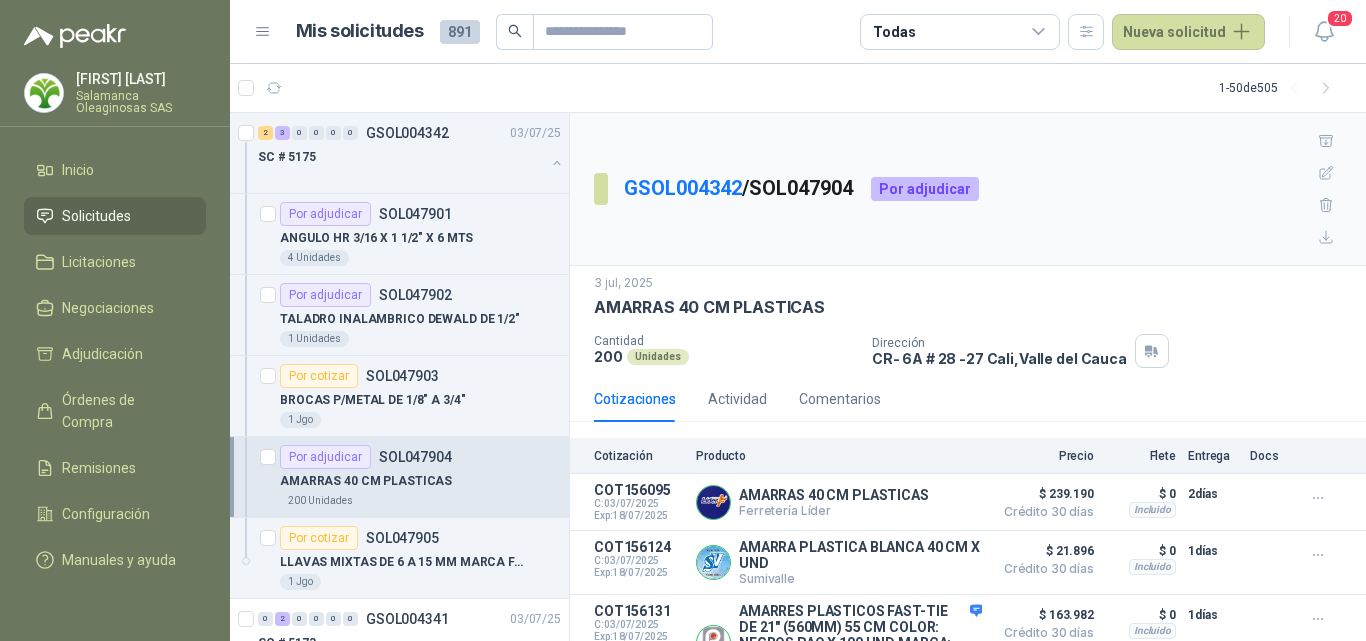 scroll, scrollTop: 100, scrollLeft: 0, axis: vertical 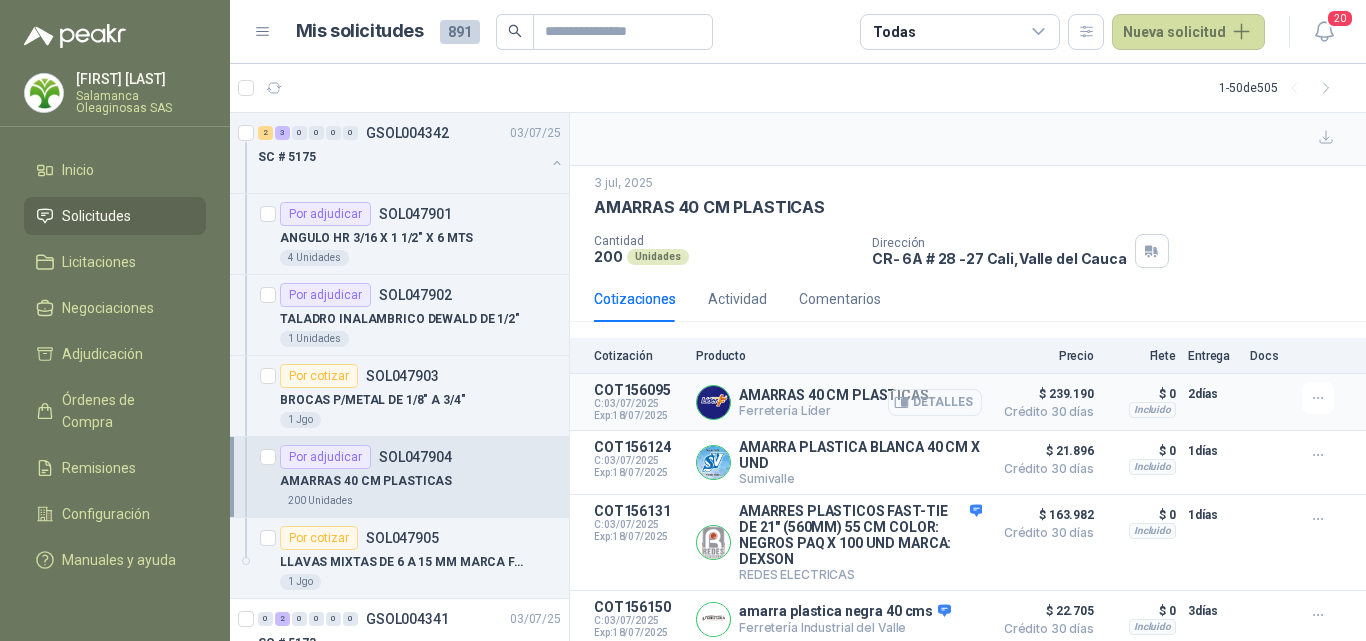 click on "Detalles" at bounding box center (935, 402) 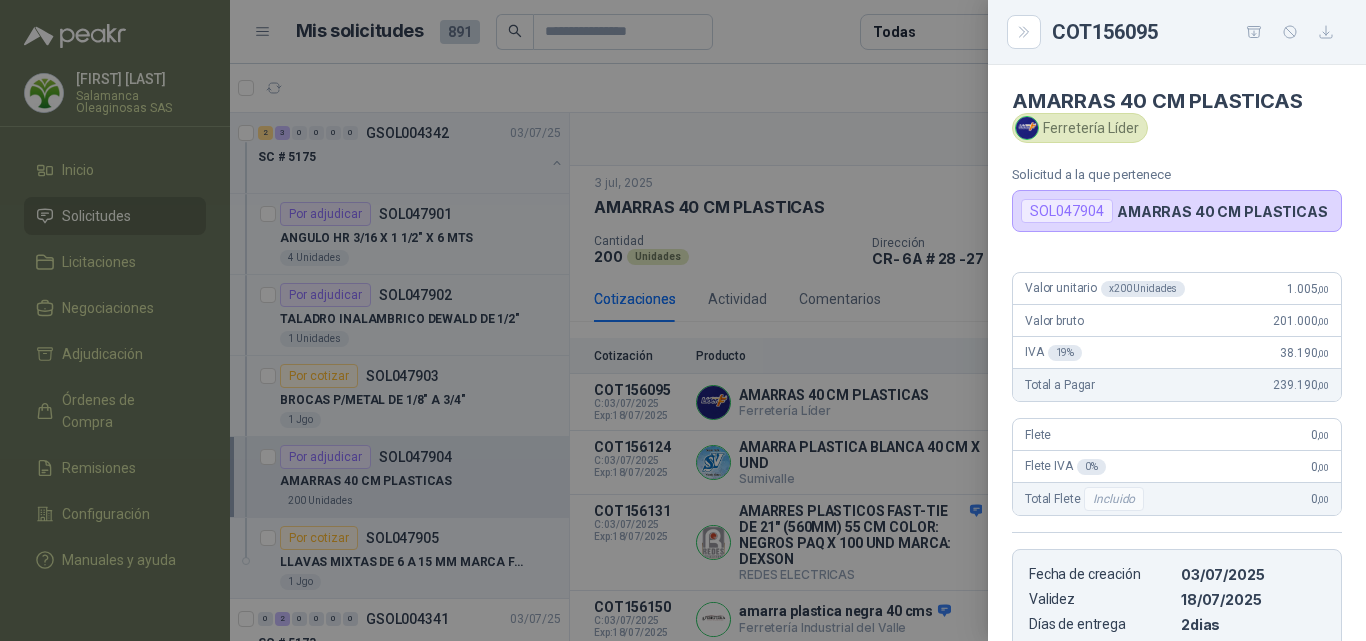 click at bounding box center [683, 320] 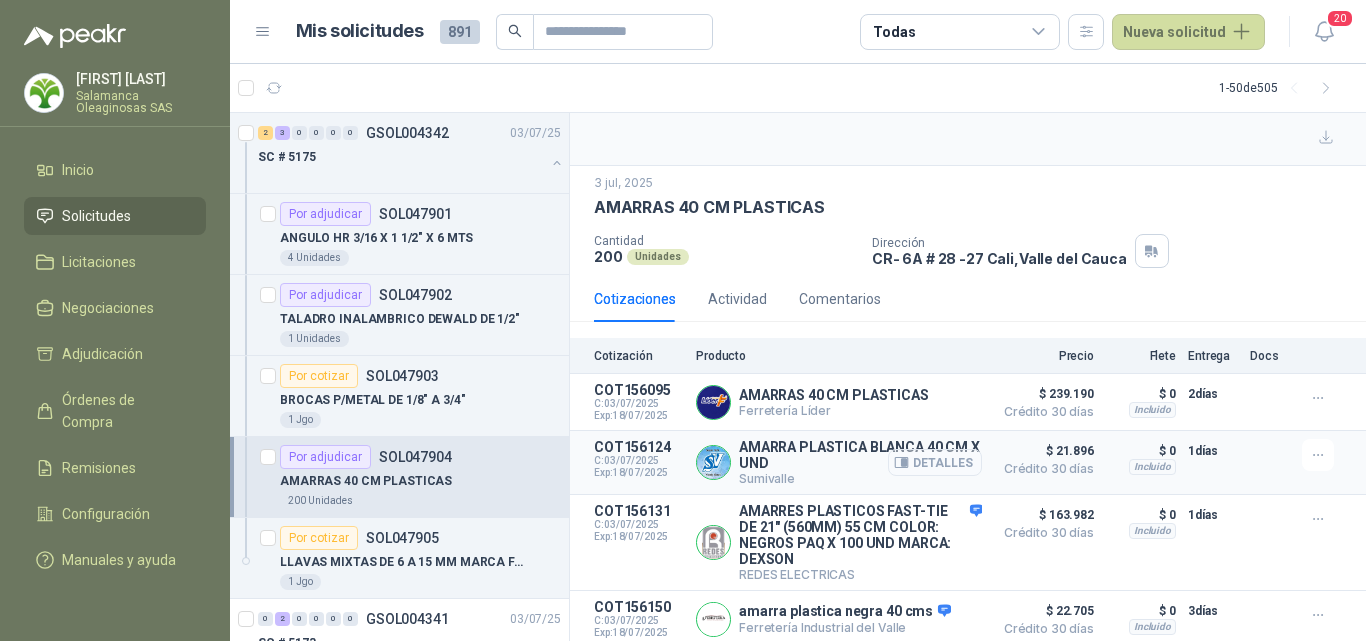 click on "Detalles" at bounding box center [0, 0] 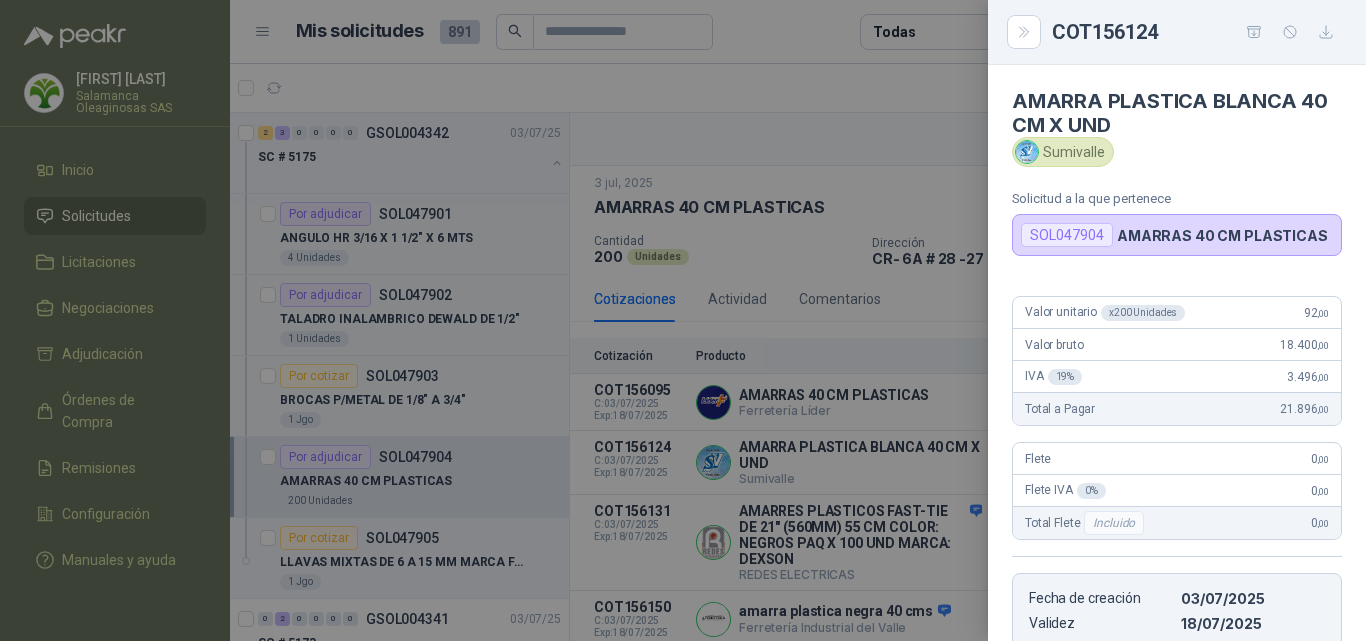 click at bounding box center [683, 320] 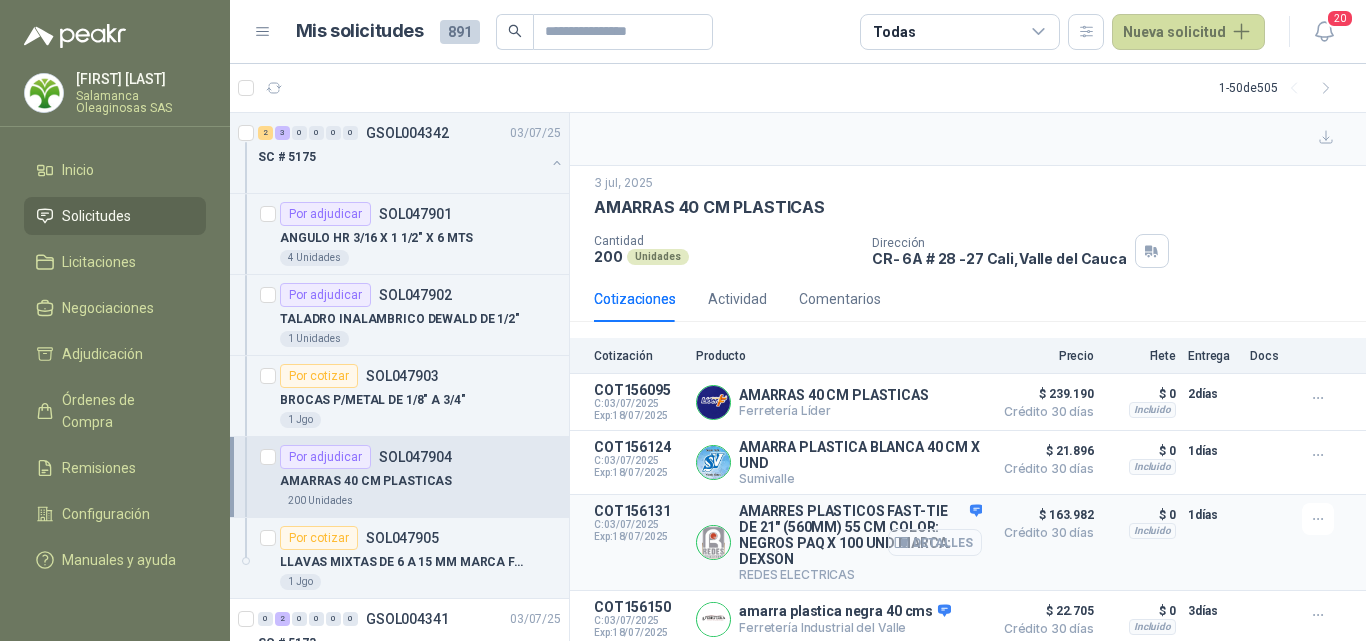 click on "Detalles" at bounding box center [0, 0] 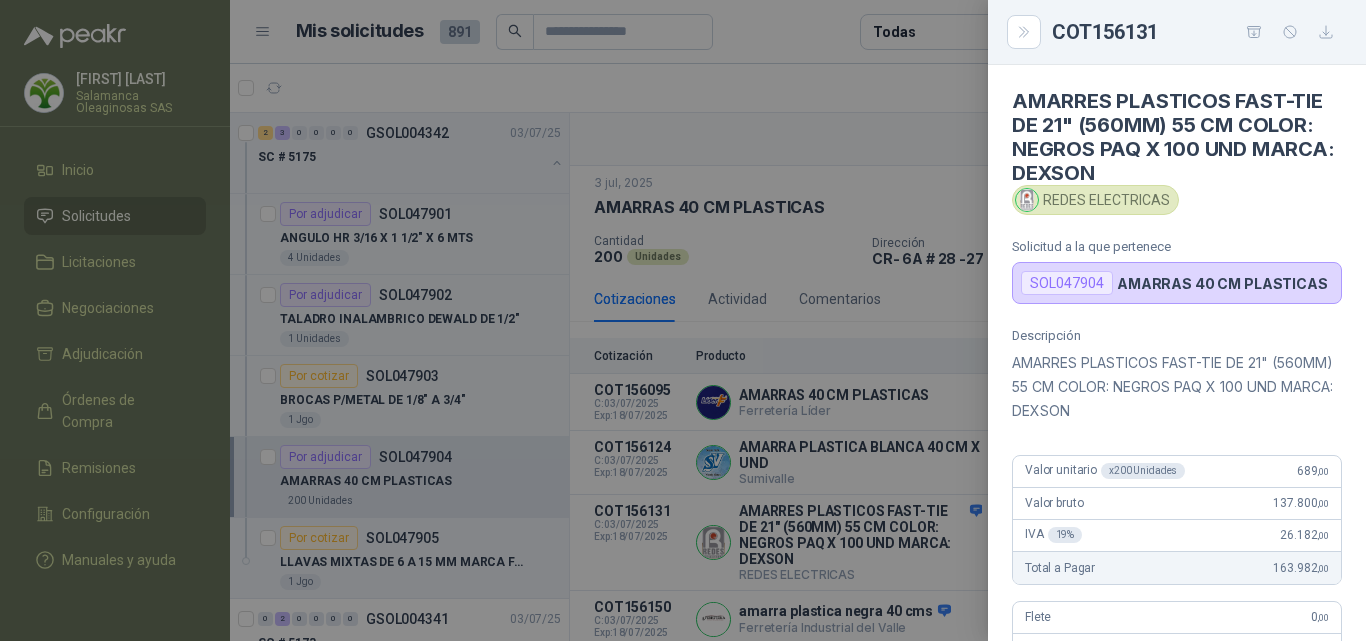 click at bounding box center (683, 320) 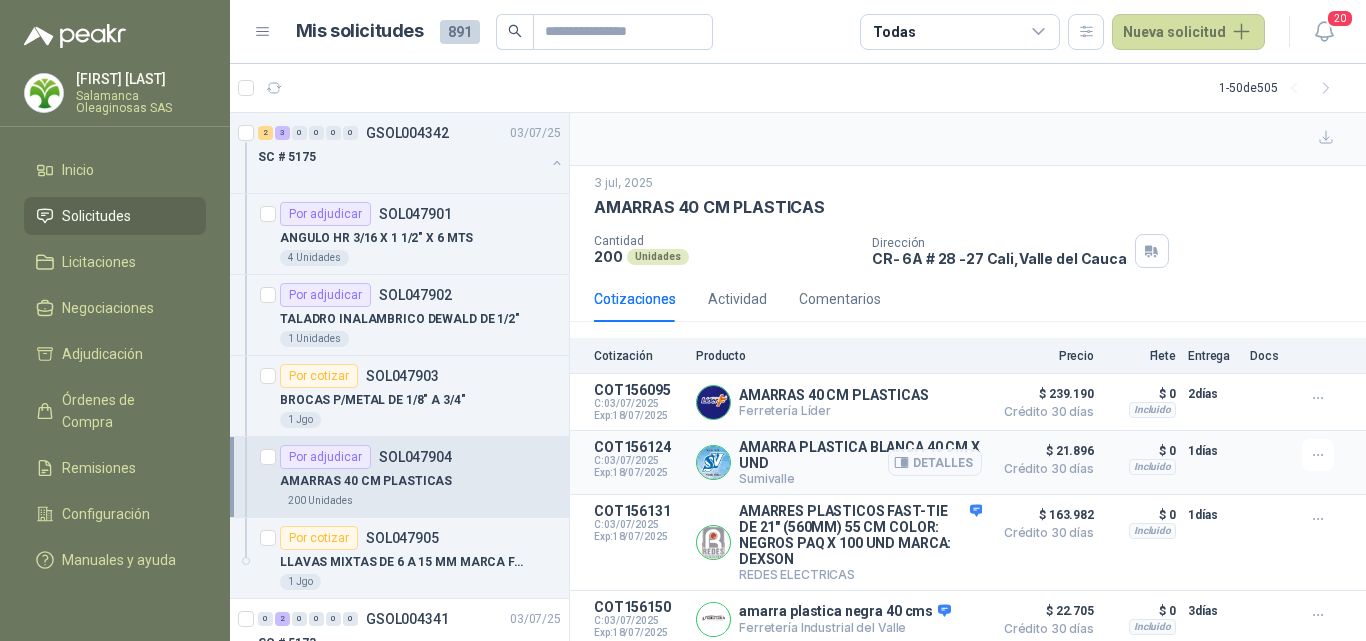 scroll, scrollTop: 200, scrollLeft: 0, axis: vertical 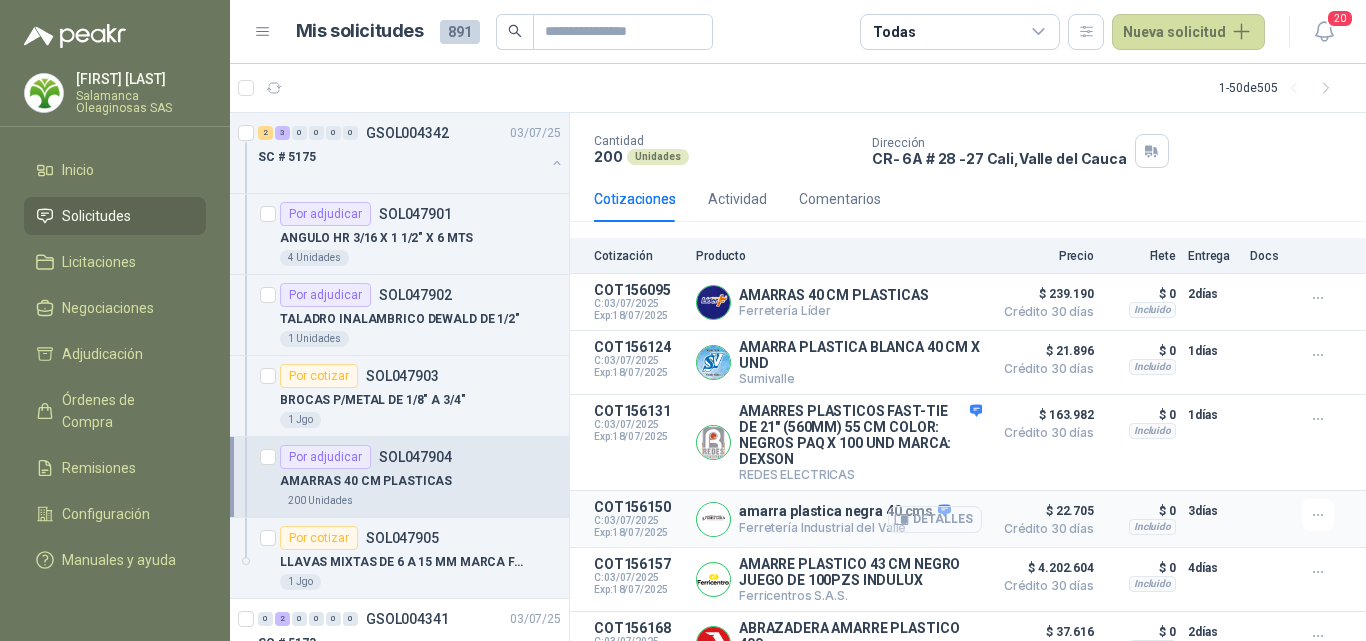 click on "Detalles" at bounding box center (0, 0) 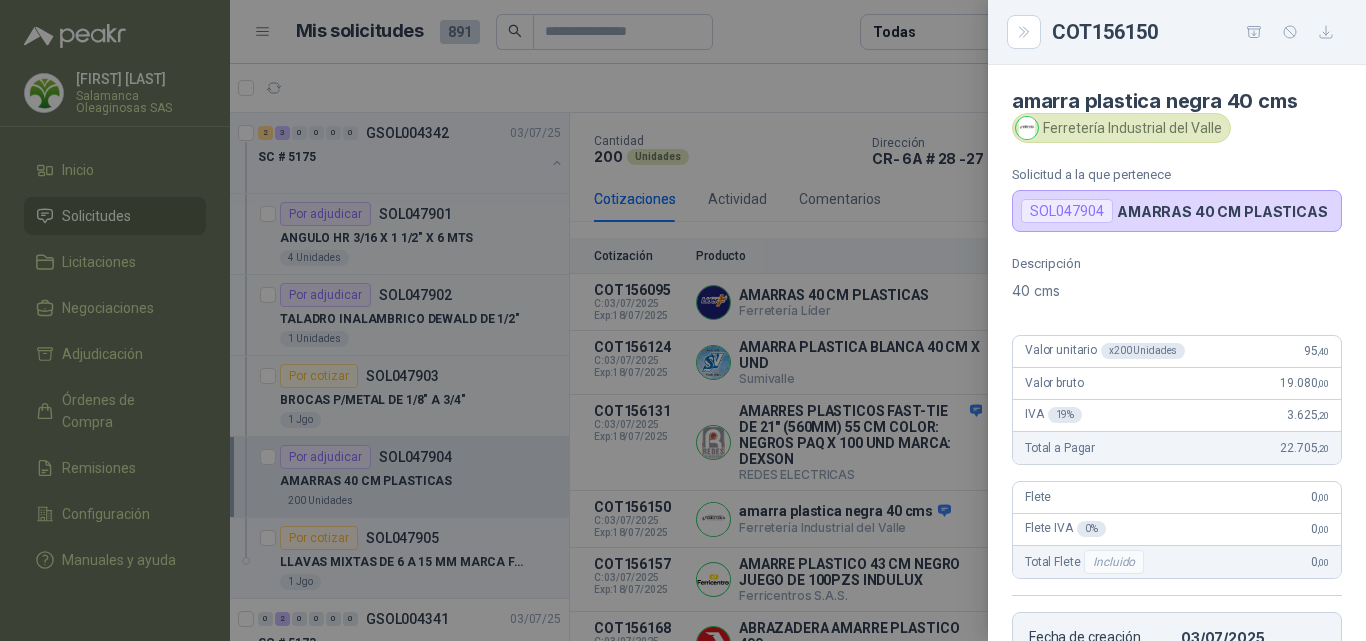 click at bounding box center (683, 320) 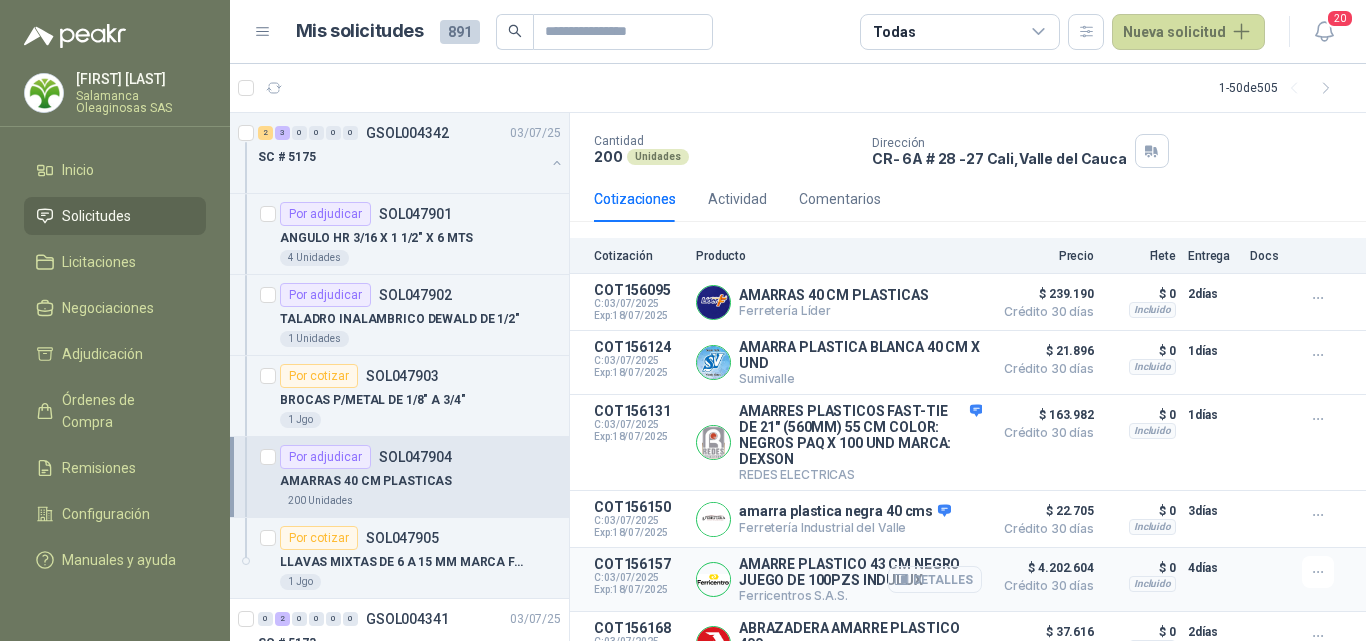 click on "Detalles" at bounding box center (0, 0) 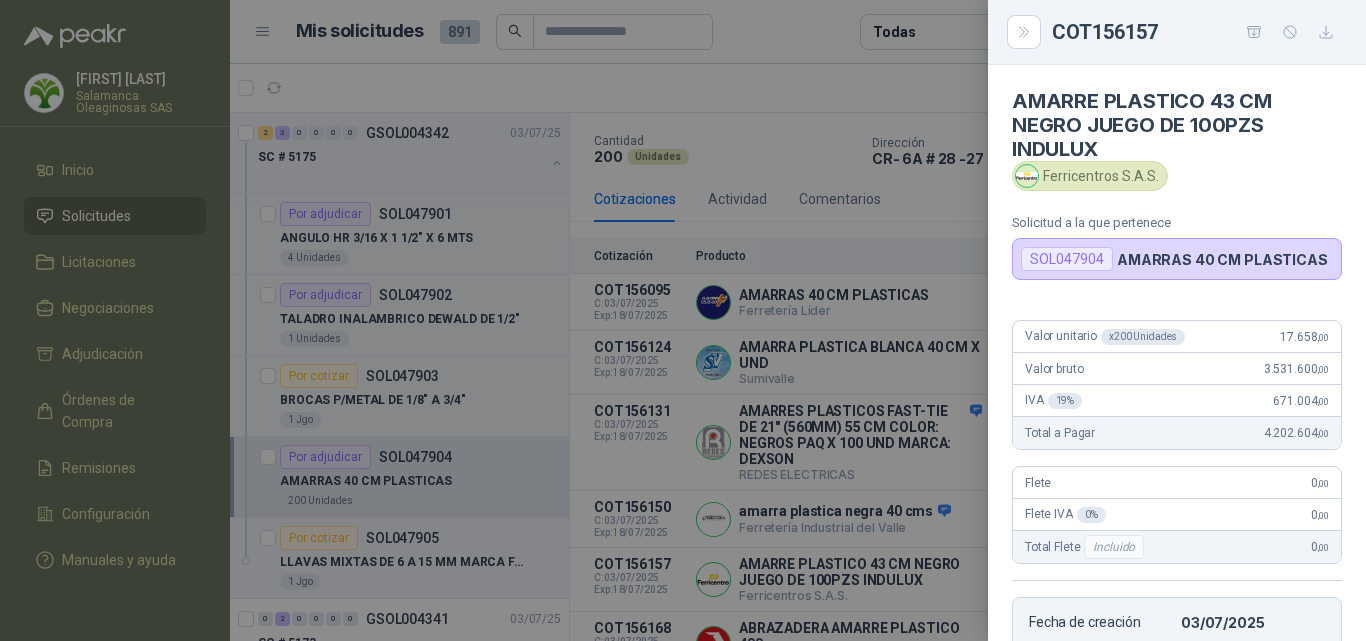 click at bounding box center [683, 320] 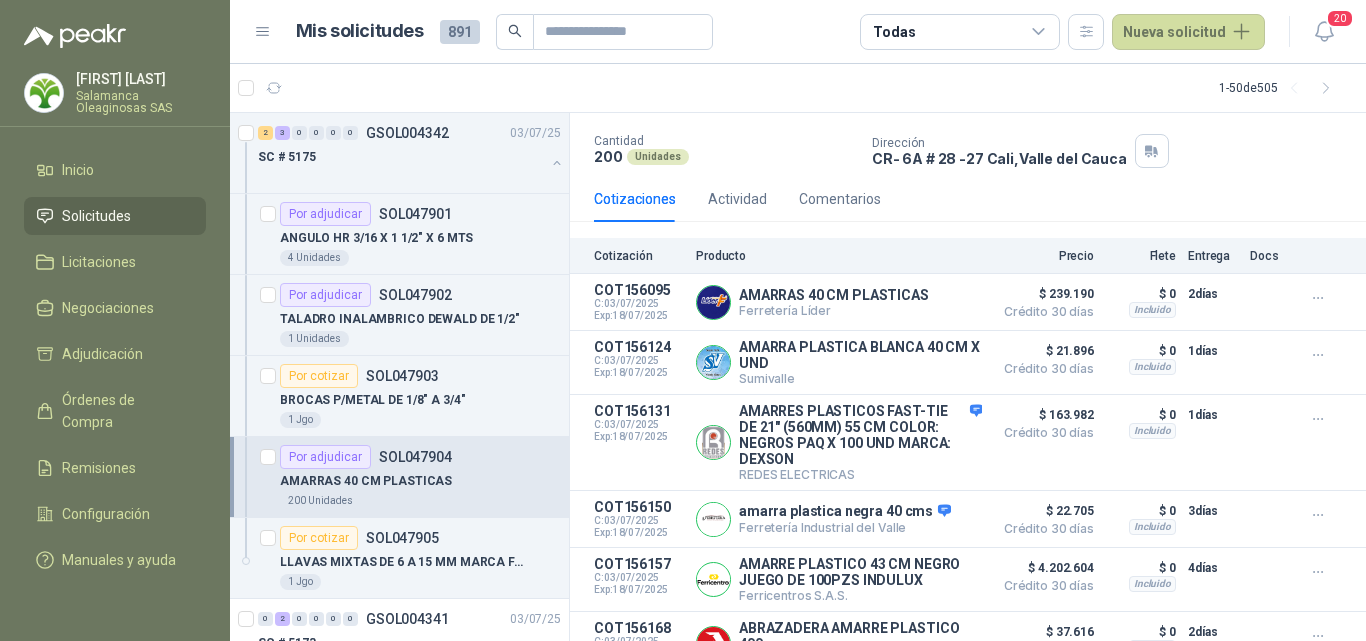 scroll, scrollTop: 283, scrollLeft: 0, axis: vertical 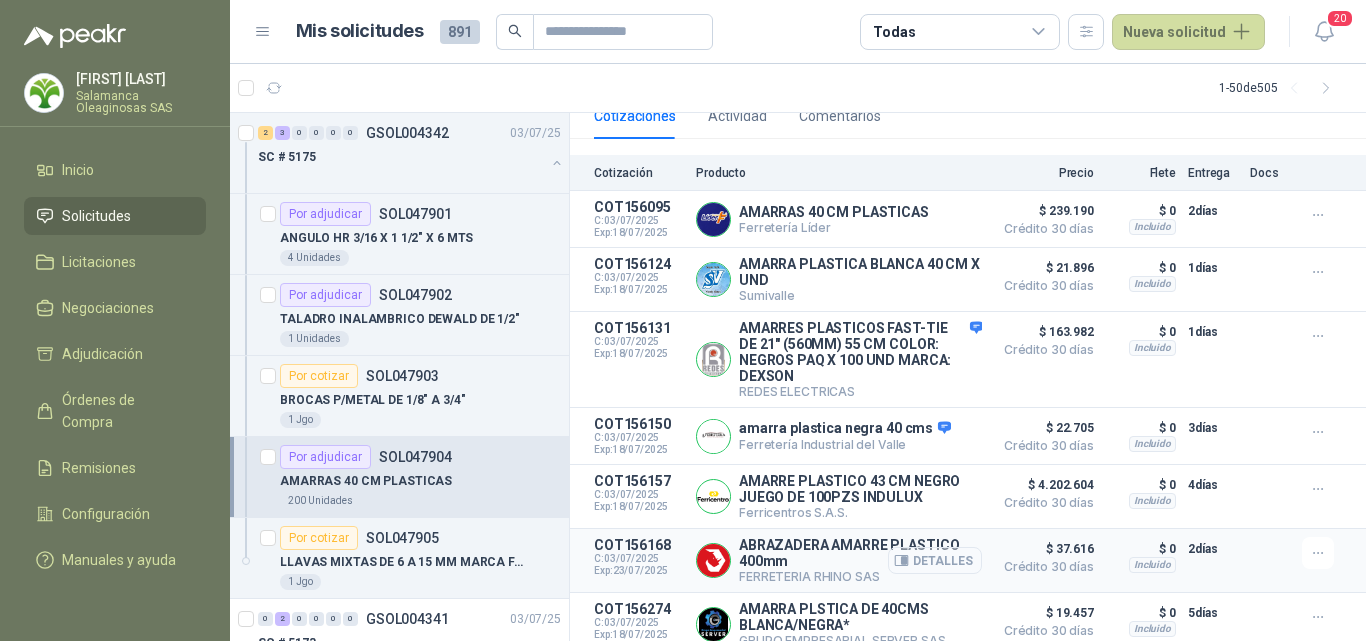 click on "Detalles" at bounding box center [0, 0] 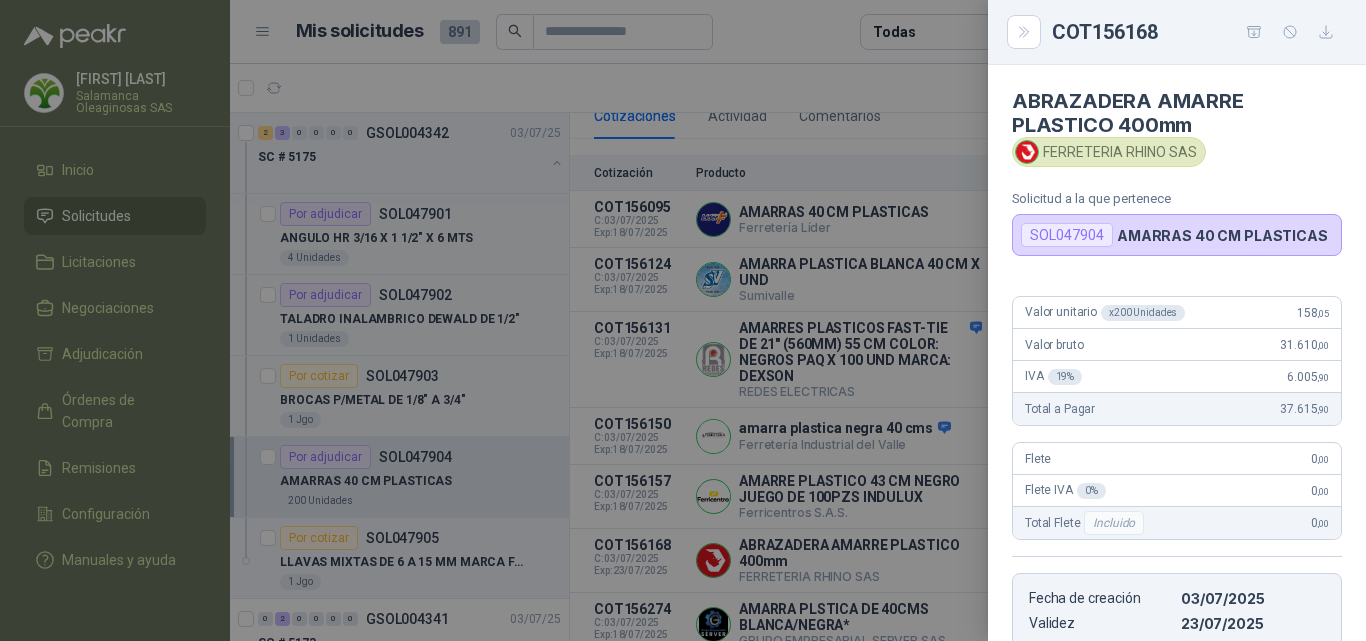 click at bounding box center [683, 320] 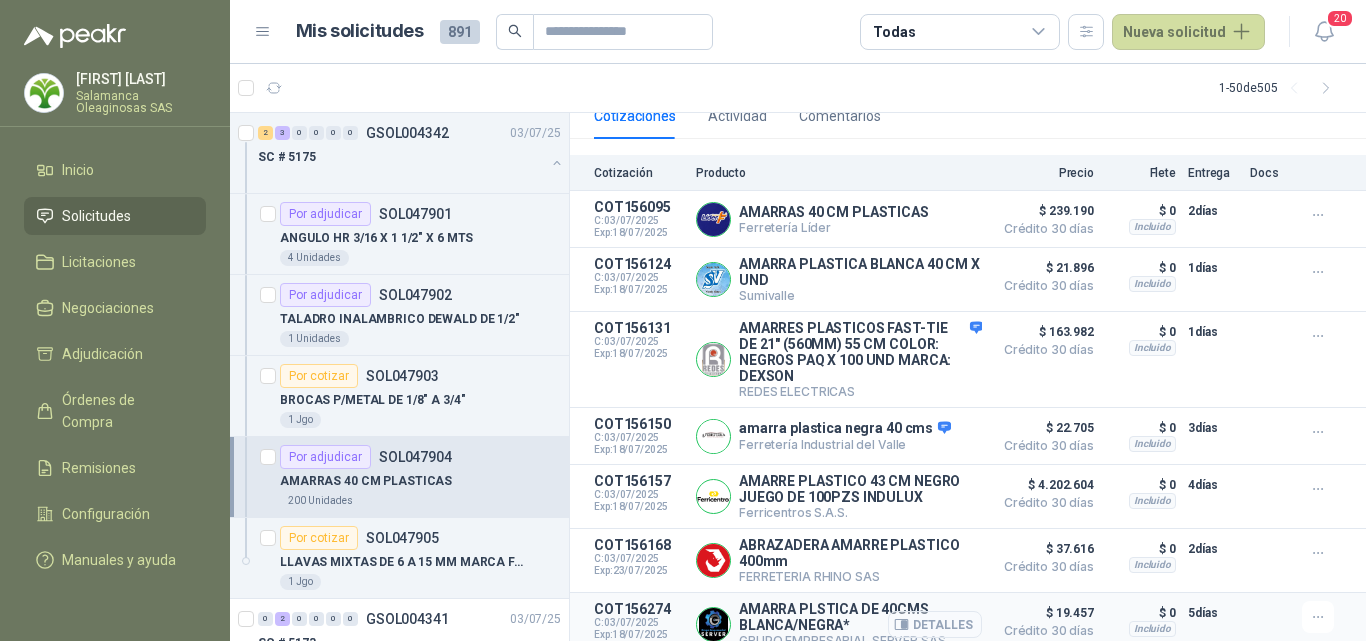 click on "Detalles" at bounding box center (0, 0) 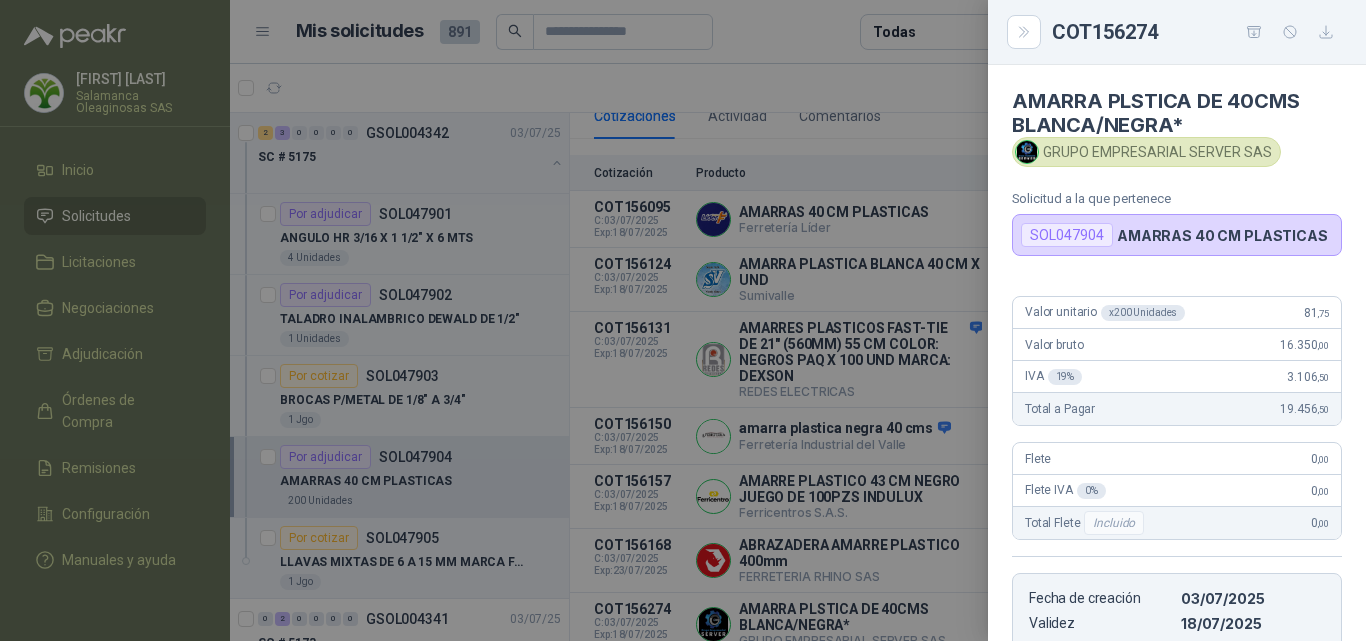 click at bounding box center (683, 320) 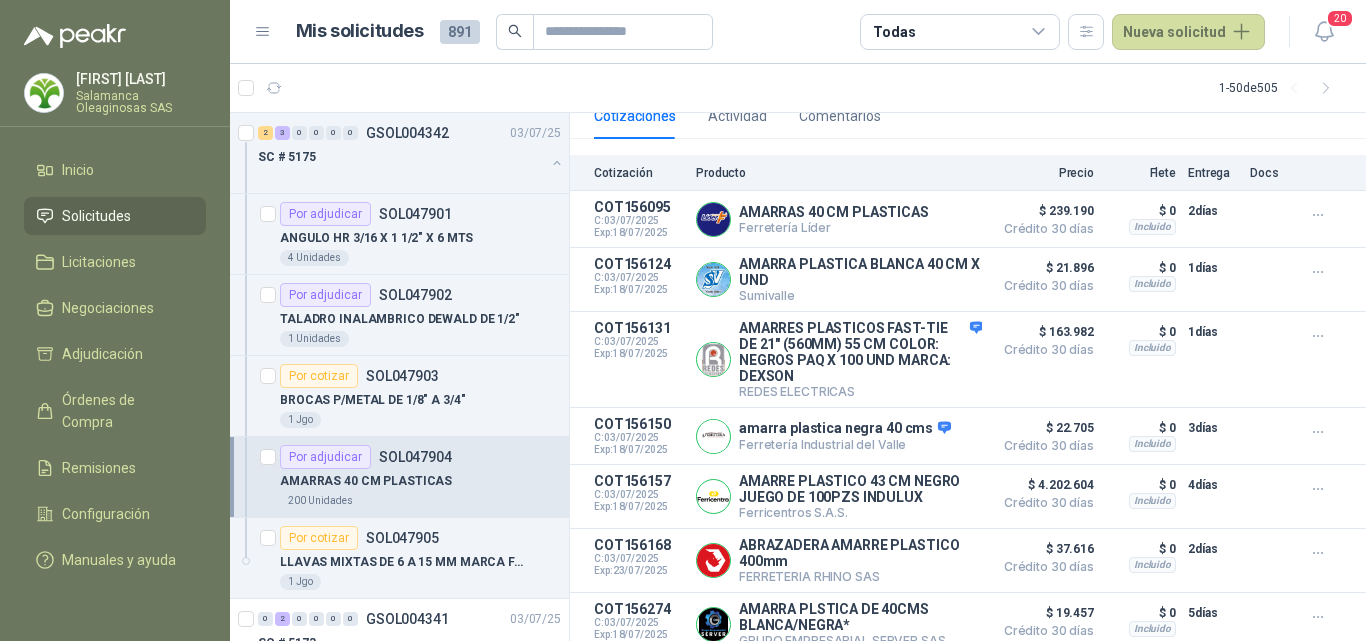 click on "Detalles" at bounding box center [0, 0] 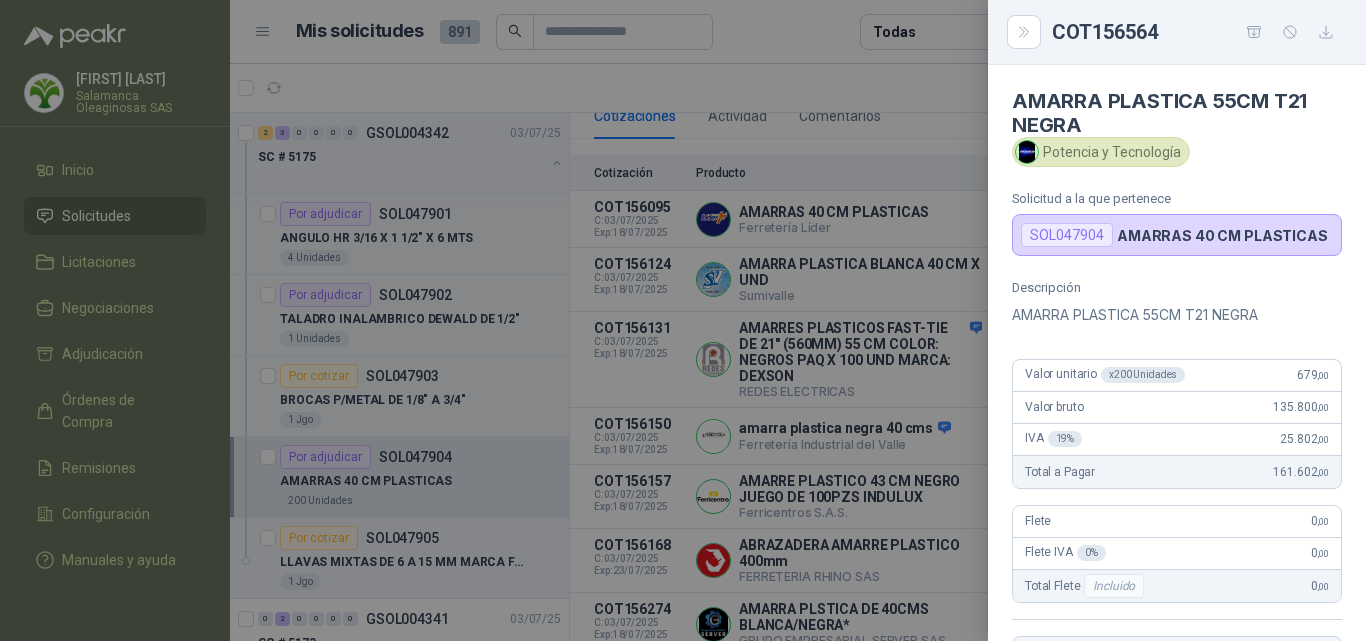click at bounding box center [683, 320] 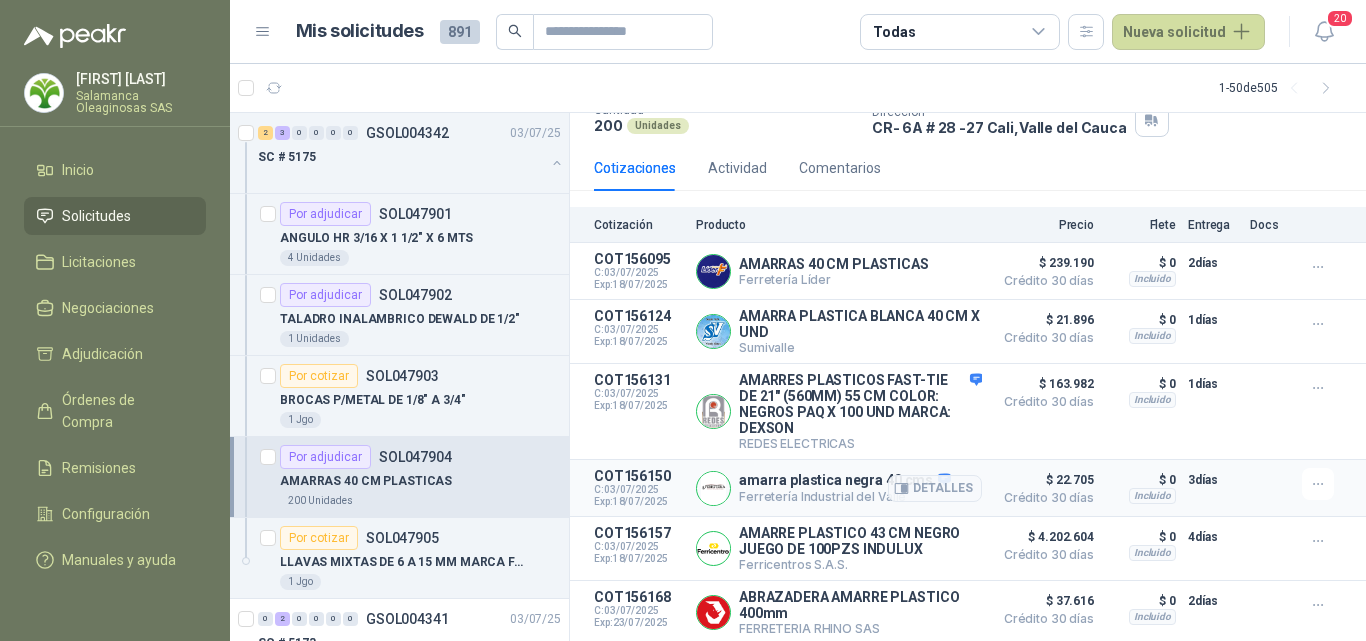 scroll, scrollTop: 283, scrollLeft: 0, axis: vertical 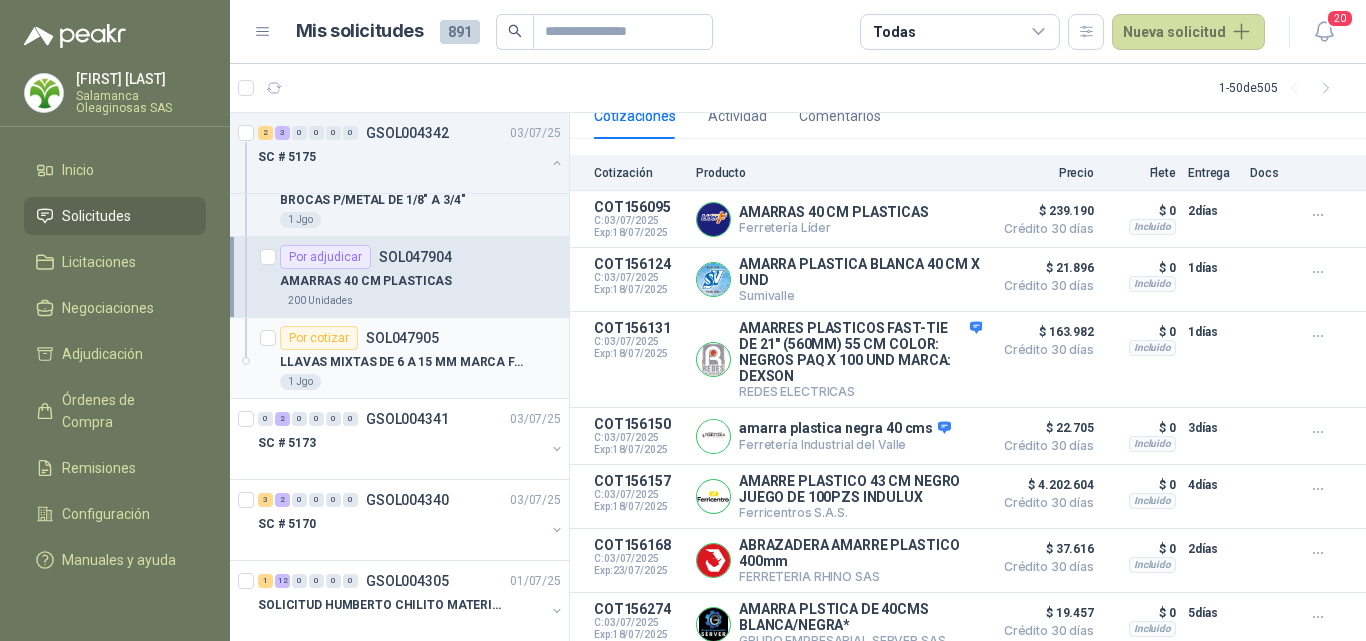 click on "1   Jgo" at bounding box center [420, 382] 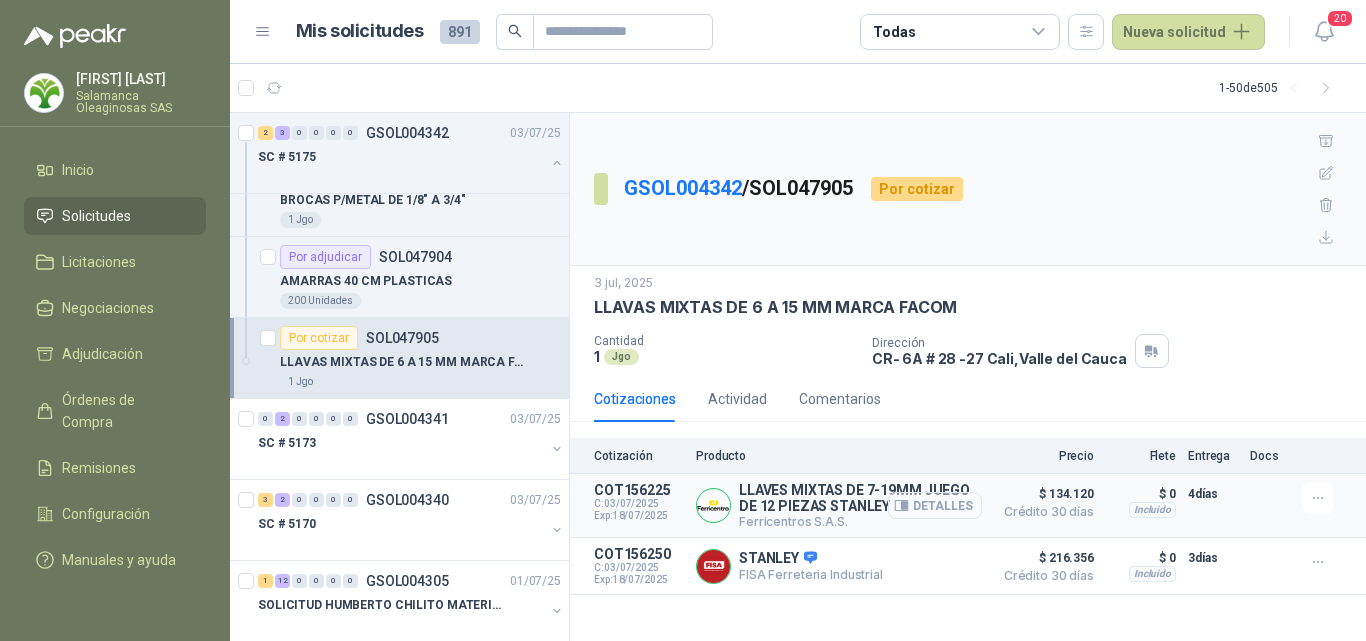 click on "Detalles" at bounding box center (935, 505) 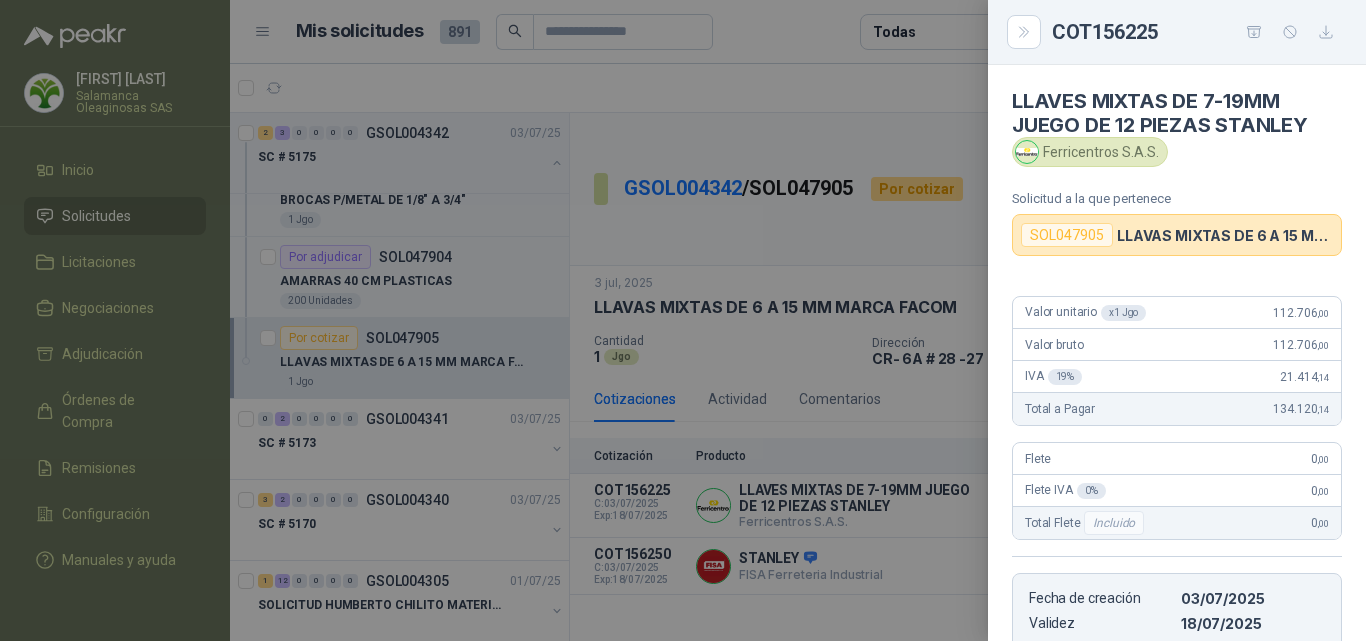 click at bounding box center (683, 320) 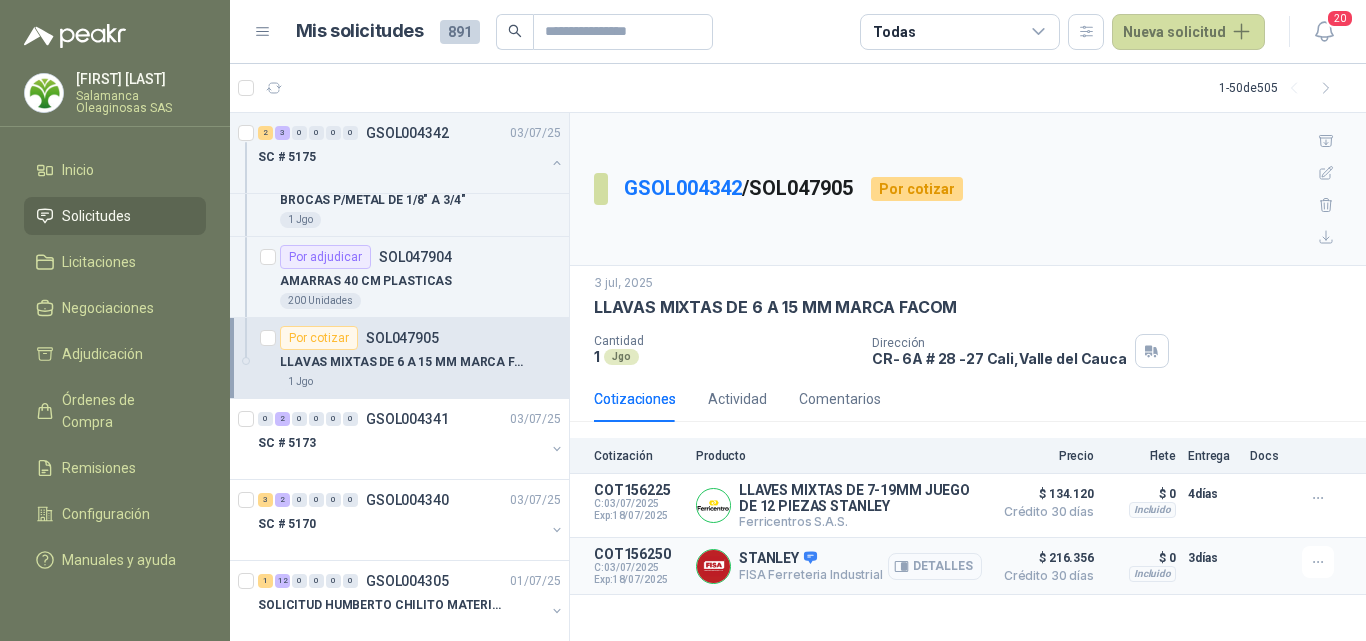 click on "Detalles" at bounding box center (0, 0) 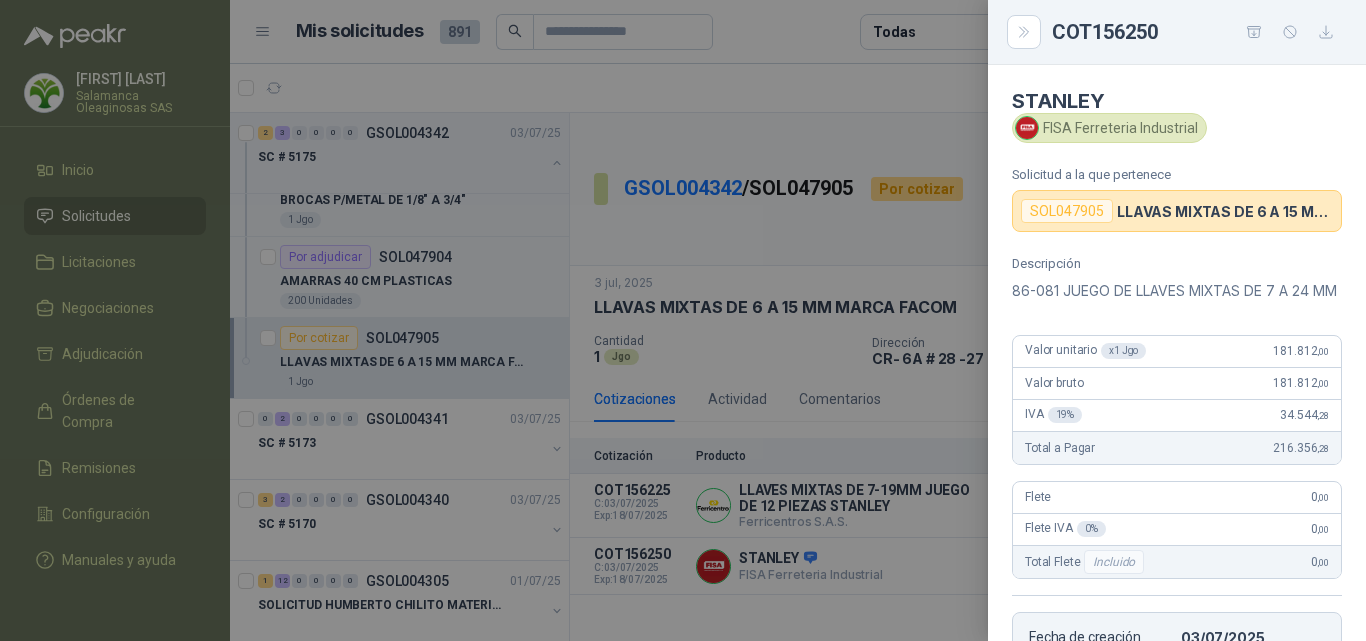 click at bounding box center [683, 320] 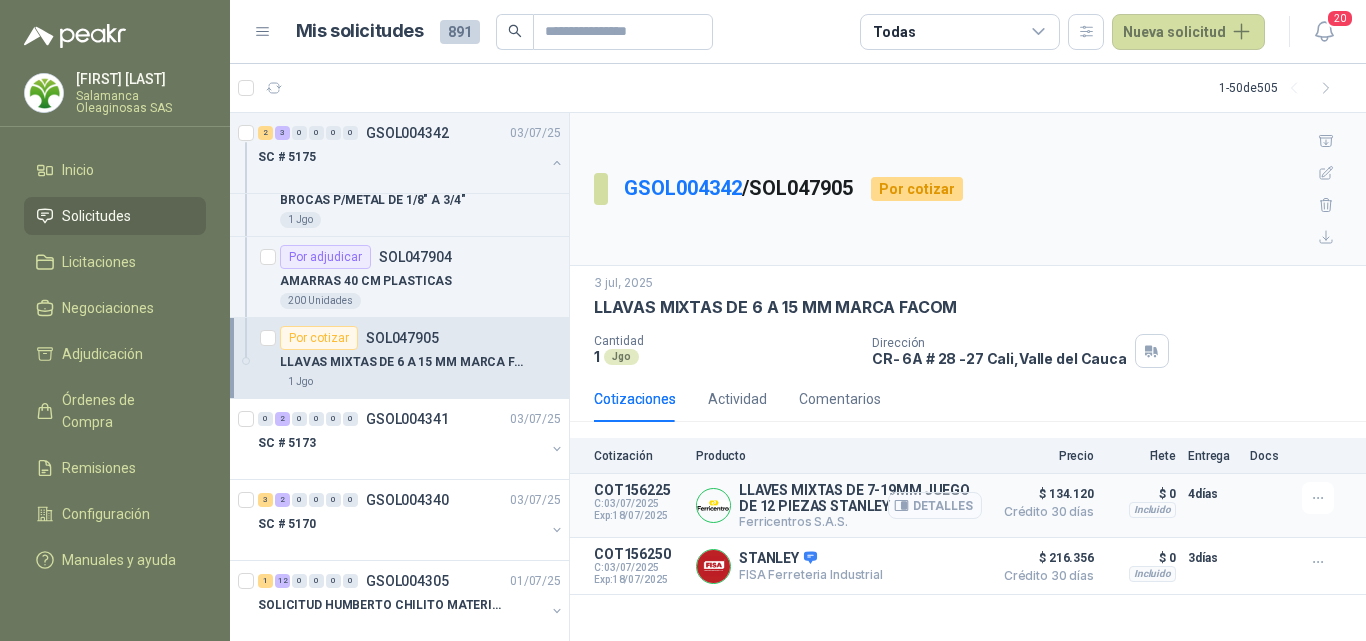 click on "Detalles" at bounding box center (935, 505) 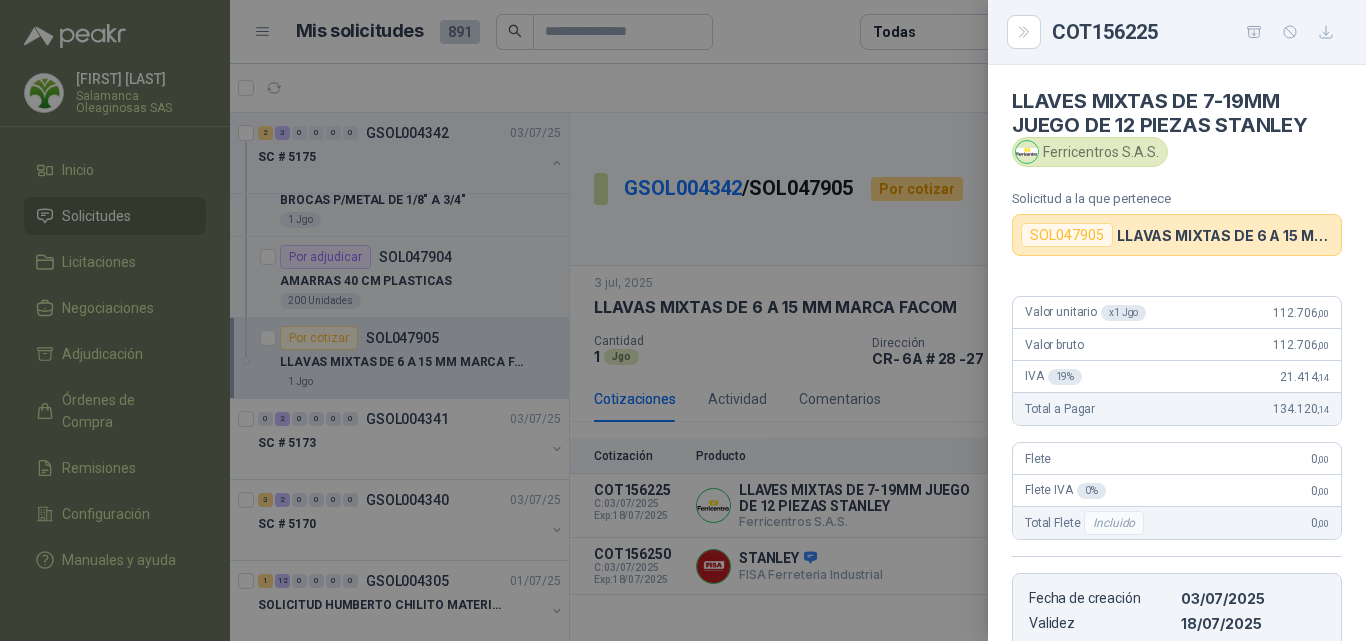 click at bounding box center (683, 320) 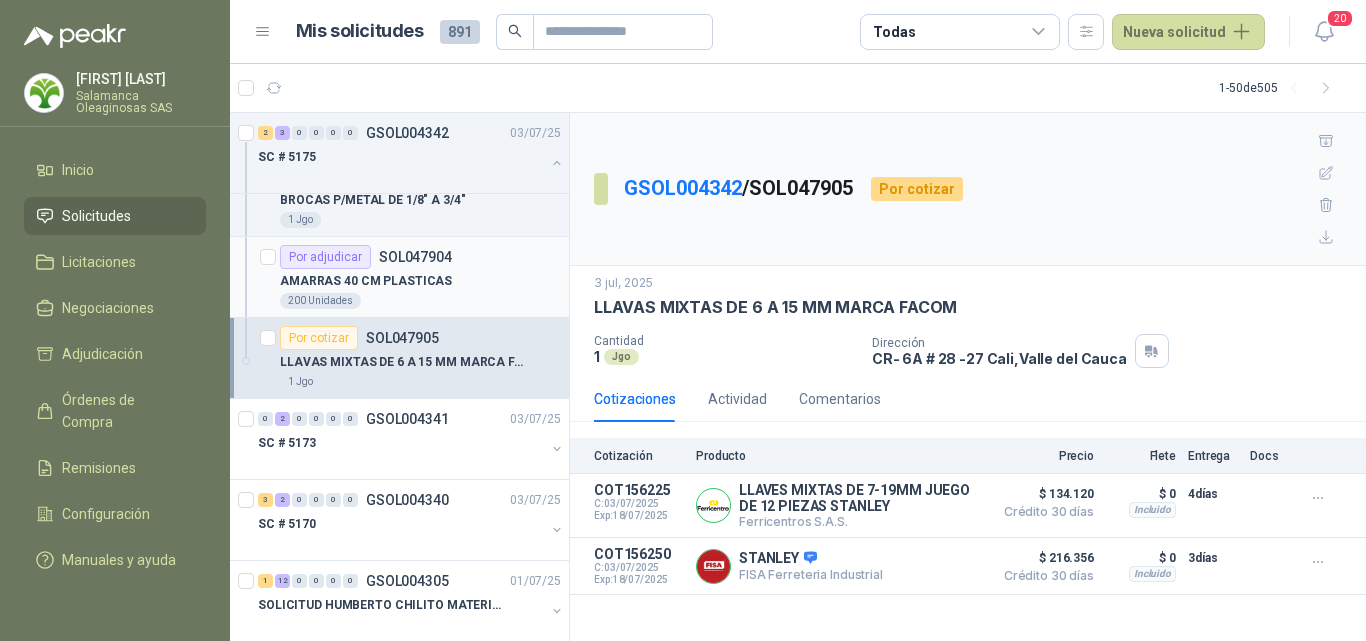 click on "AMARRAS 40 CM PLASTICAS" at bounding box center (420, 281) 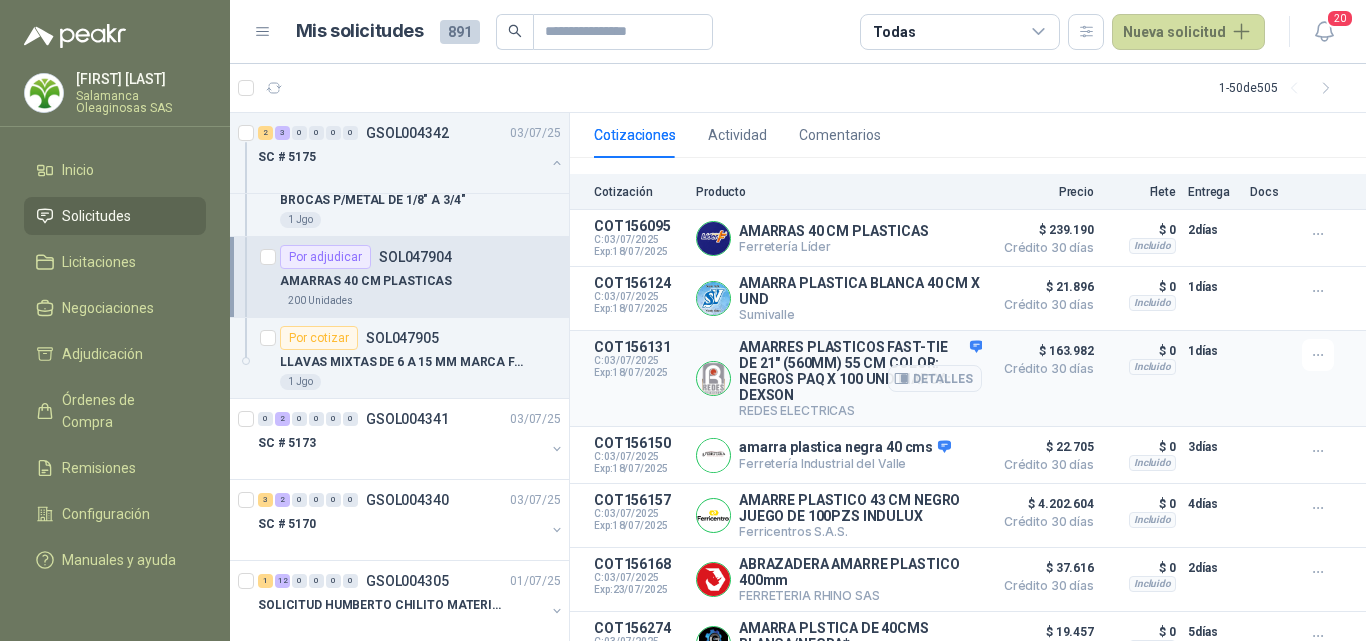 scroll, scrollTop: 283, scrollLeft: 0, axis: vertical 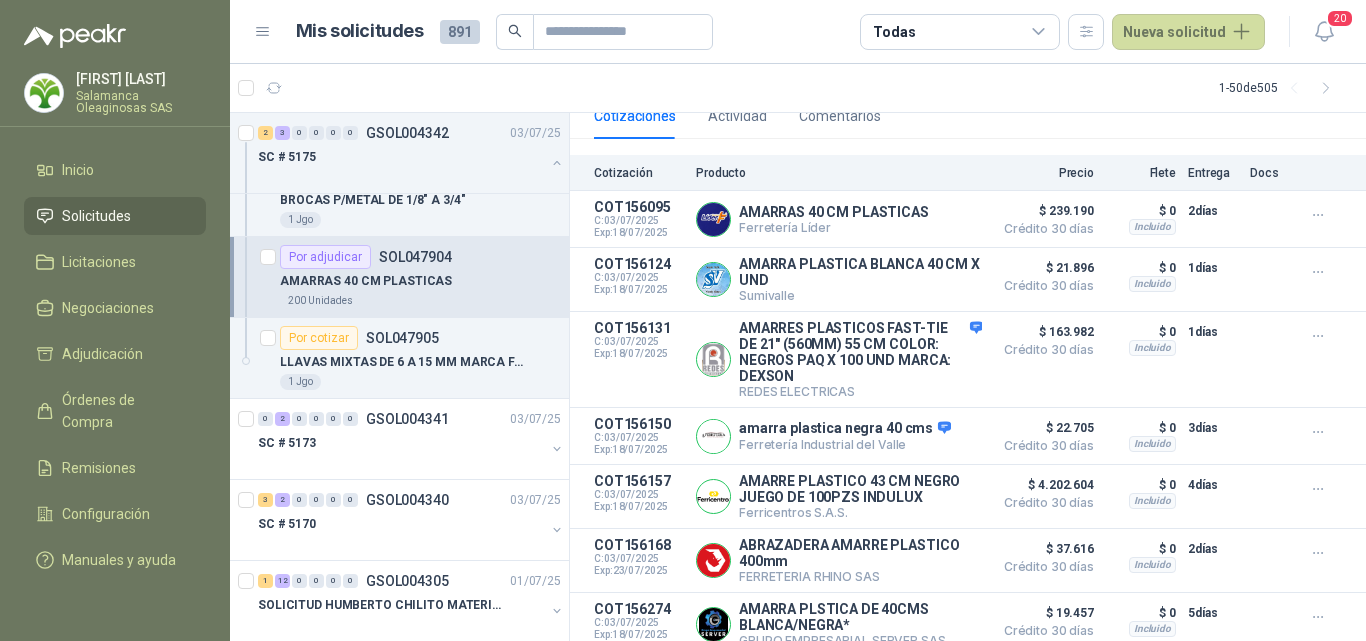 click on "Detalles" at bounding box center (0, 0) 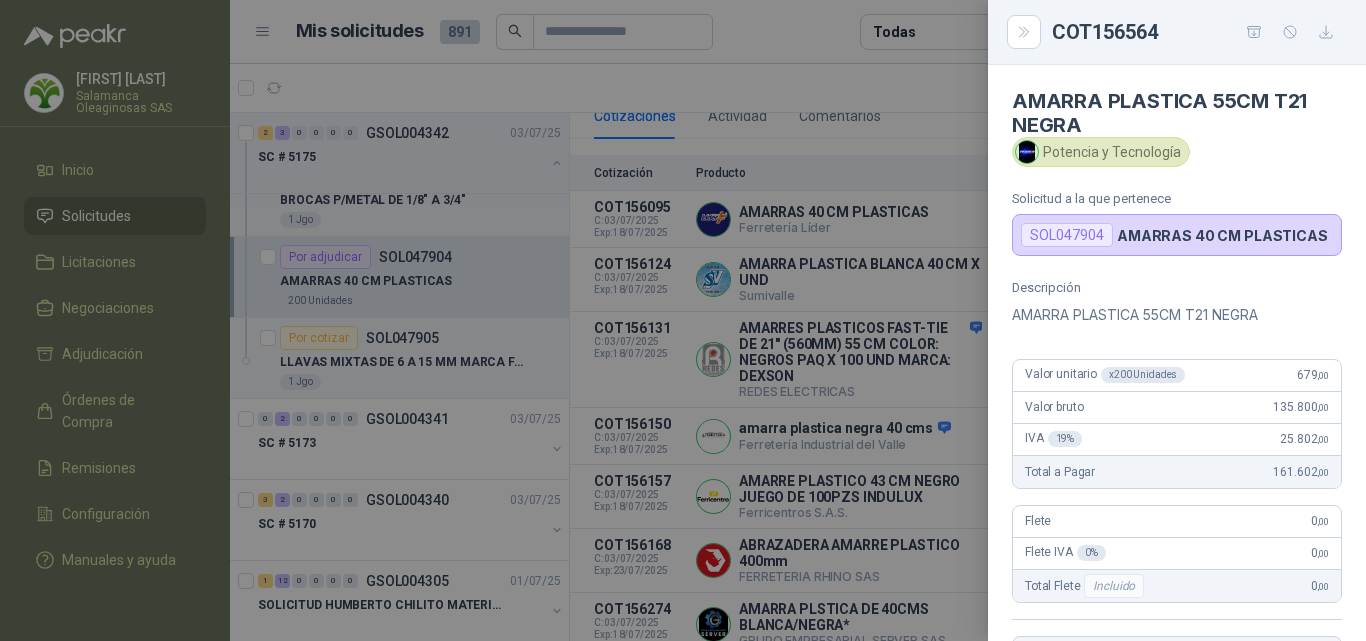 click at bounding box center (683, 320) 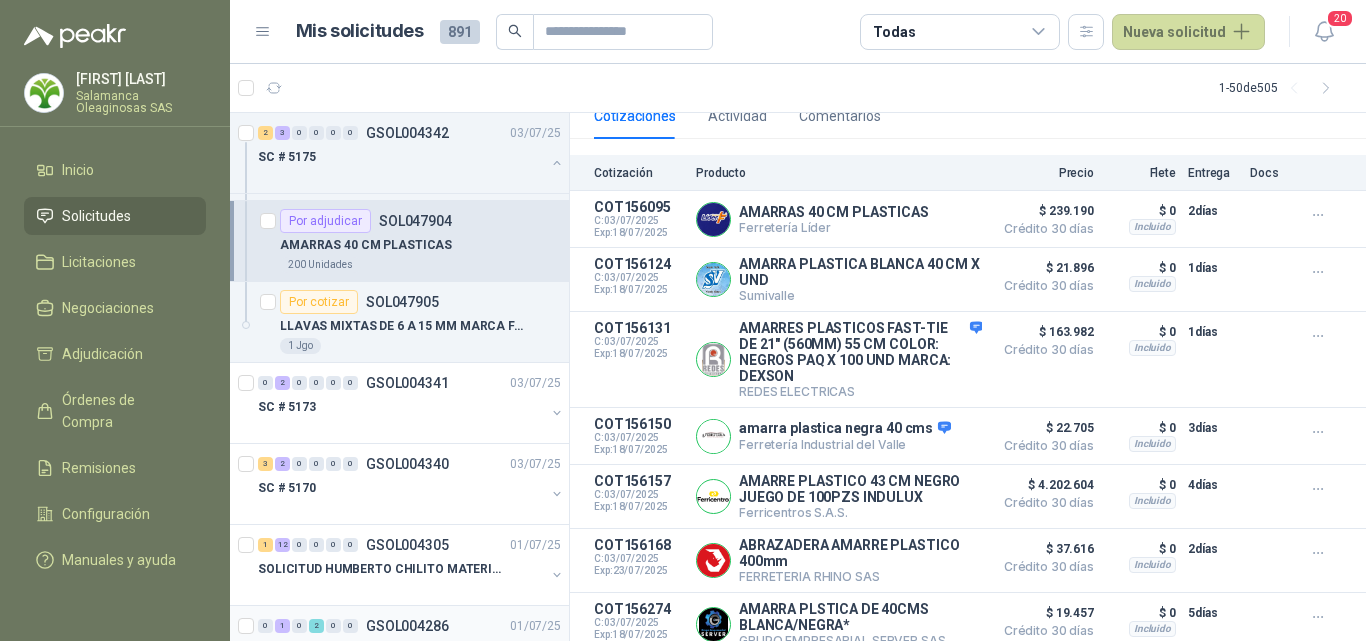 scroll, scrollTop: 200, scrollLeft: 0, axis: vertical 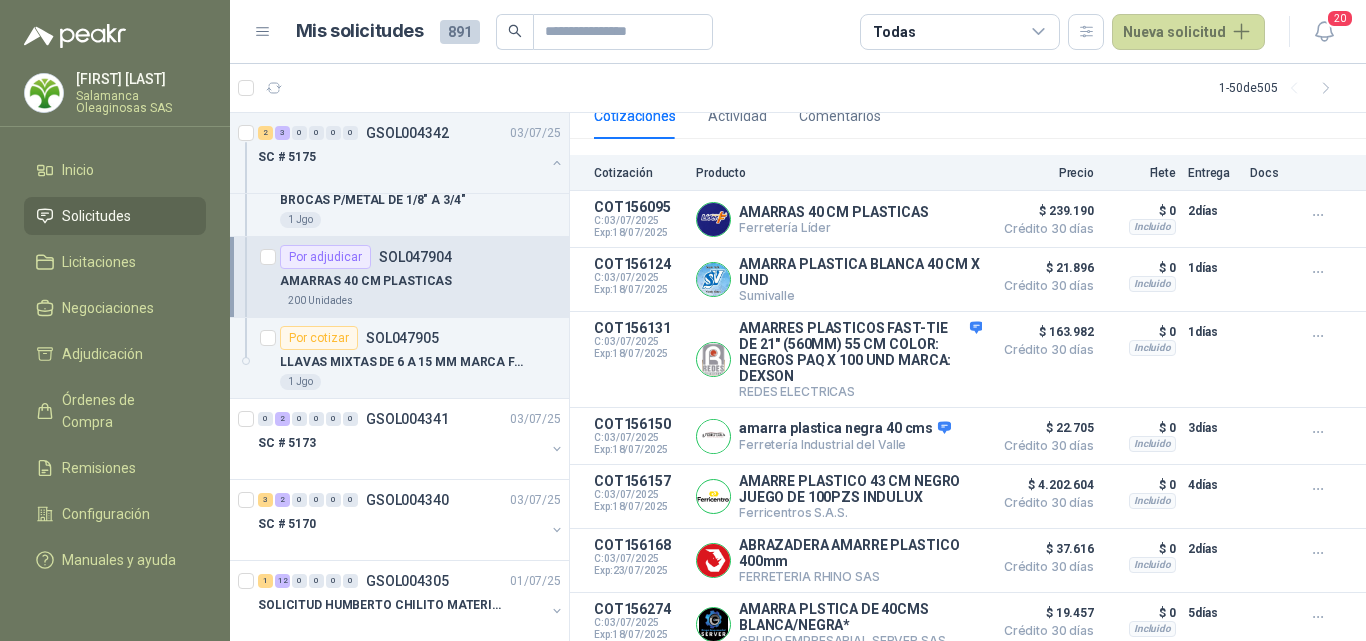 click on "Detalles" at bounding box center [0, 0] 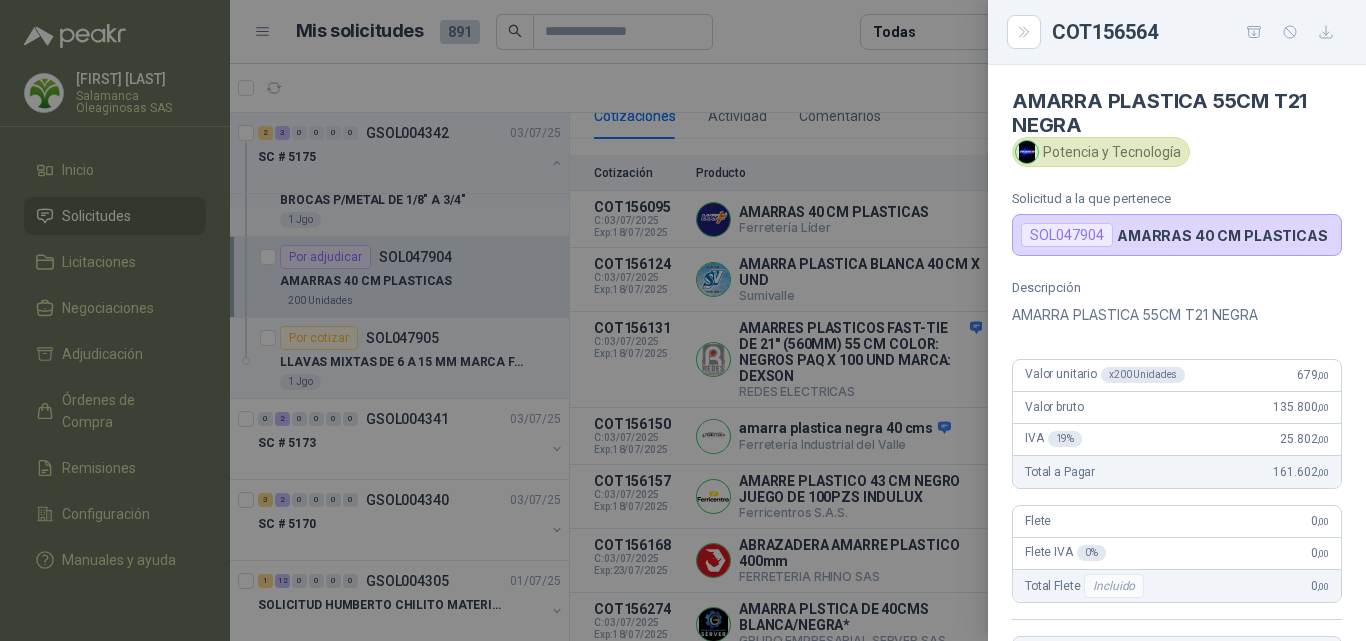 click at bounding box center [683, 320] 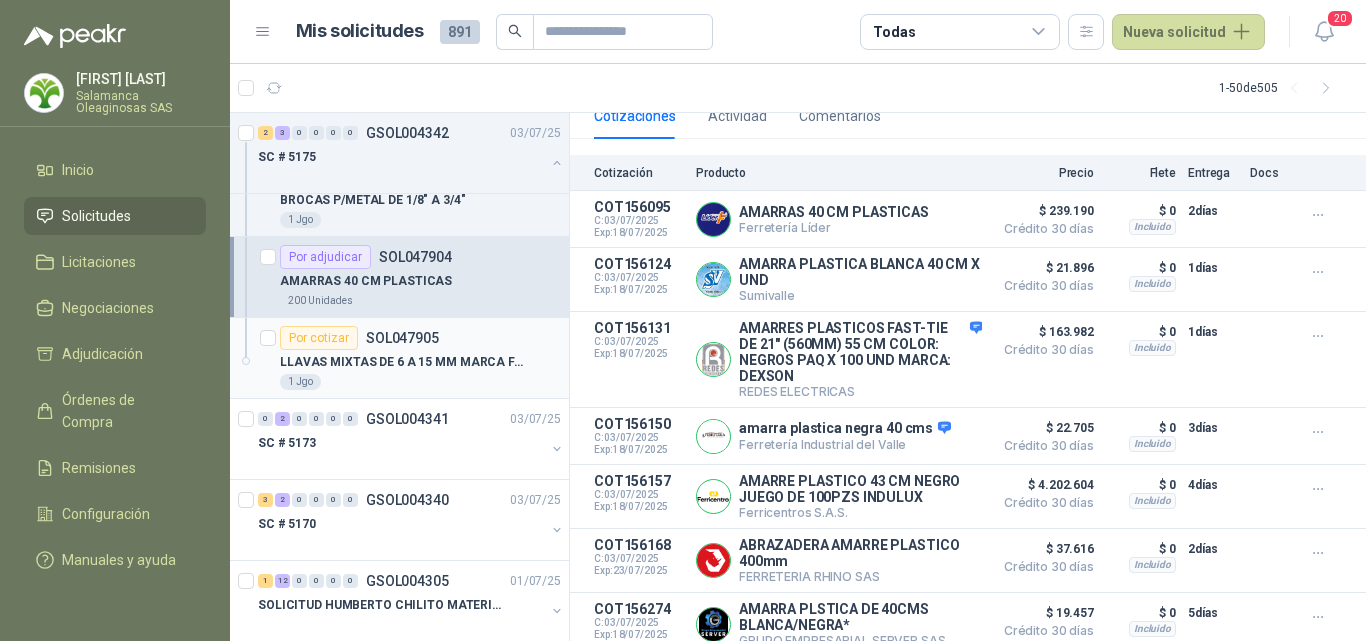 click on "LLAVAS MIXTAS DE 6 A 15 MM MARCA FACOM" at bounding box center [404, 362] 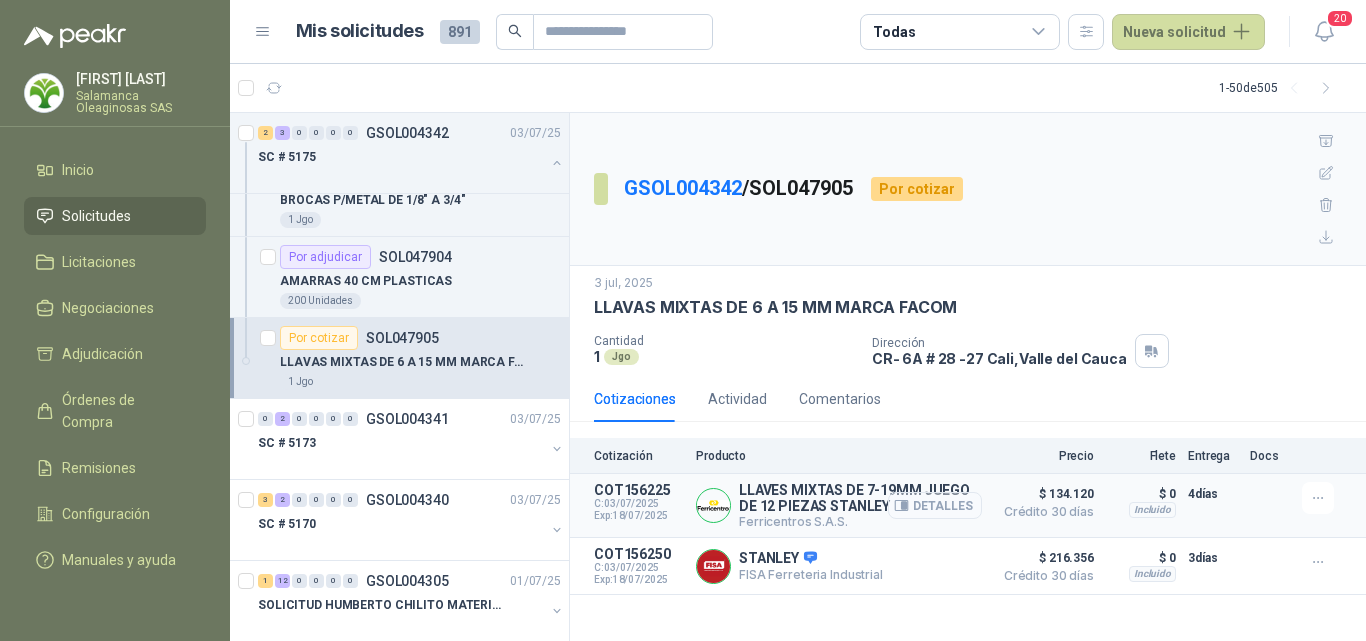click on "Detalles" at bounding box center (935, 505) 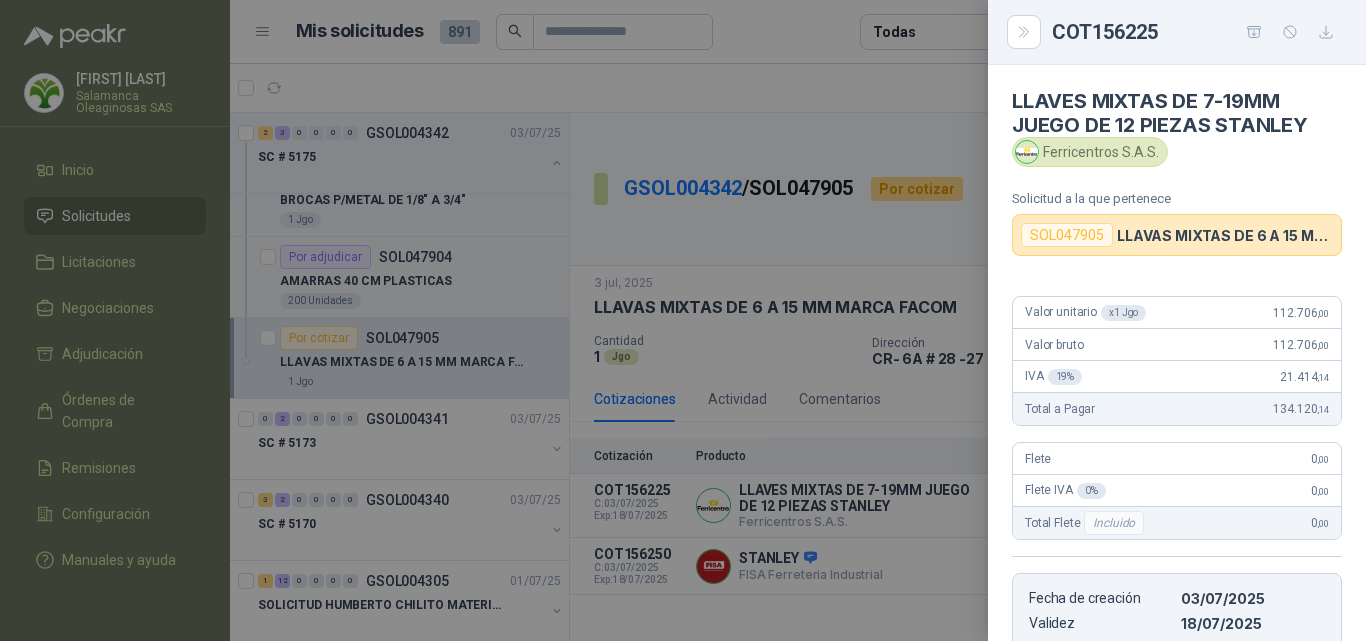 click at bounding box center [683, 320] 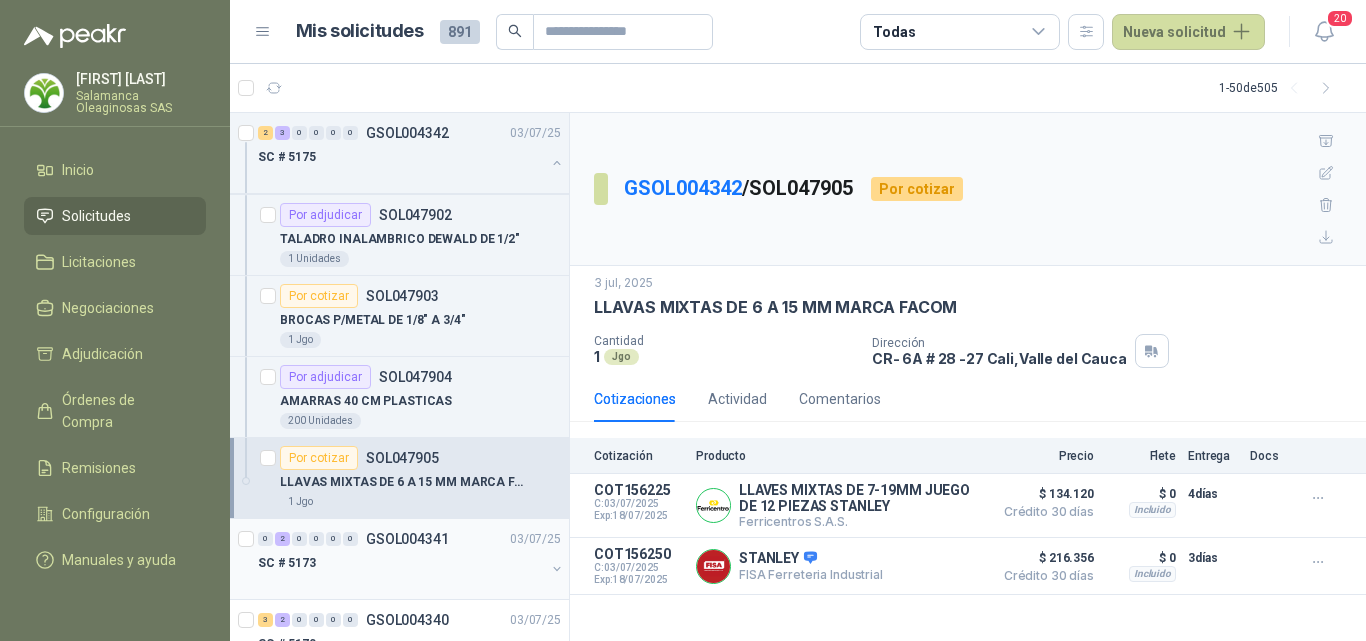 scroll, scrollTop: 0, scrollLeft: 0, axis: both 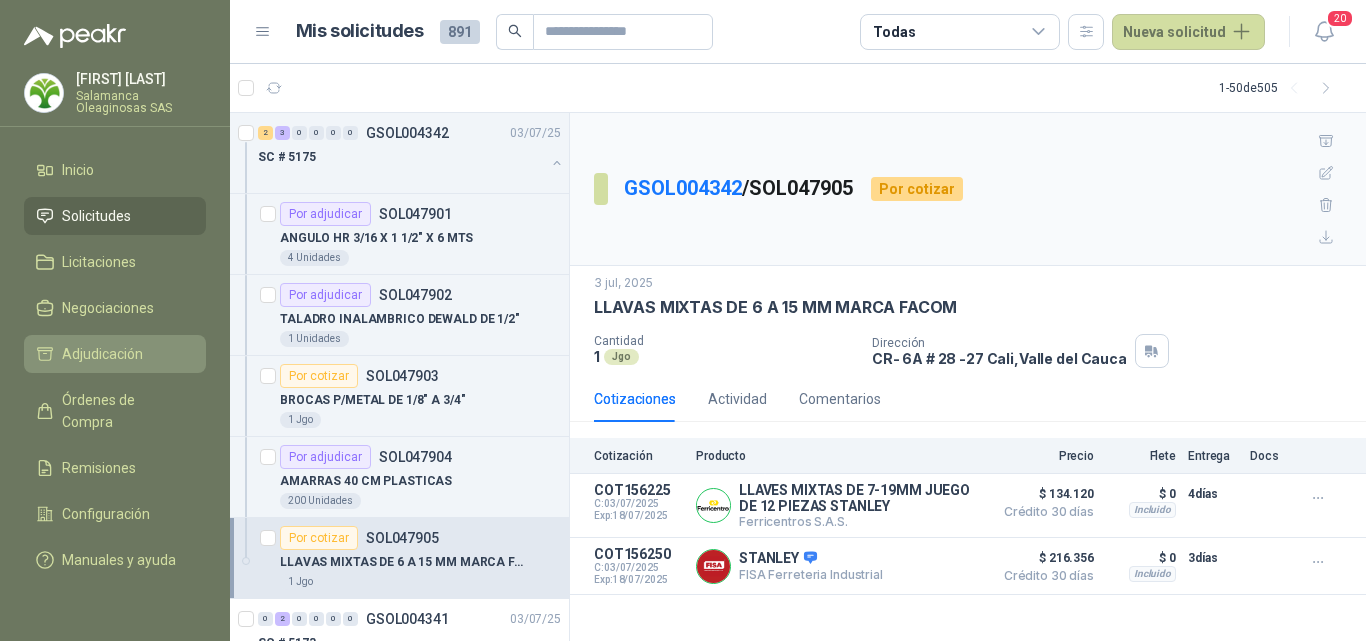 click on "Adjudicación" at bounding box center (102, 354) 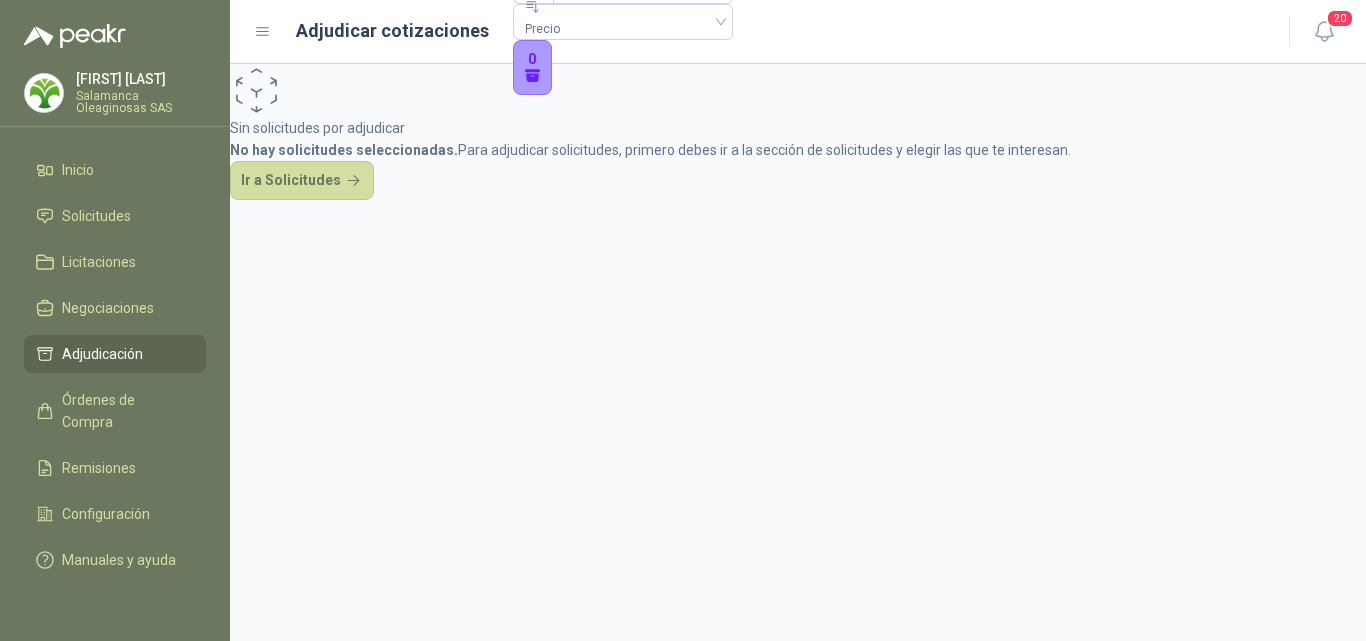 click on "Adjudicación" at bounding box center [102, 354] 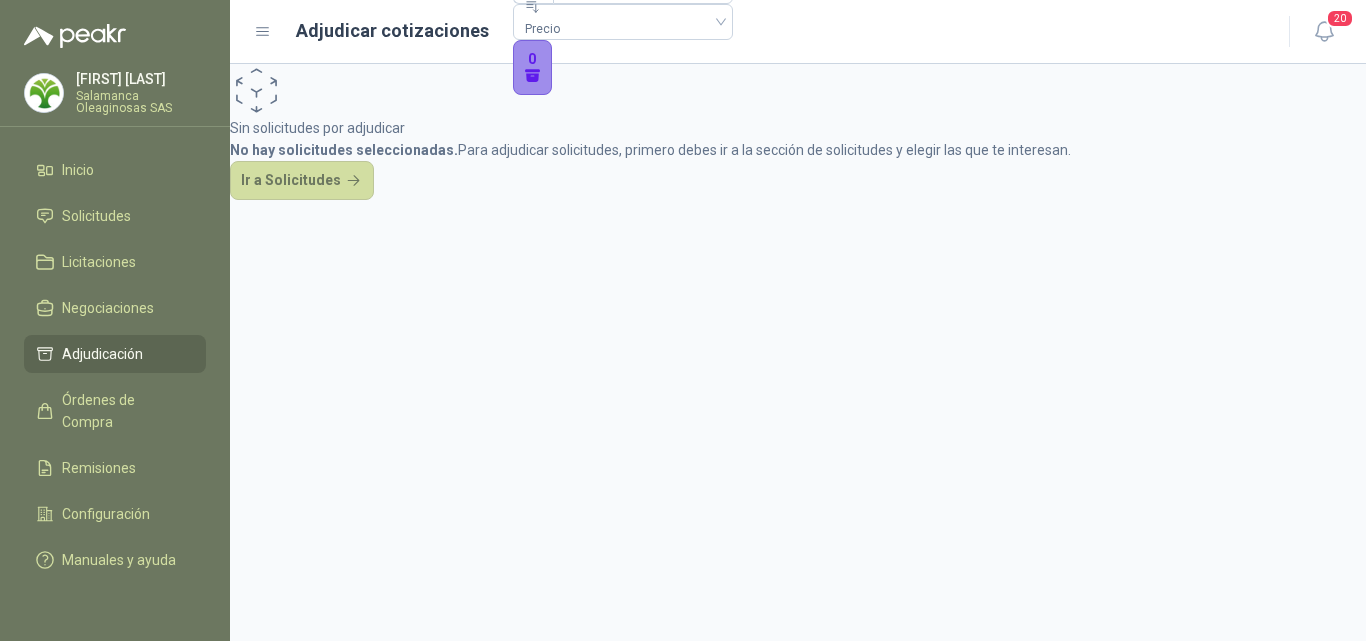 click on "0" at bounding box center [533, 68] 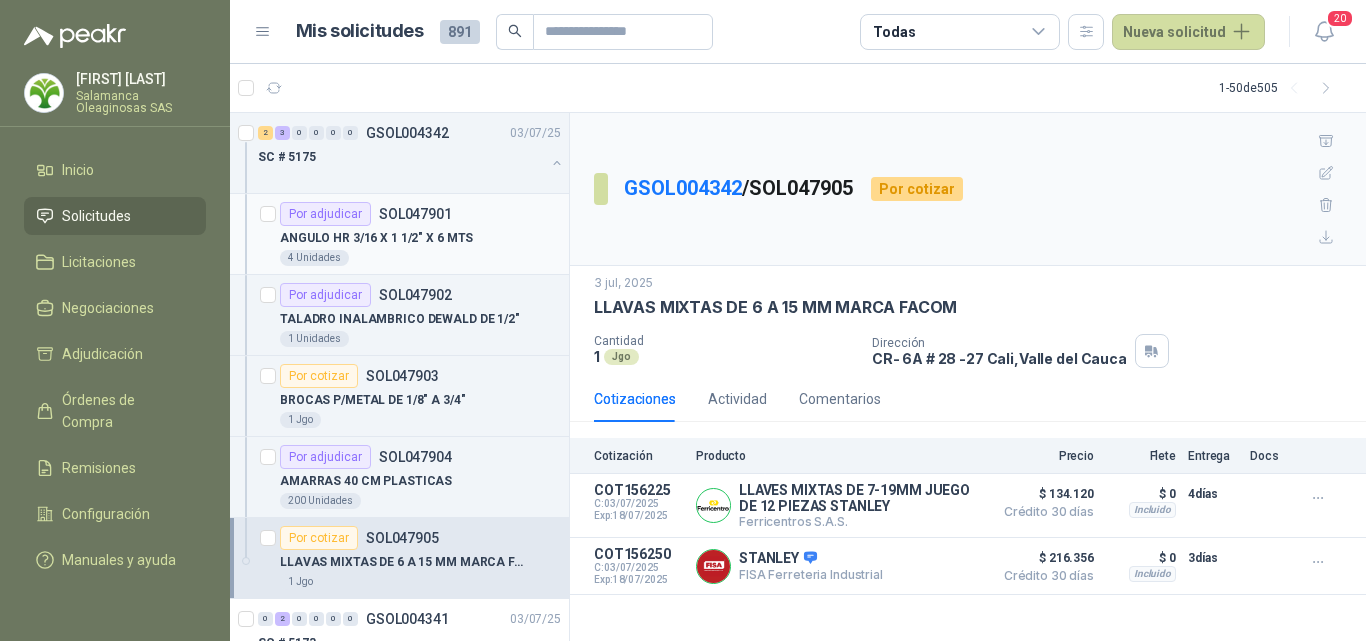 click on "4   Unidades" at bounding box center [420, 258] 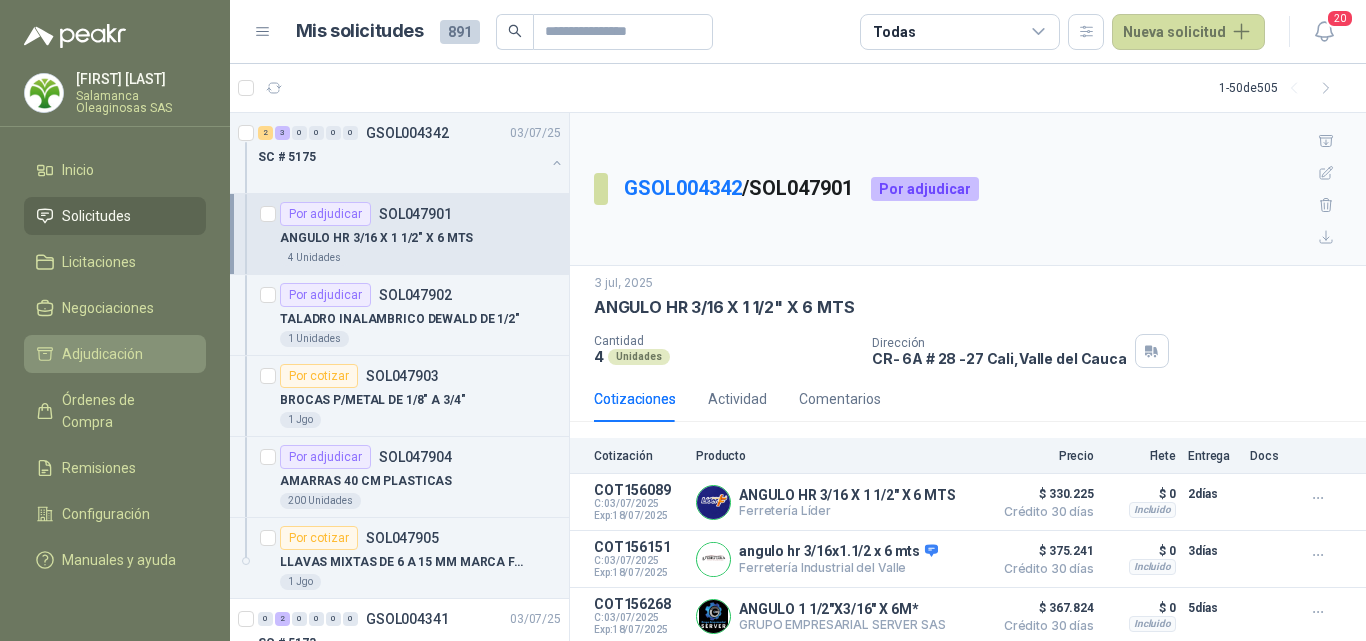 click on "Adjudicación" at bounding box center [102, 354] 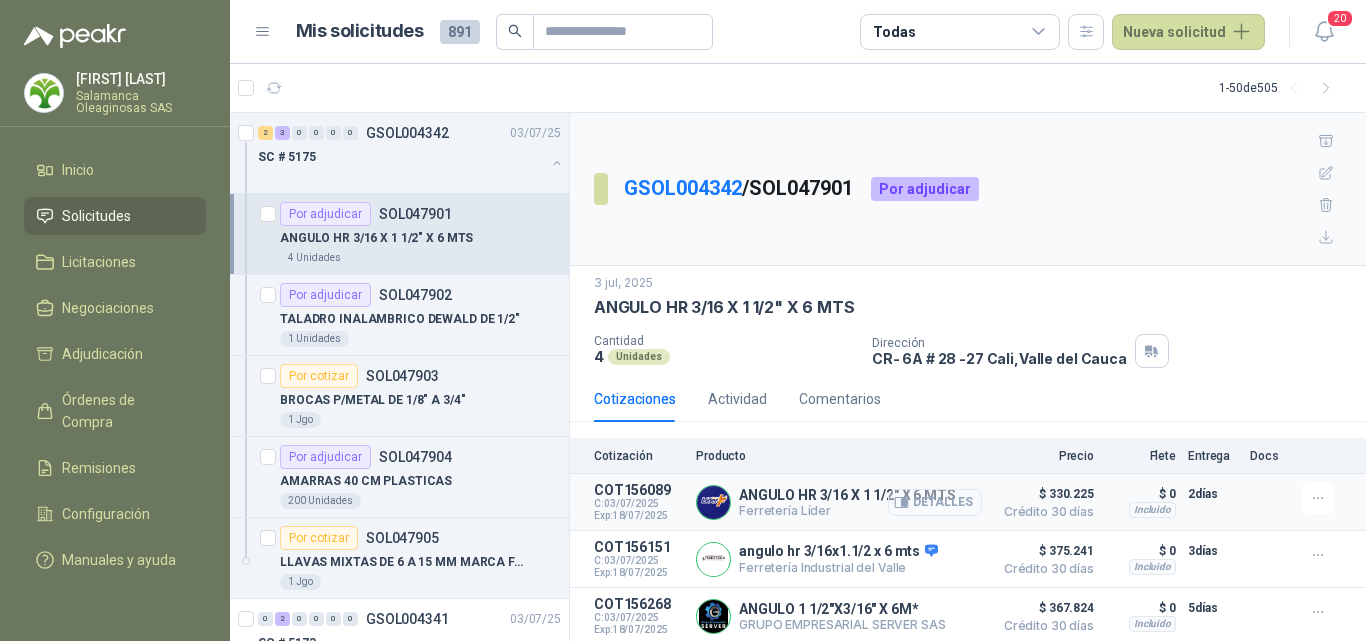 click on "Detalles" at bounding box center (935, 502) 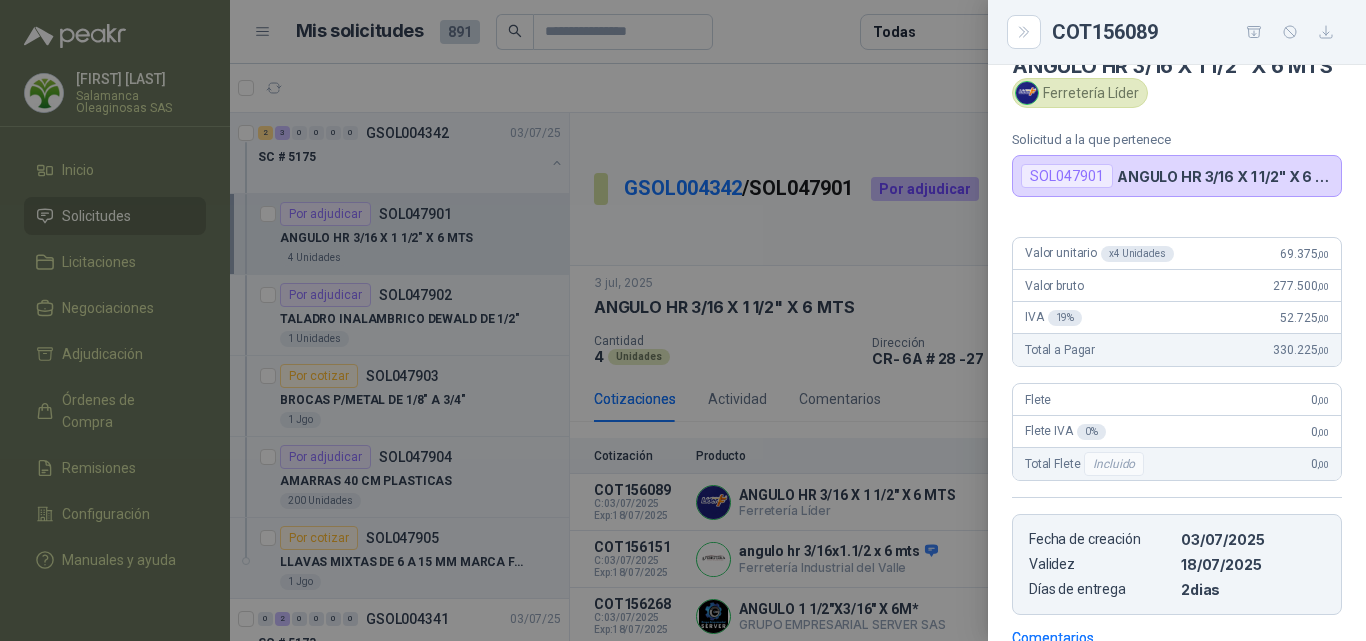 scroll, scrollTop: 0, scrollLeft: 0, axis: both 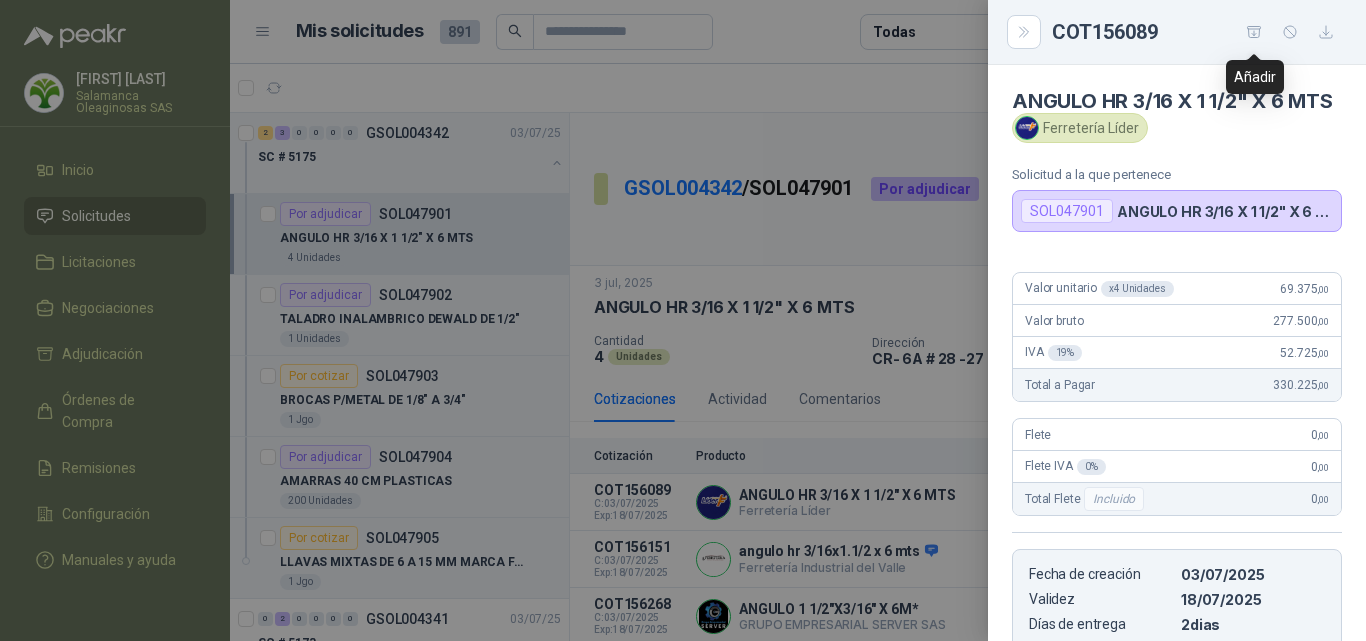click at bounding box center (1254, 32) 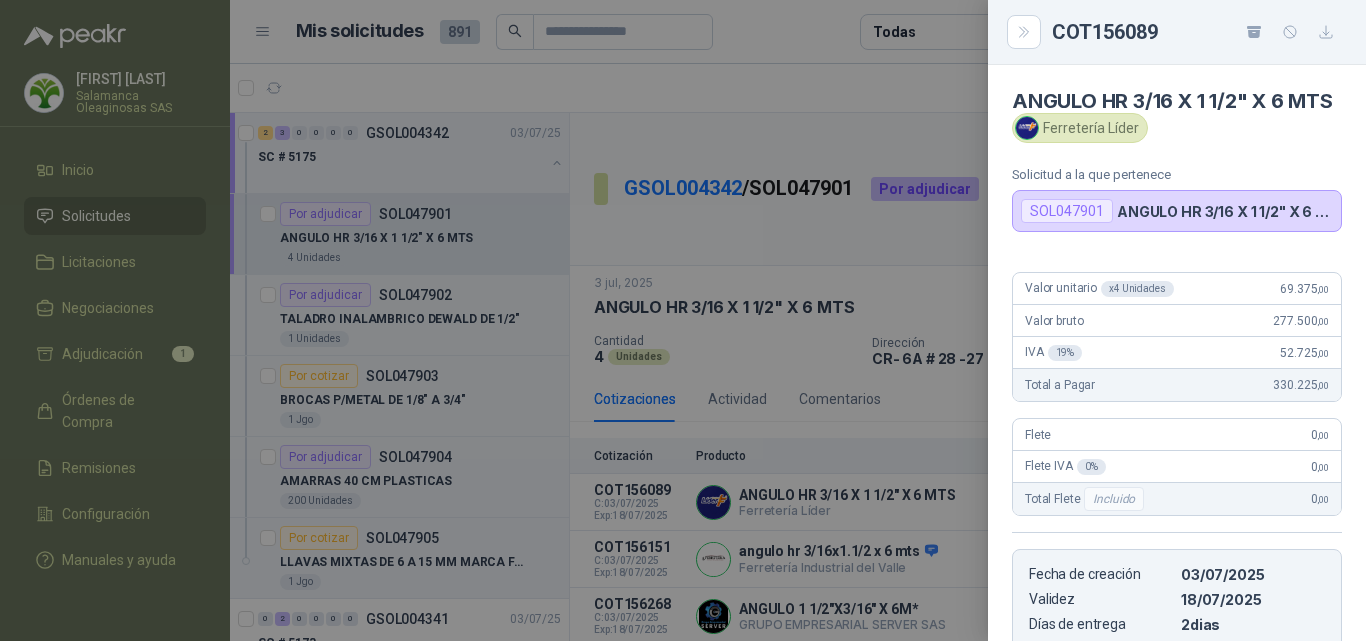 click at bounding box center (683, 320) 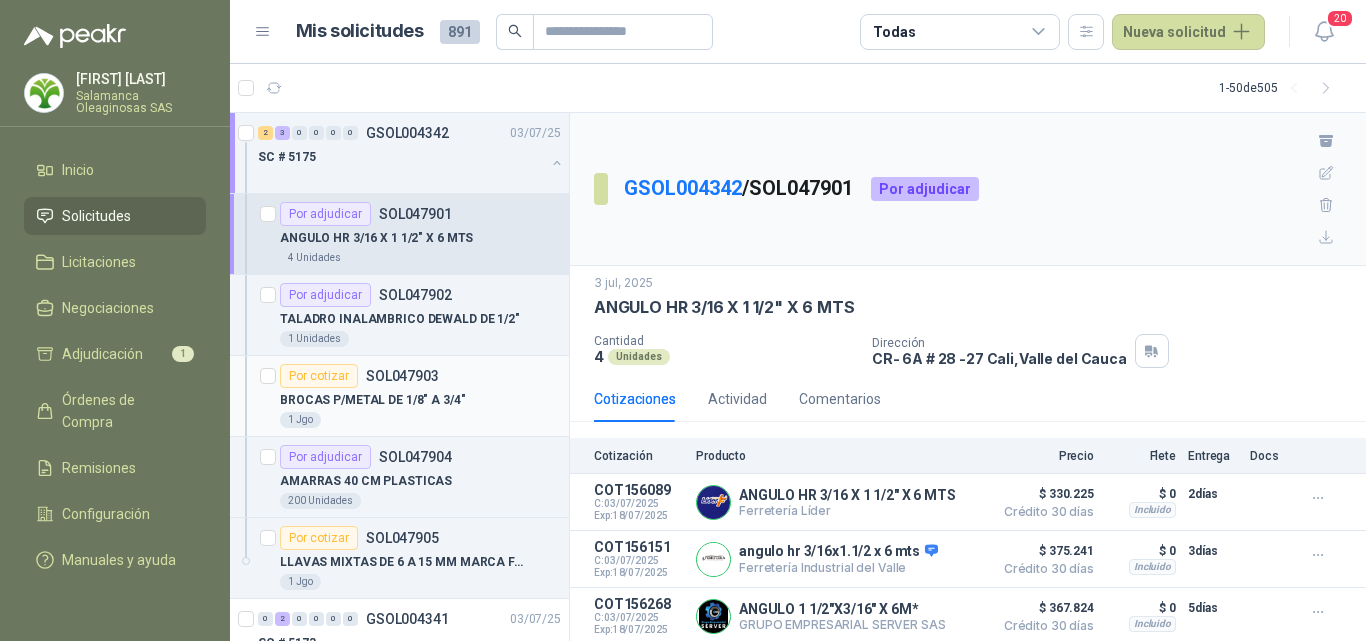 click on "BROCAS P/METAL DE 1/8" A 3/4"" at bounding box center (420, 400) 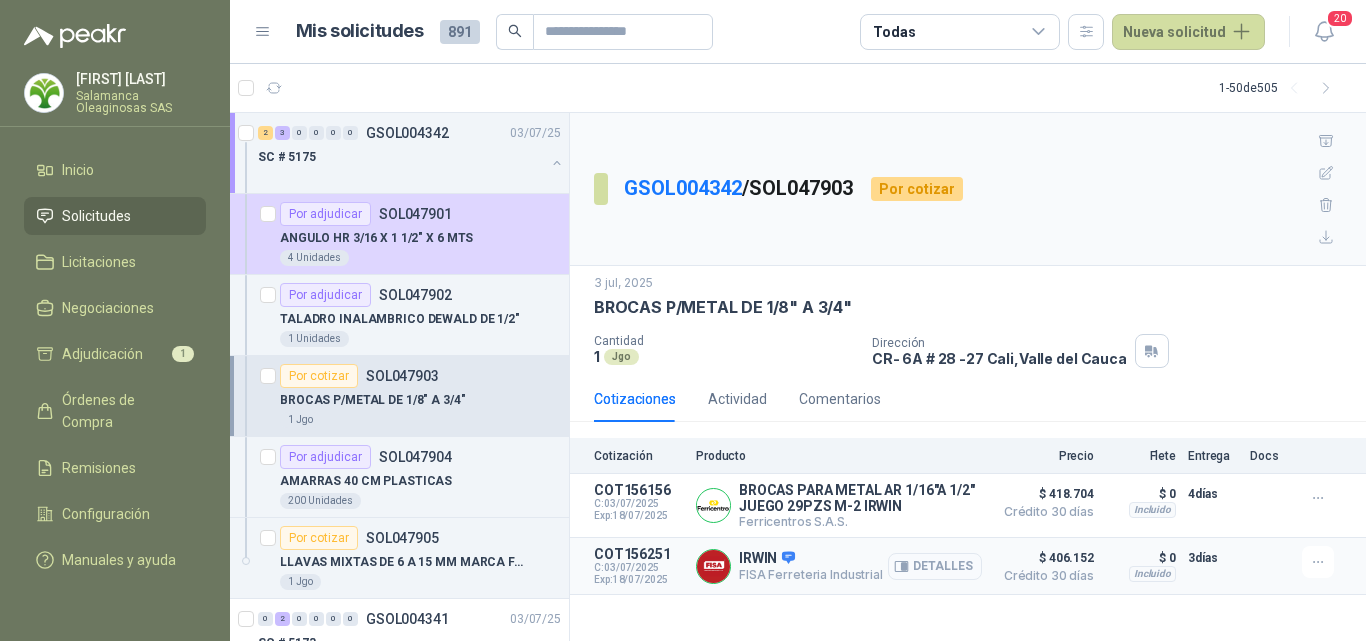 click on "Detalles" at bounding box center (0, 0) 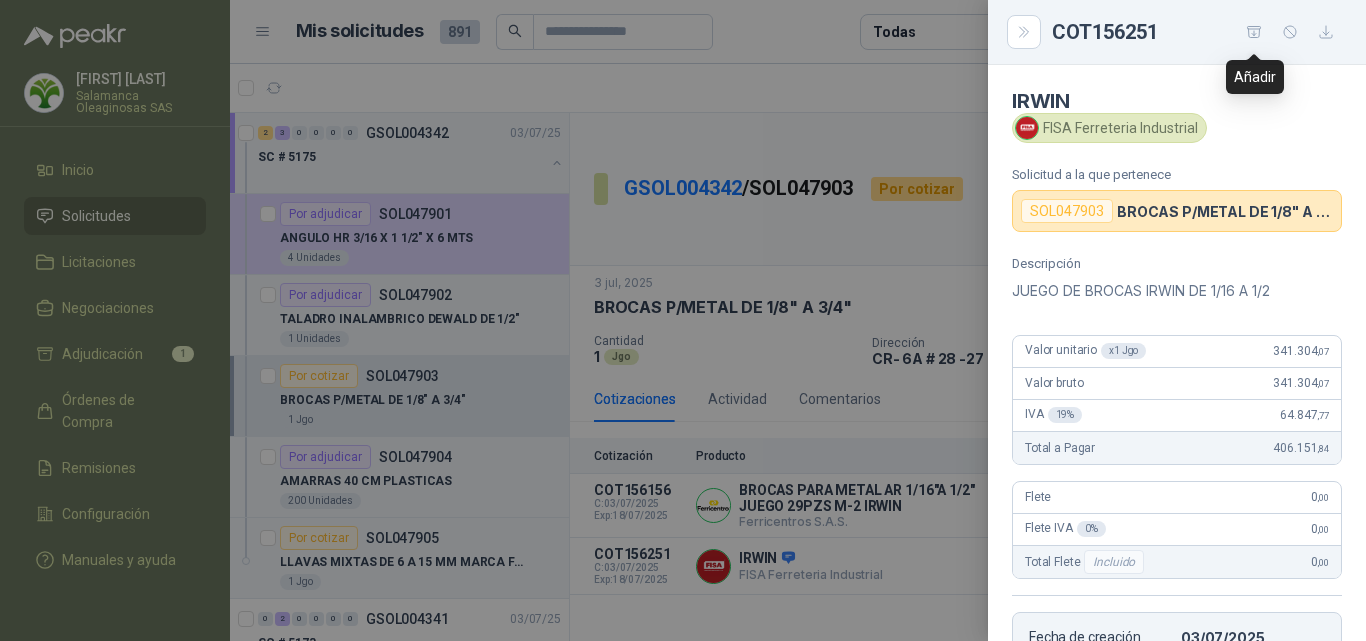 click at bounding box center (1254, 32) 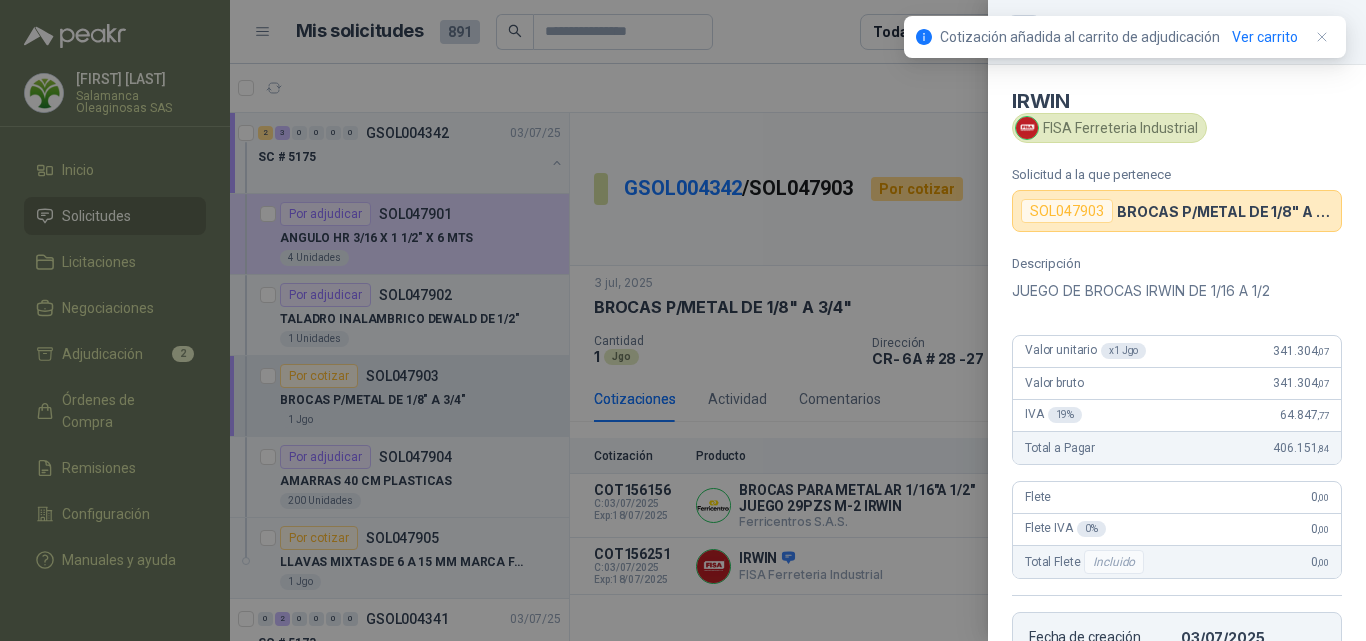 click at bounding box center [683, 320] 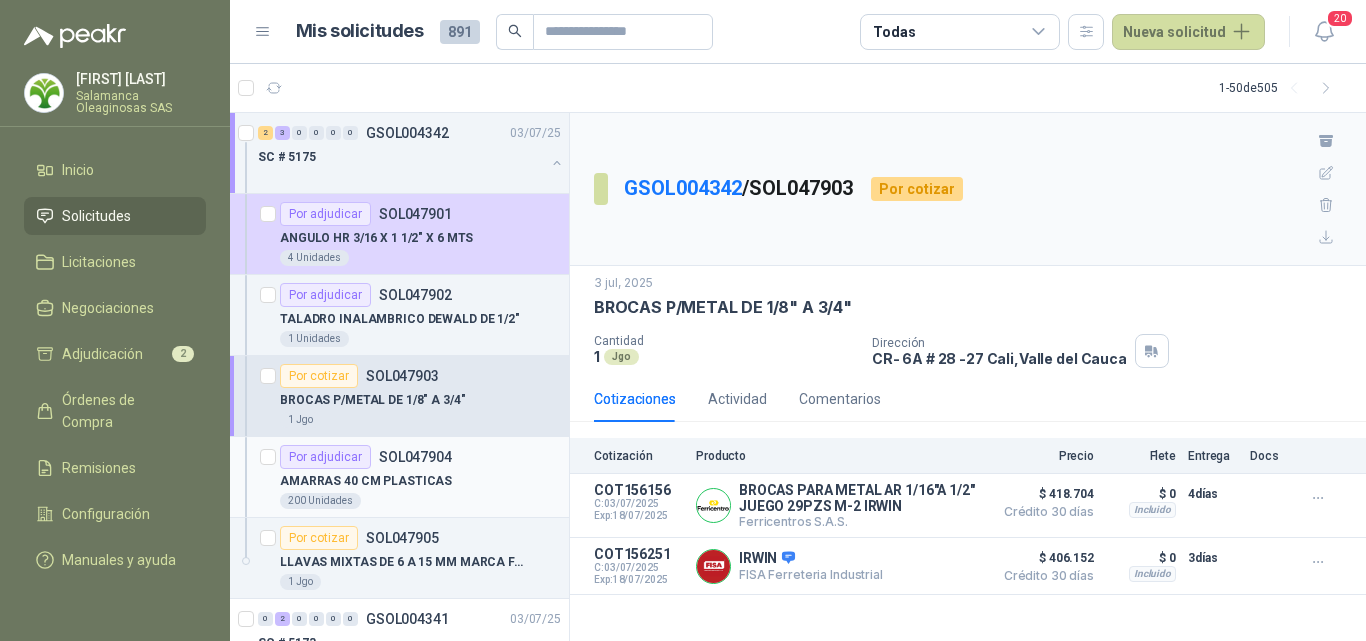 click on "AMARRAS 40 CM PLASTICAS" at bounding box center (420, 481) 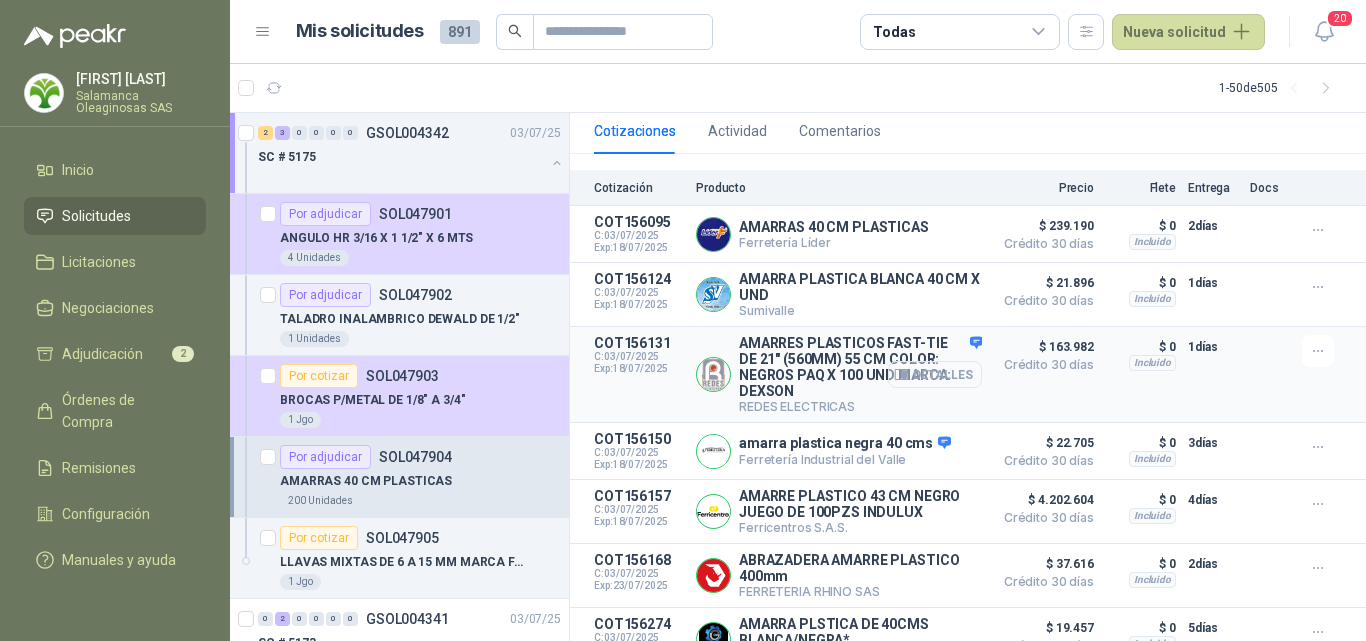 scroll, scrollTop: 283, scrollLeft: 0, axis: vertical 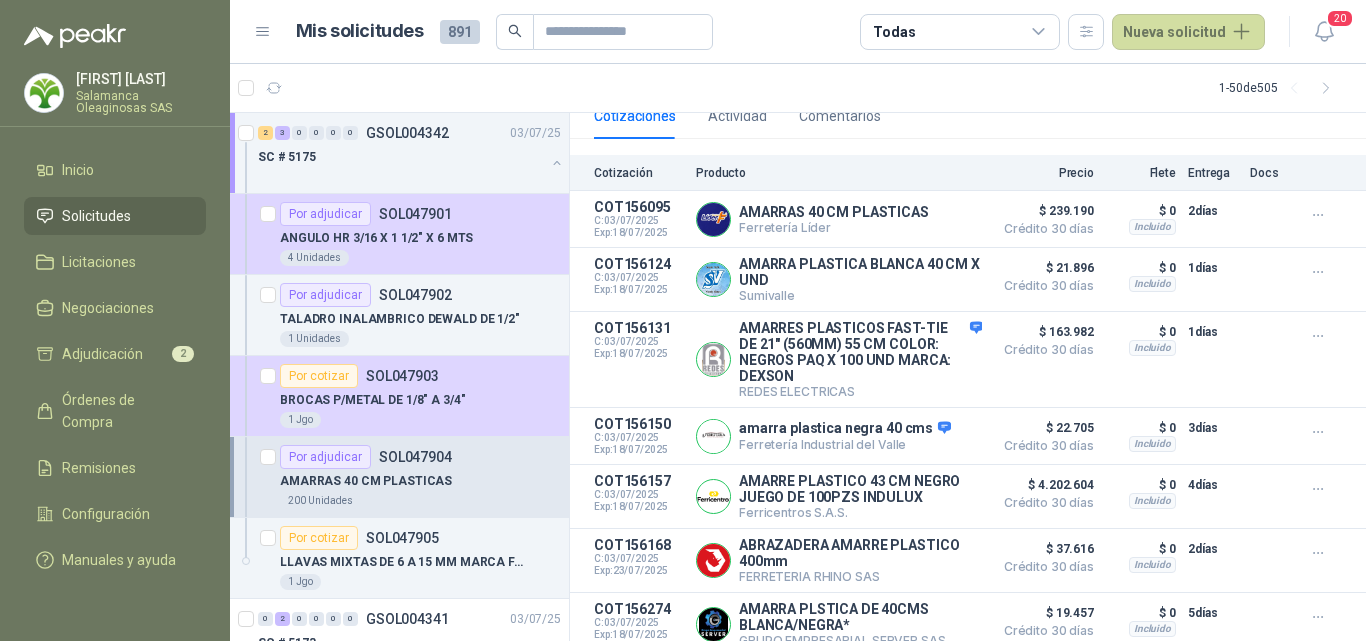 click on "Detalles" at bounding box center (0, 0) 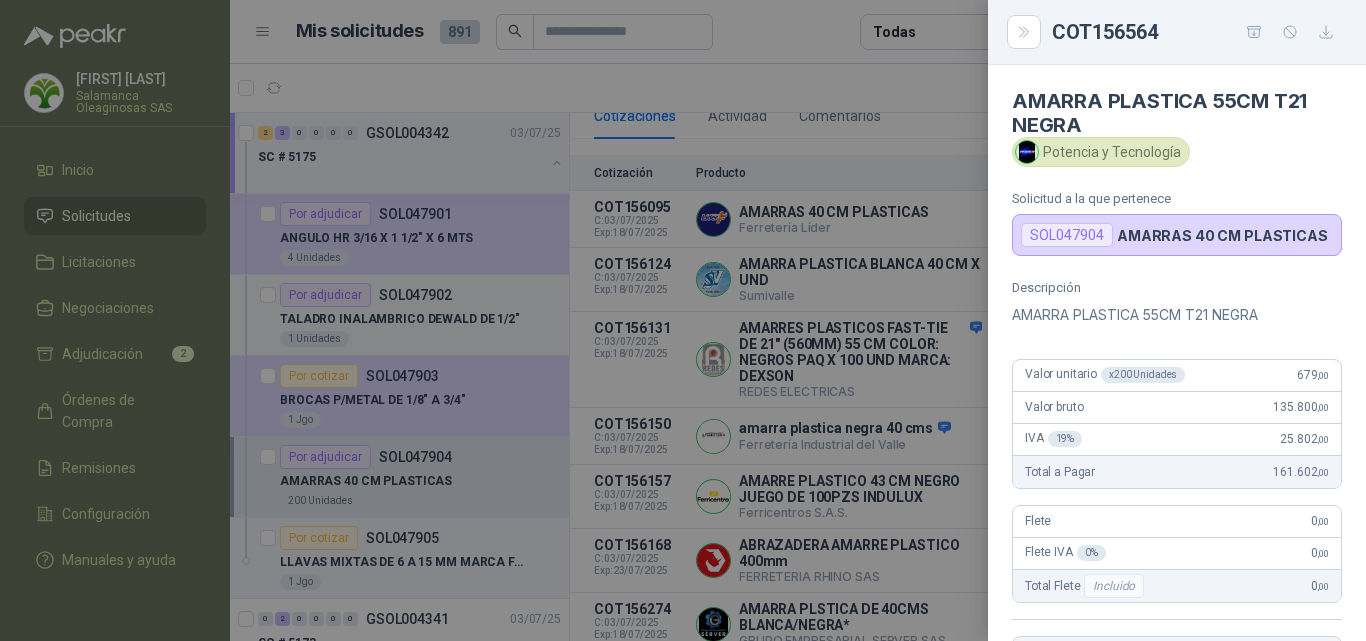 click at bounding box center [683, 320] 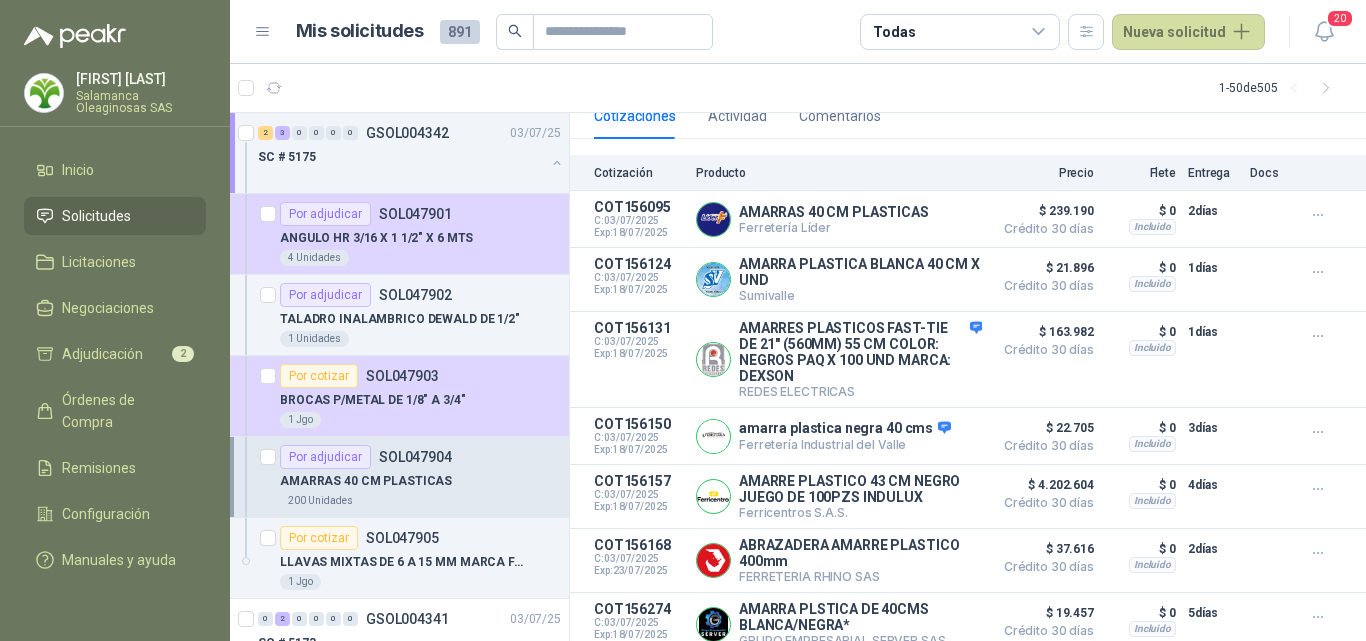 click on "Detalles" at bounding box center (0, 0) 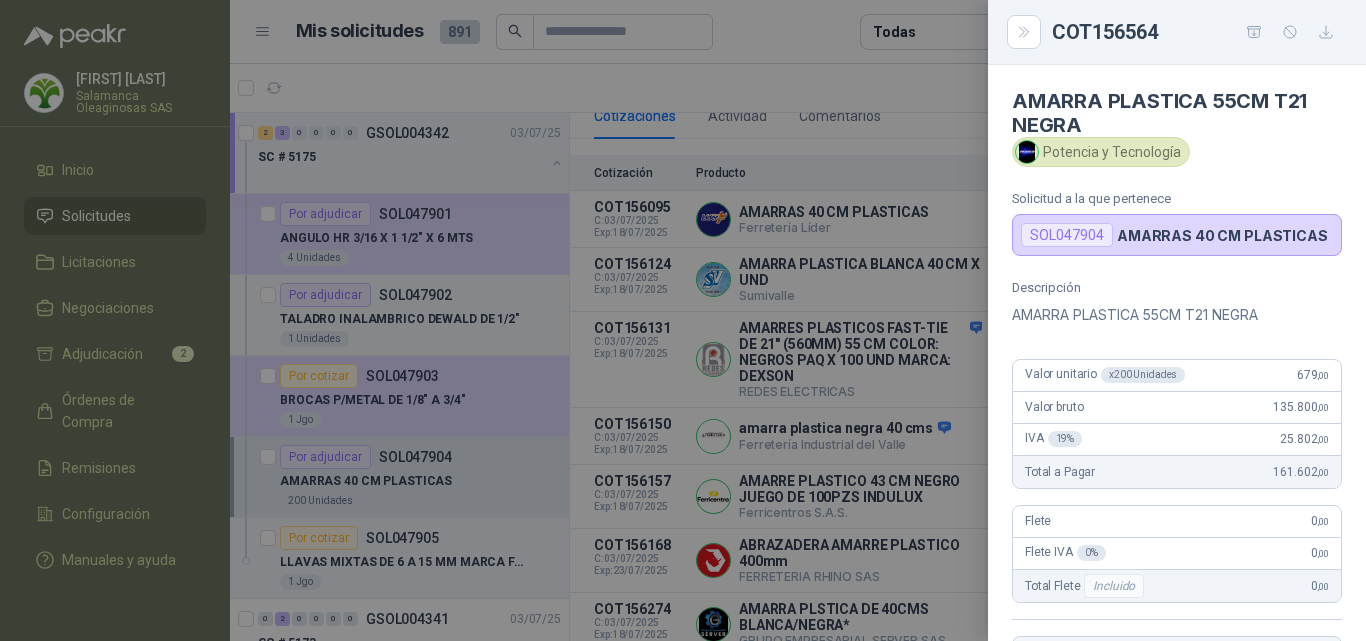 click at bounding box center (683, 320) 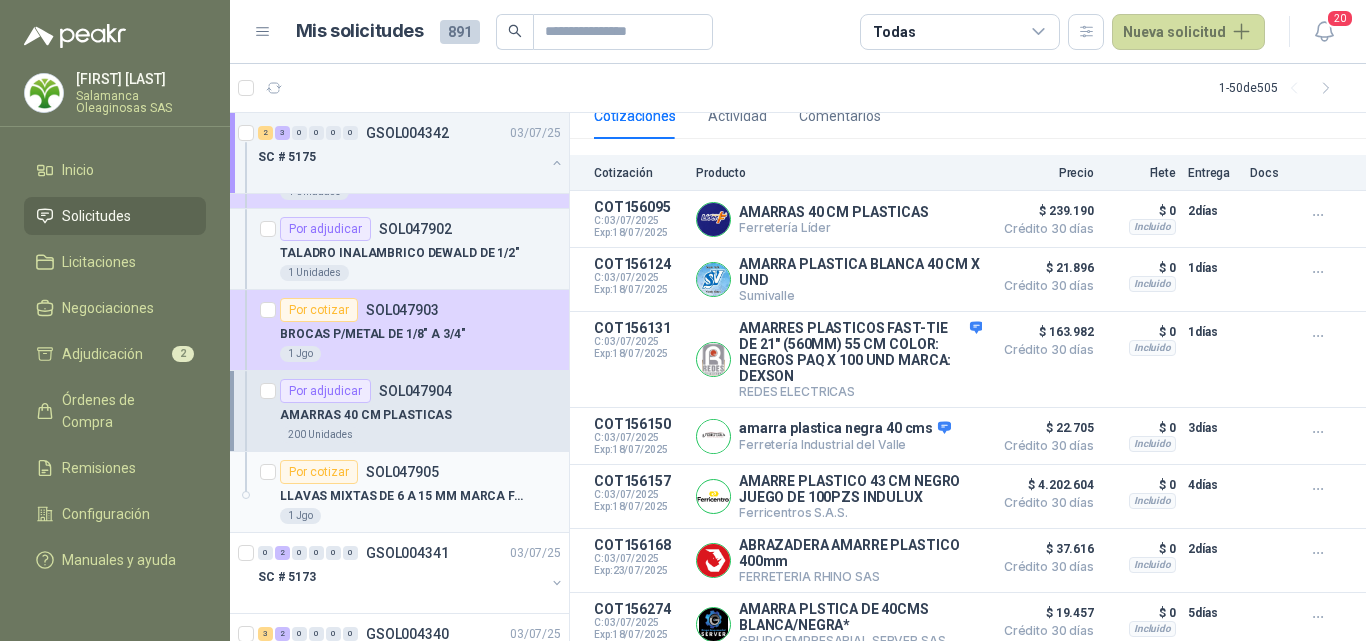 scroll, scrollTop: 100, scrollLeft: 0, axis: vertical 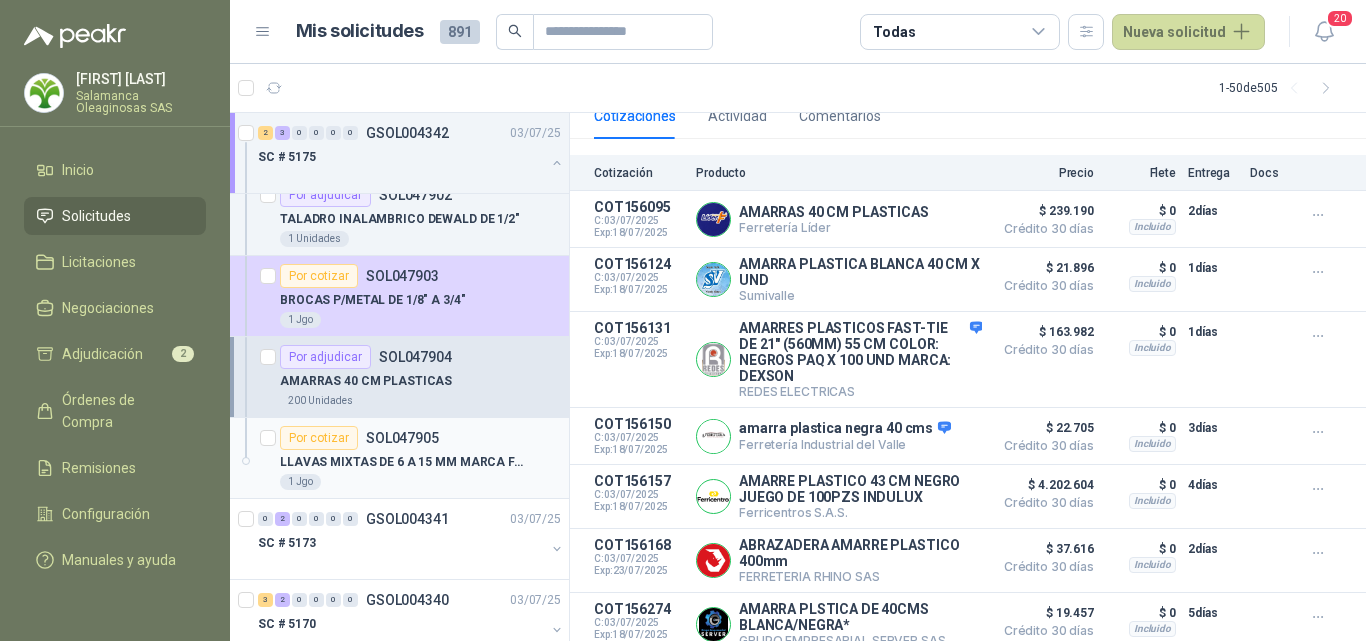 click on "1   Jgo" at bounding box center [420, 482] 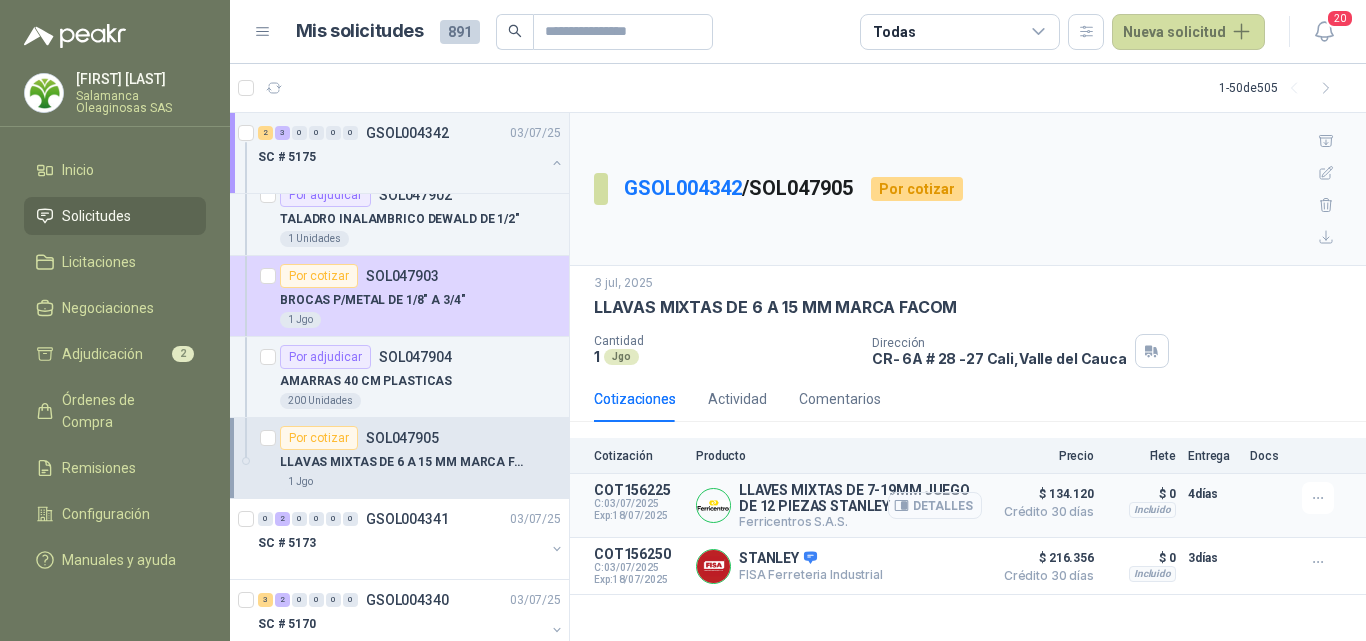 click on "Detalles" at bounding box center [935, 505] 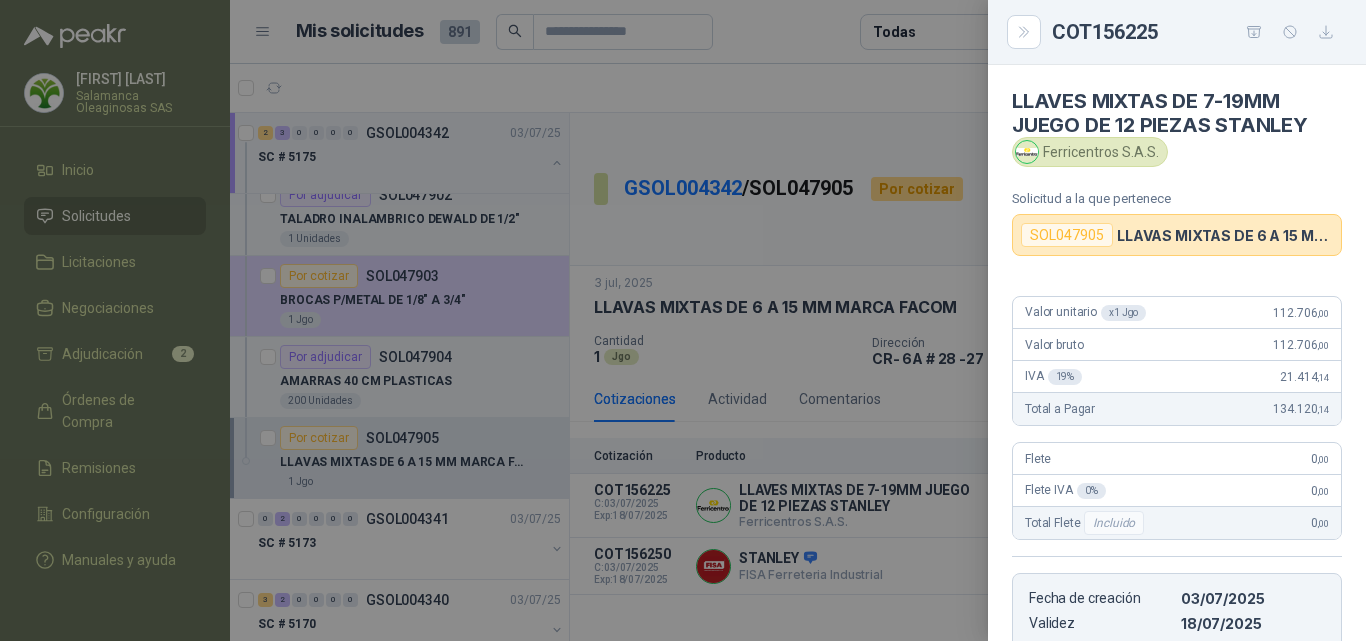 click at bounding box center (683, 320) 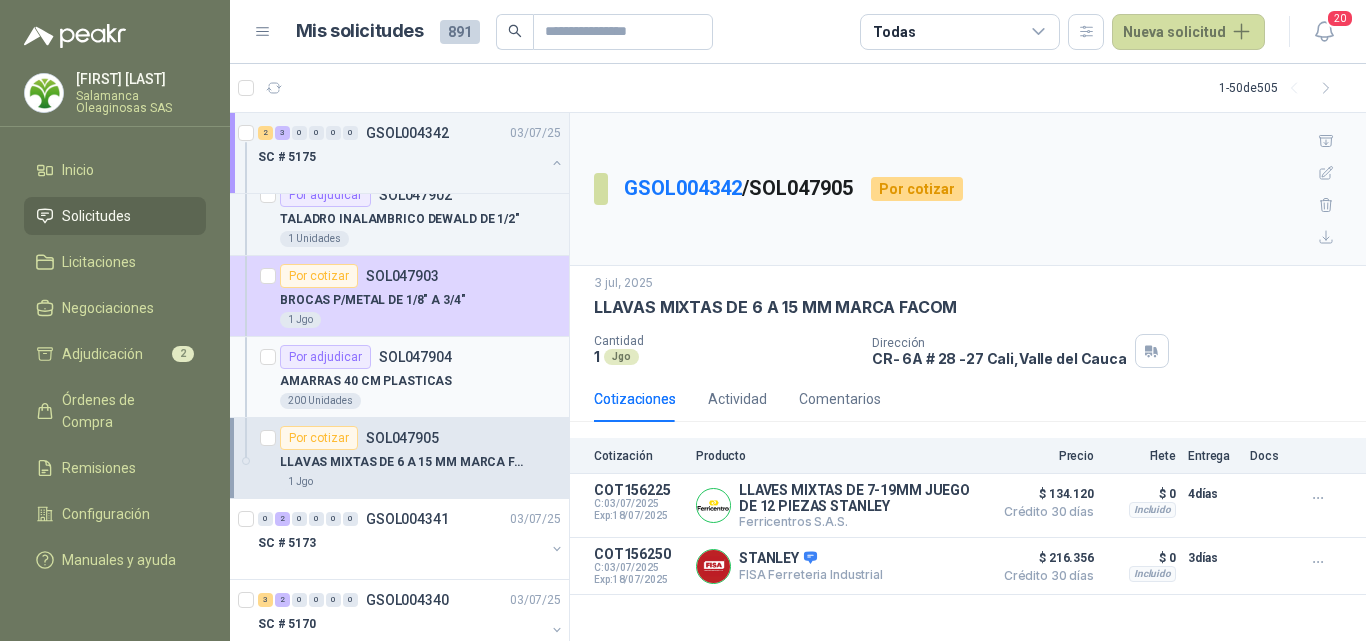 click on "AMARRAS 40 CM PLASTICAS" at bounding box center (420, 381) 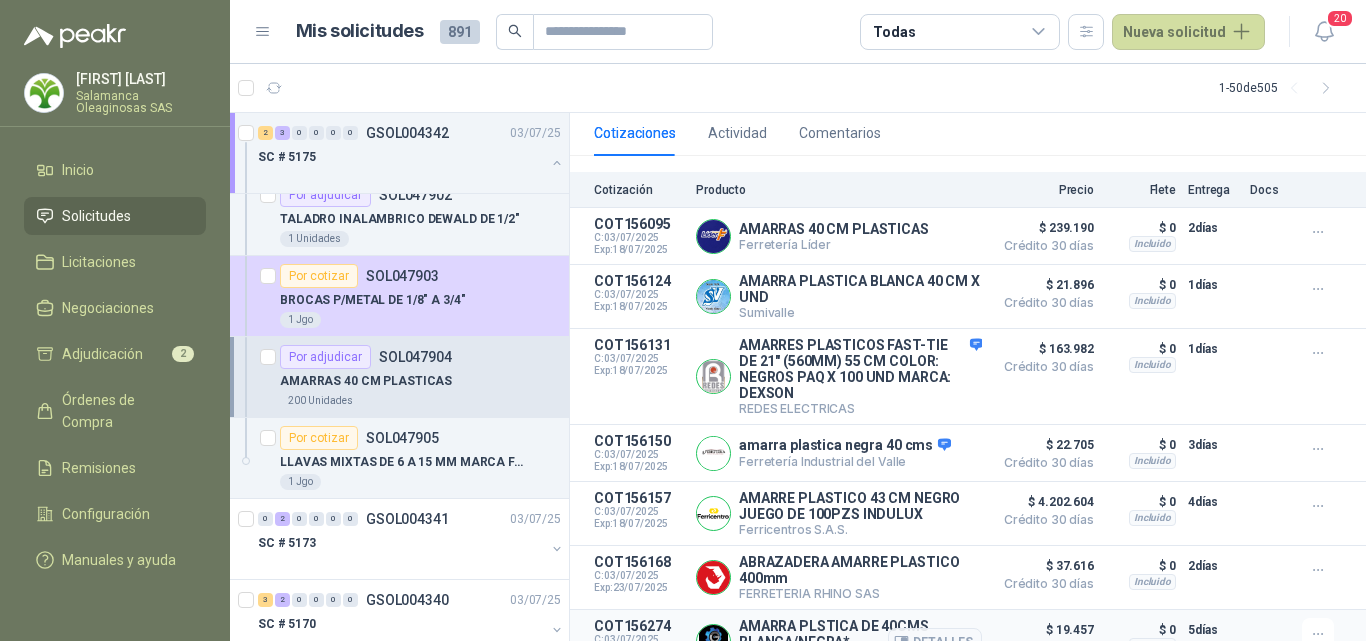 scroll, scrollTop: 283, scrollLeft: 0, axis: vertical 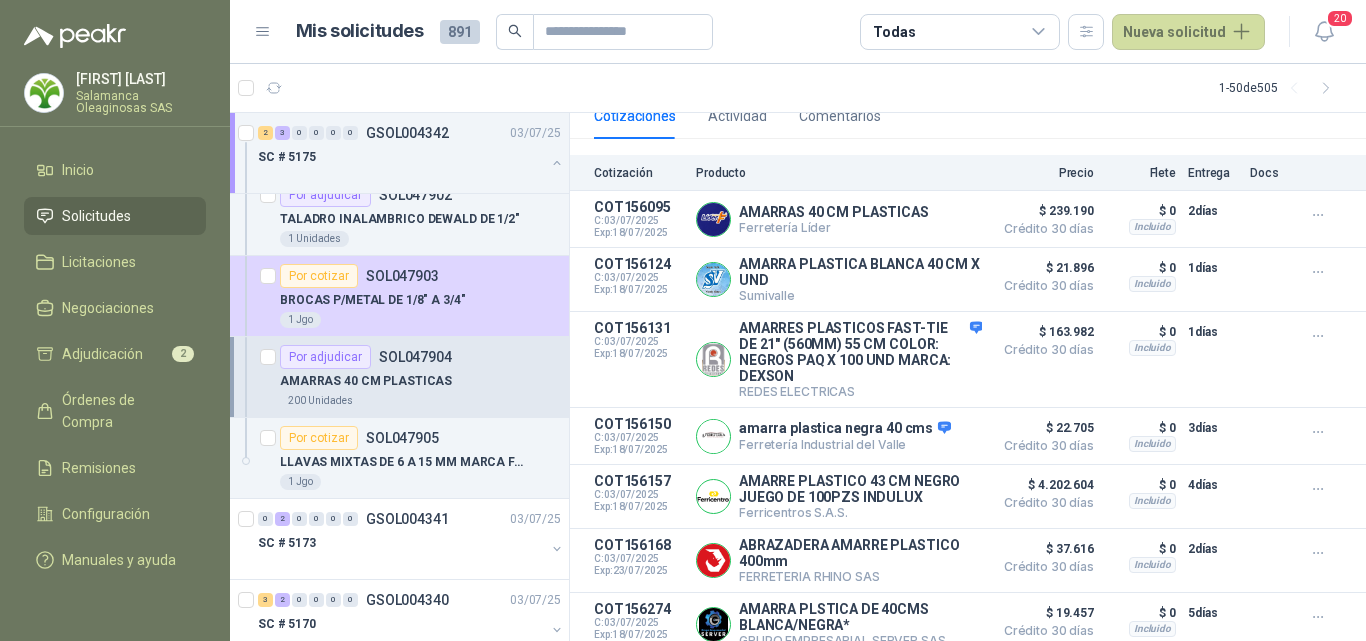 click on "Detalles" at bounding box center [0, 0] 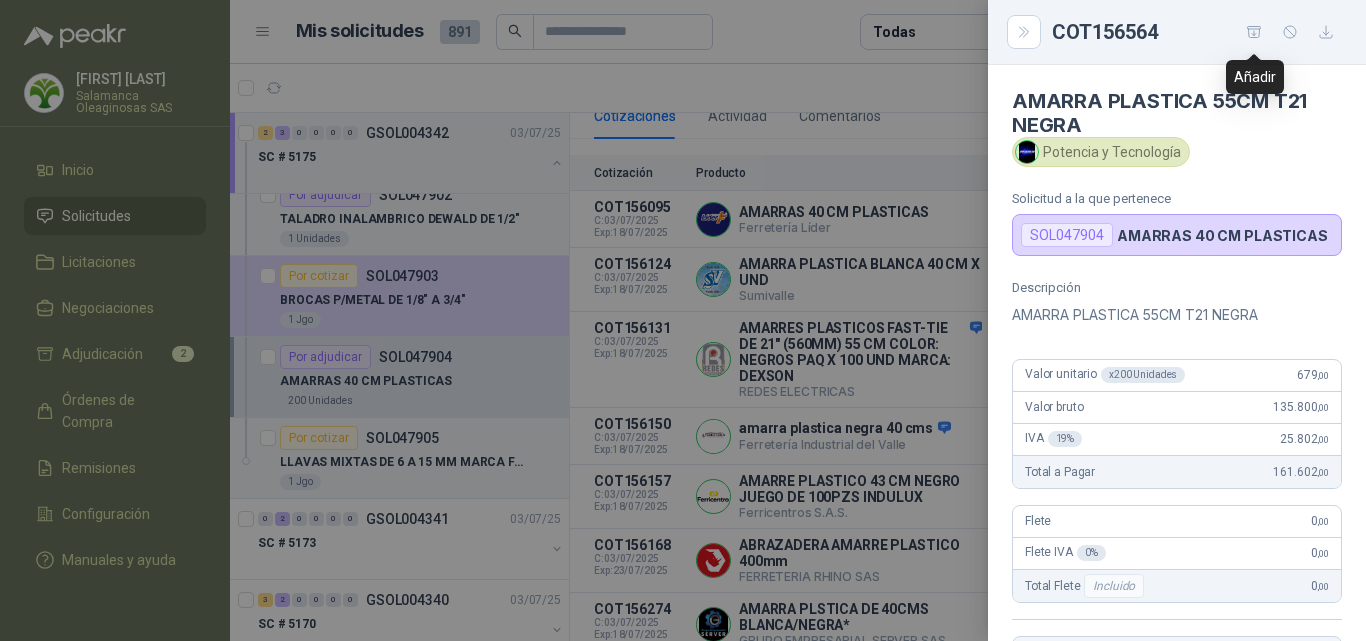 click at bounding box center (1254, 32) 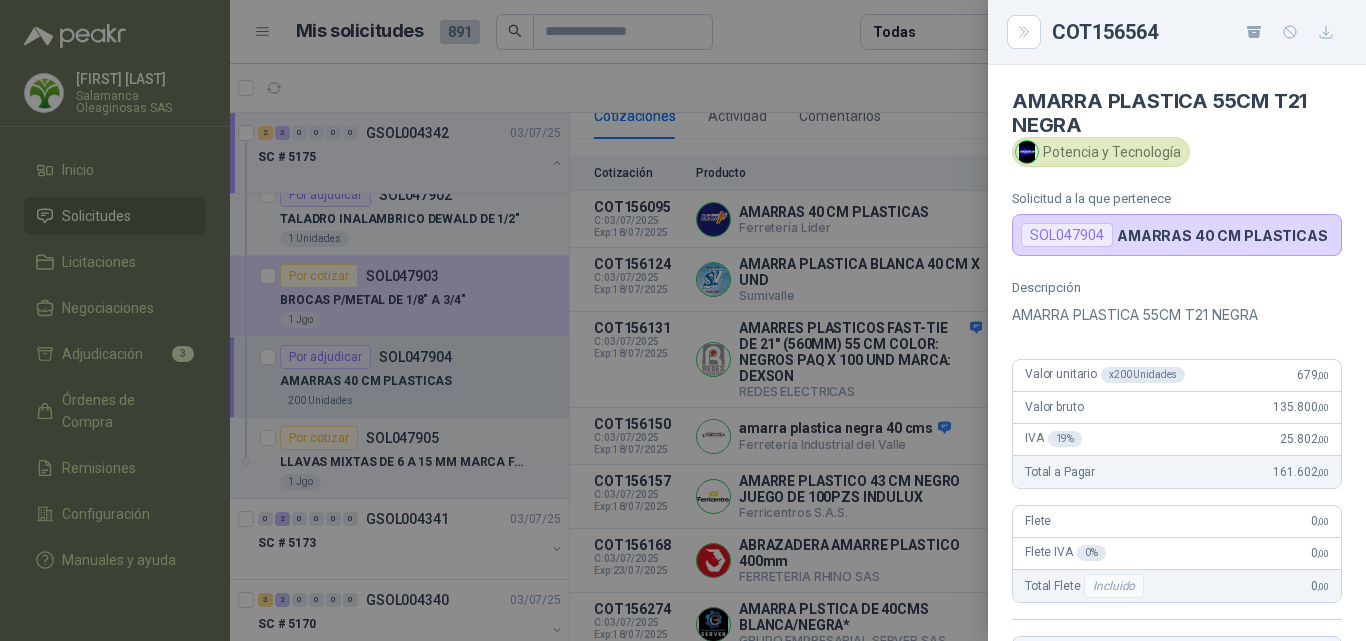 click at bounding box center [683, 320] 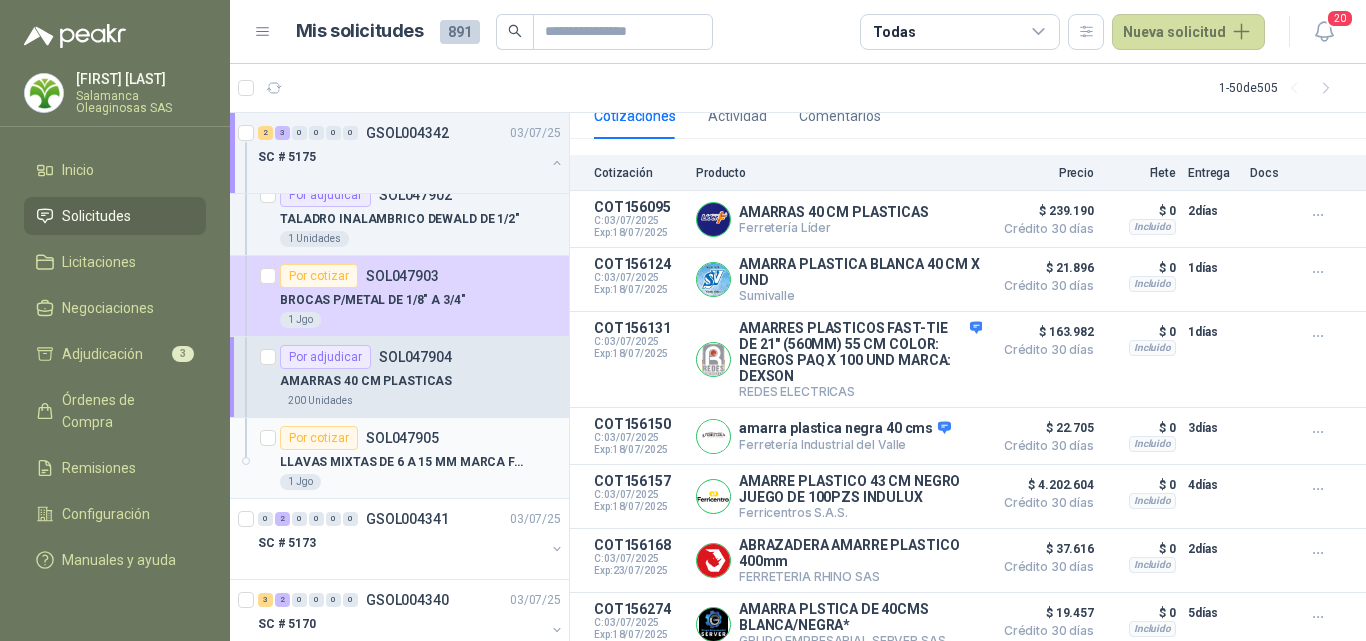 click on "1   Jgo" at bounding box center [420, 482] 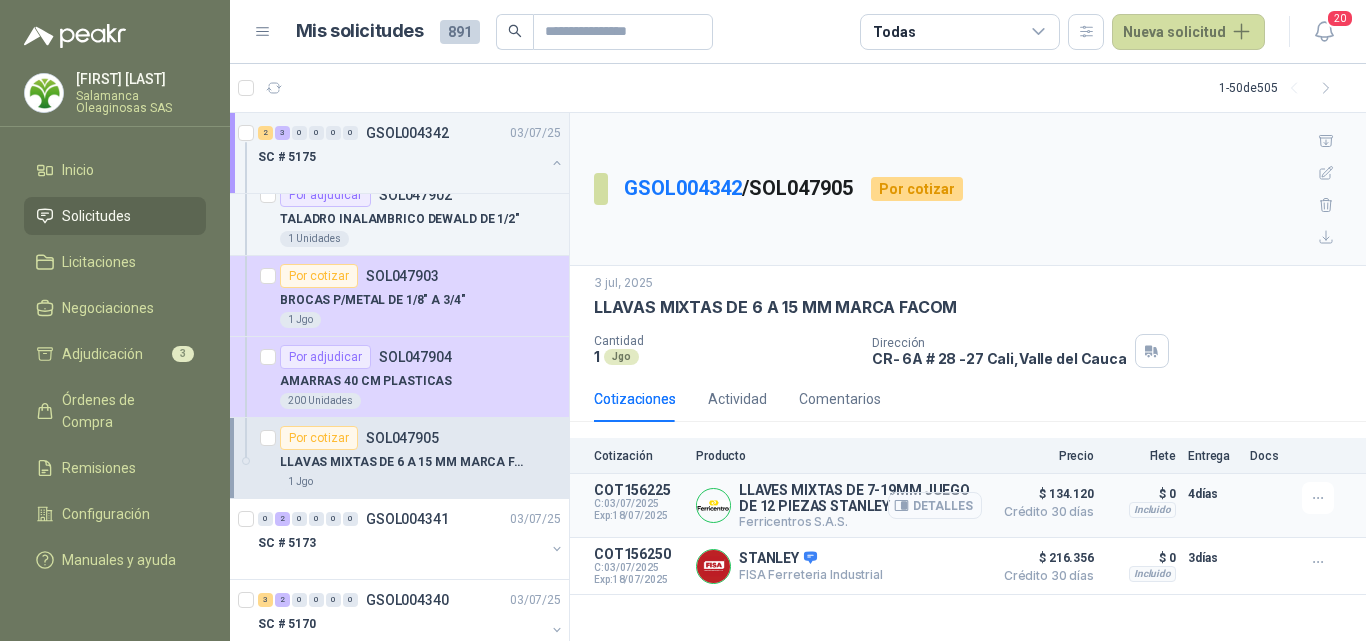 click on "Detalles" at bounding box center [935, 505] 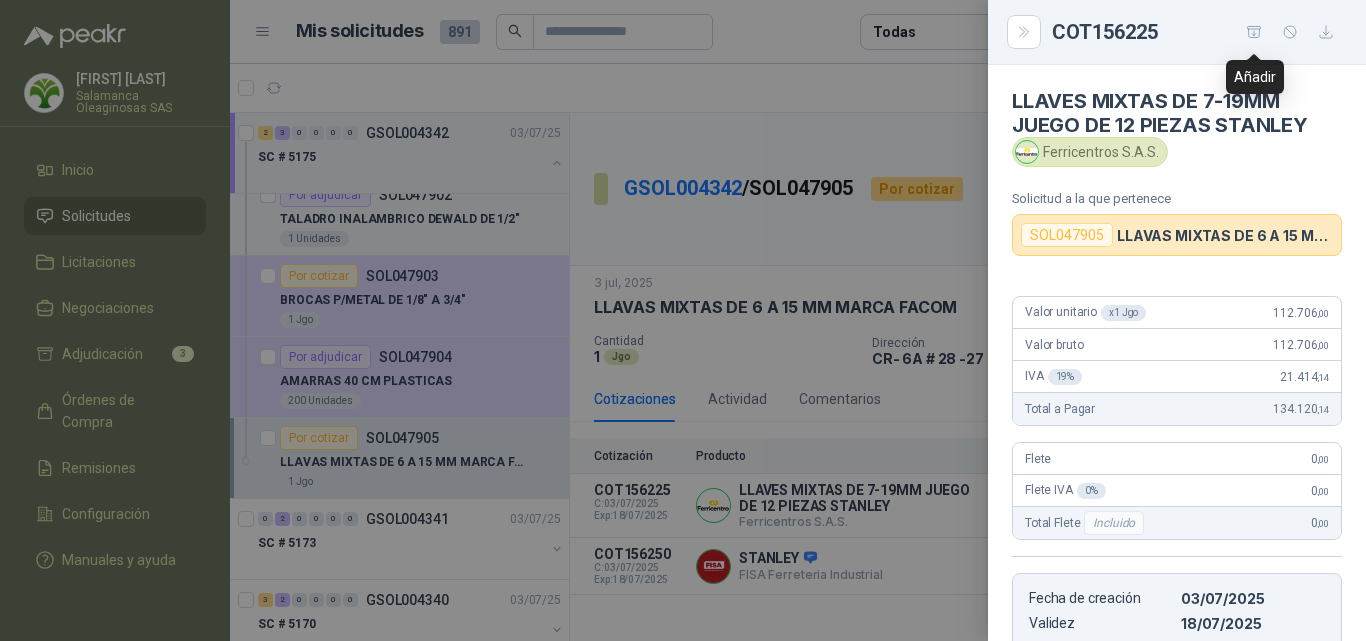 click at bounding box center [1254, 32] 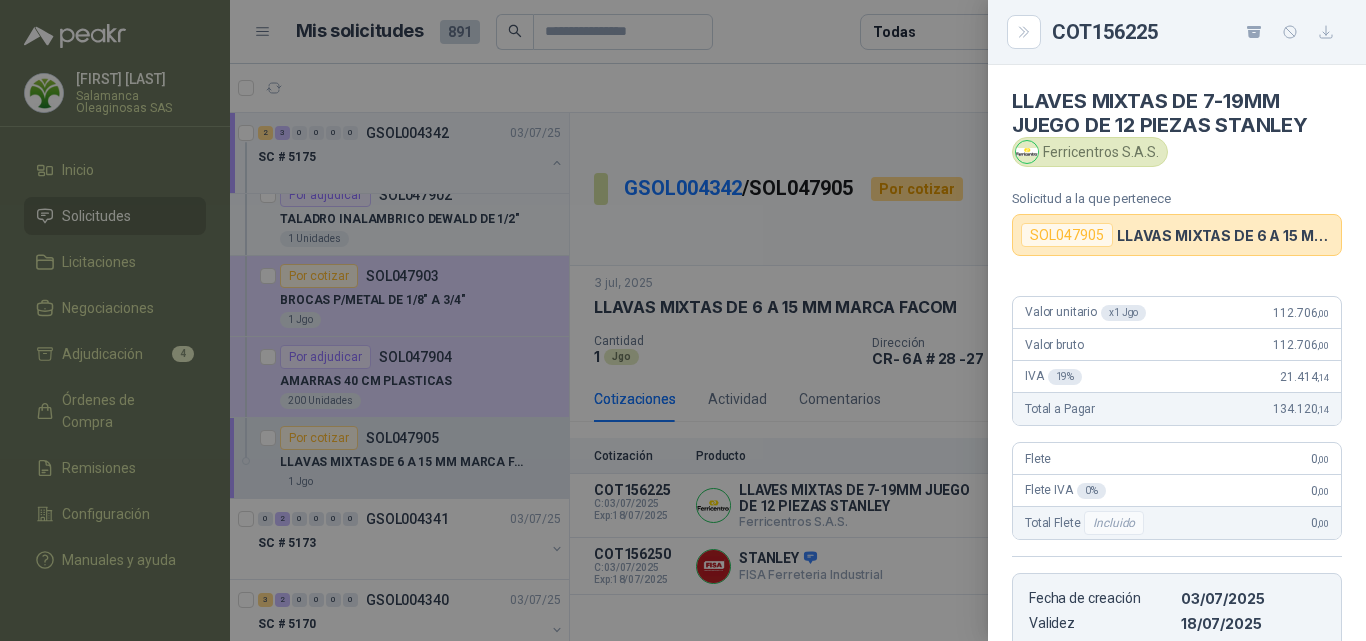 click at bounding box center [683, 320] 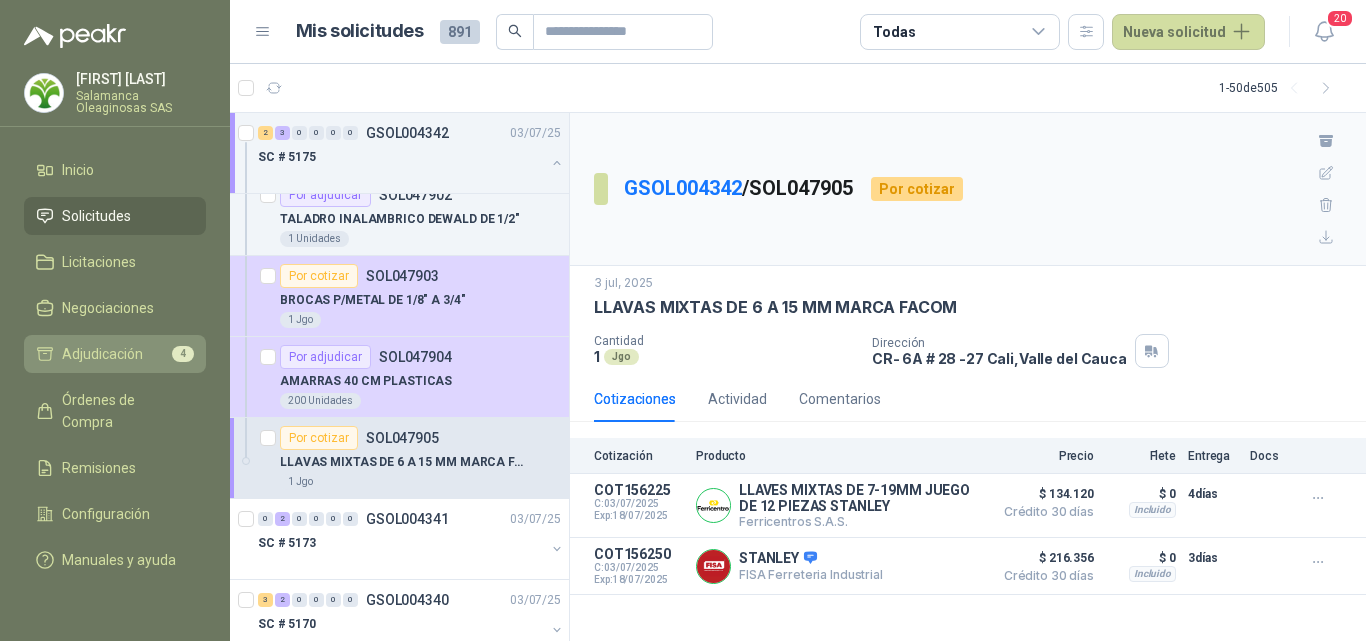 click on "Adjudicación" at bounding box center (102, 354) 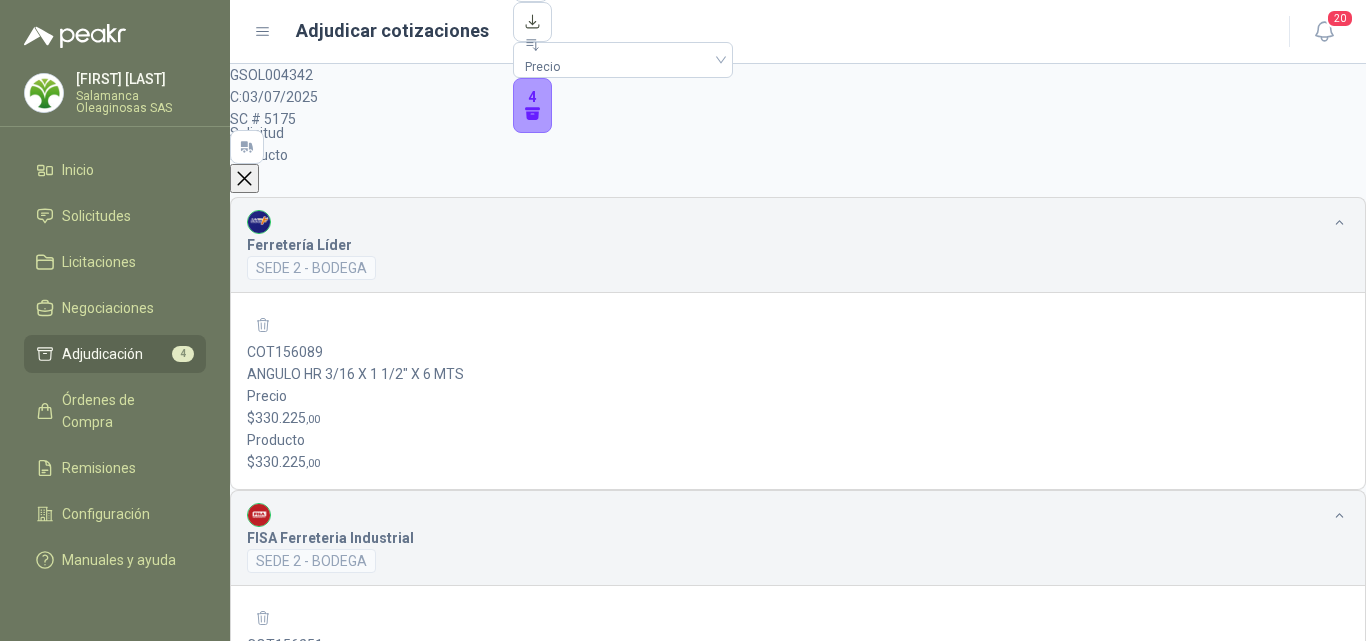 scroll, scrollTop: 0, scrollLeft: 0, axis: both 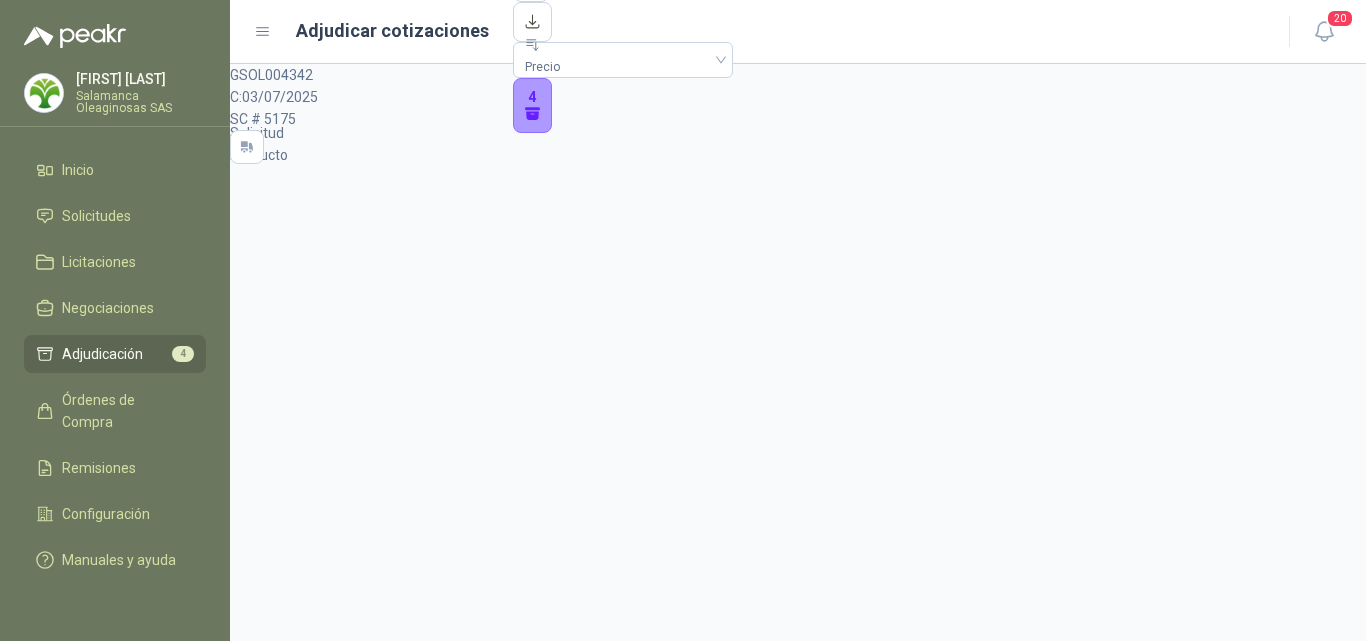 click on "Adjudicación" at bounding box center (102, 354) 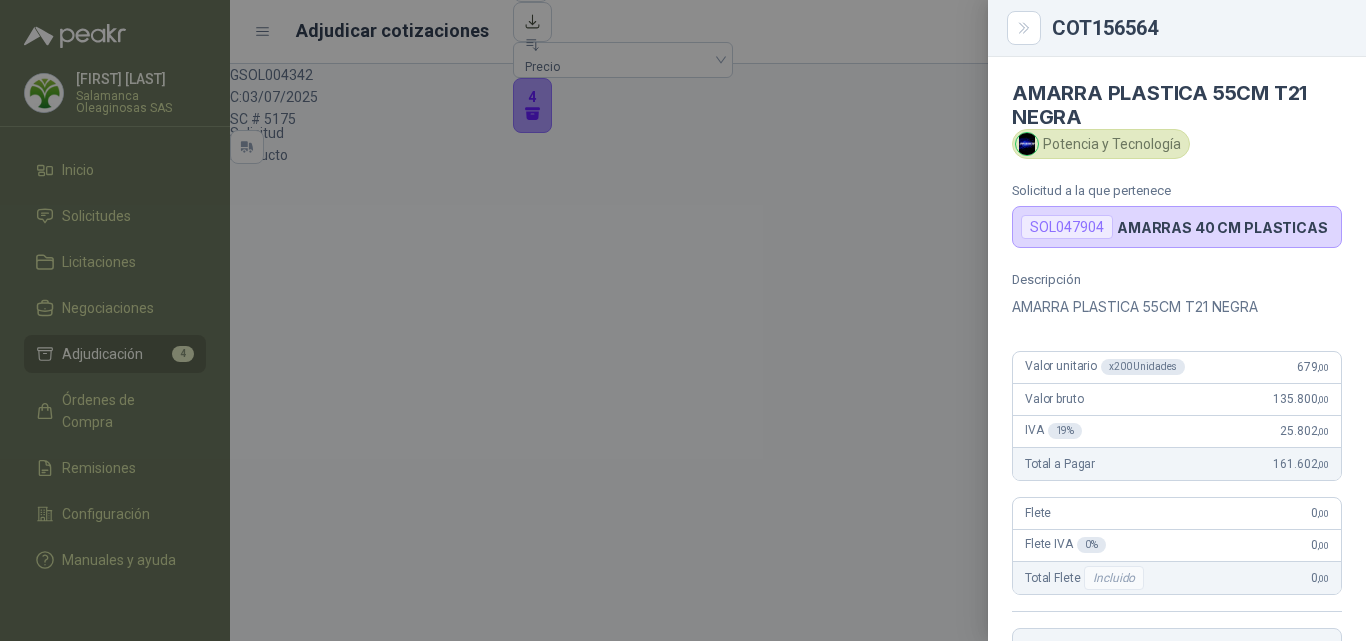 click at bounding box center [683, 320] 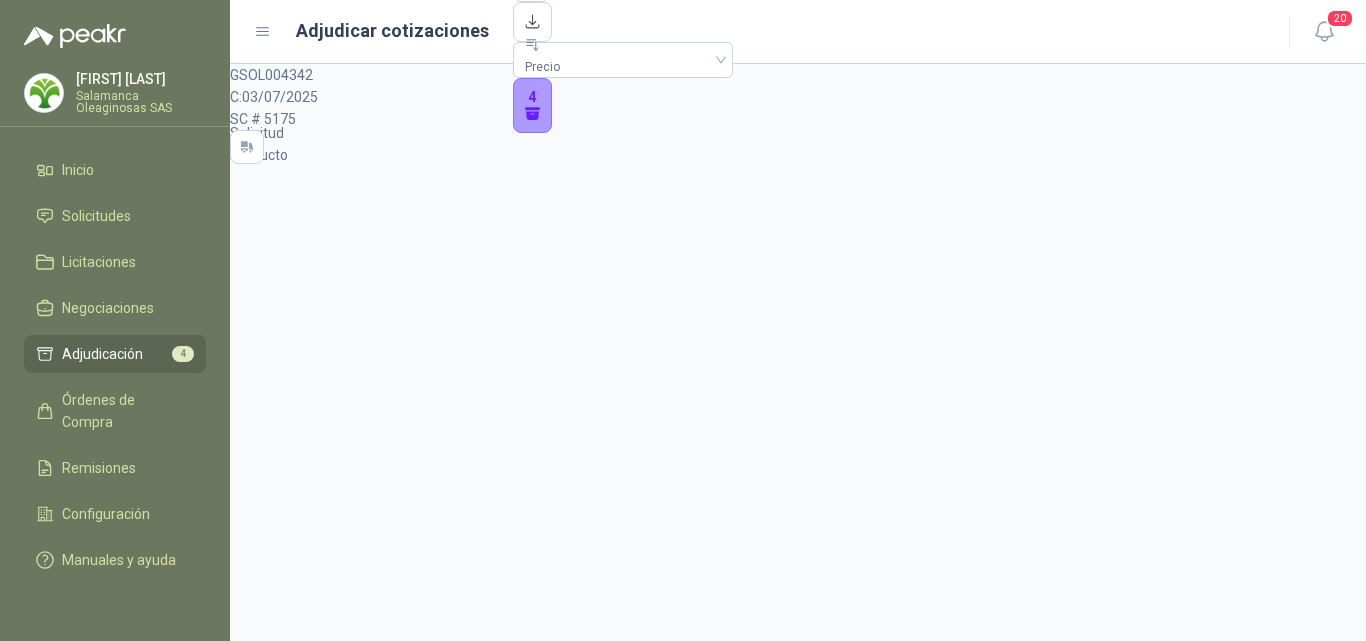 click on "Detalles" at bounding box center [256, 718] 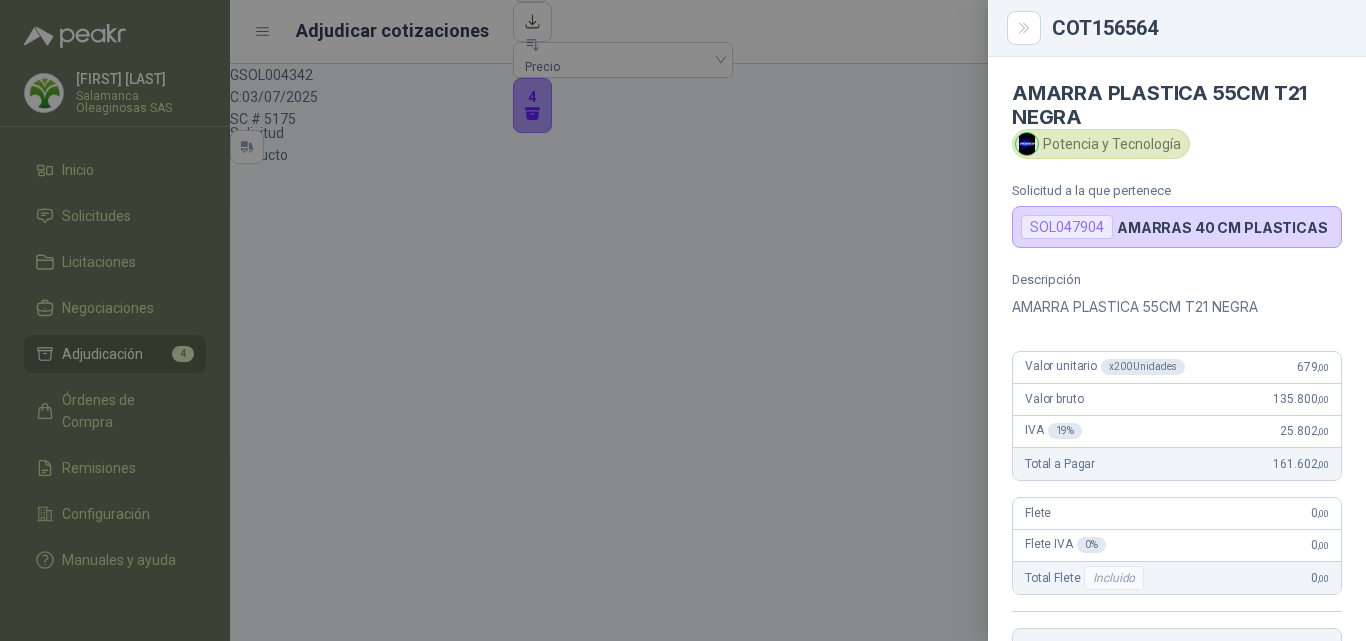 click at bounding box center (683, 320) 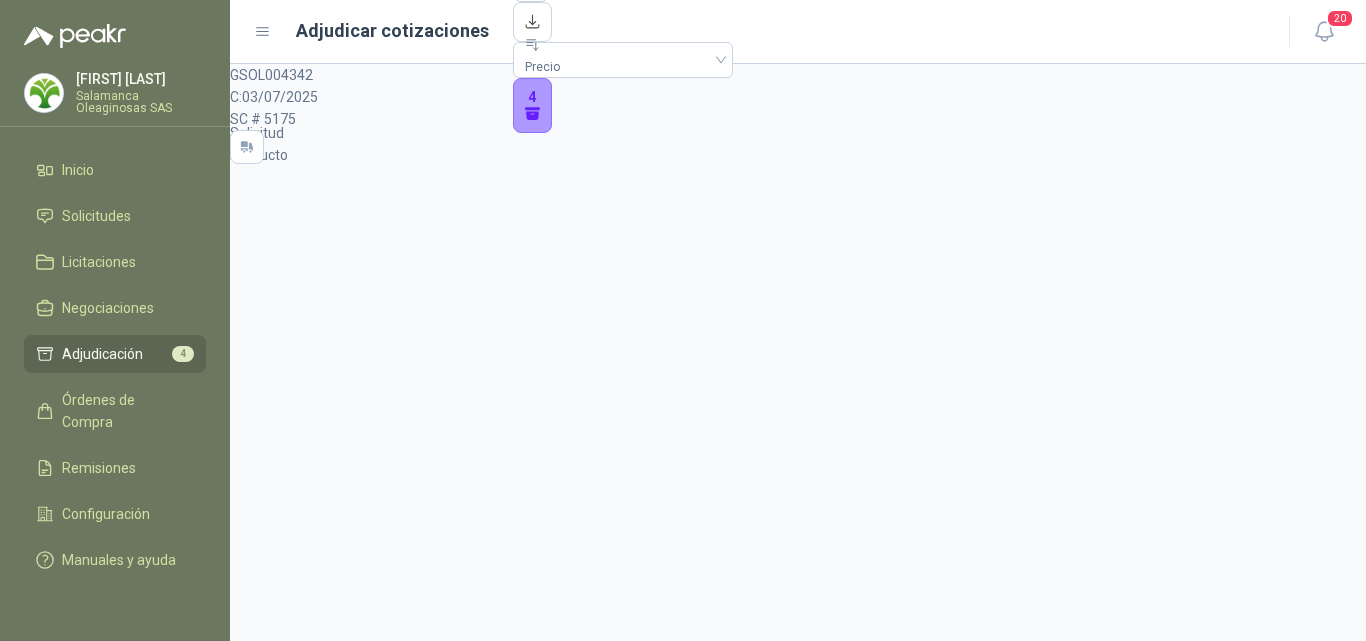 click on "Detalles" at bounding box center [256, 718] 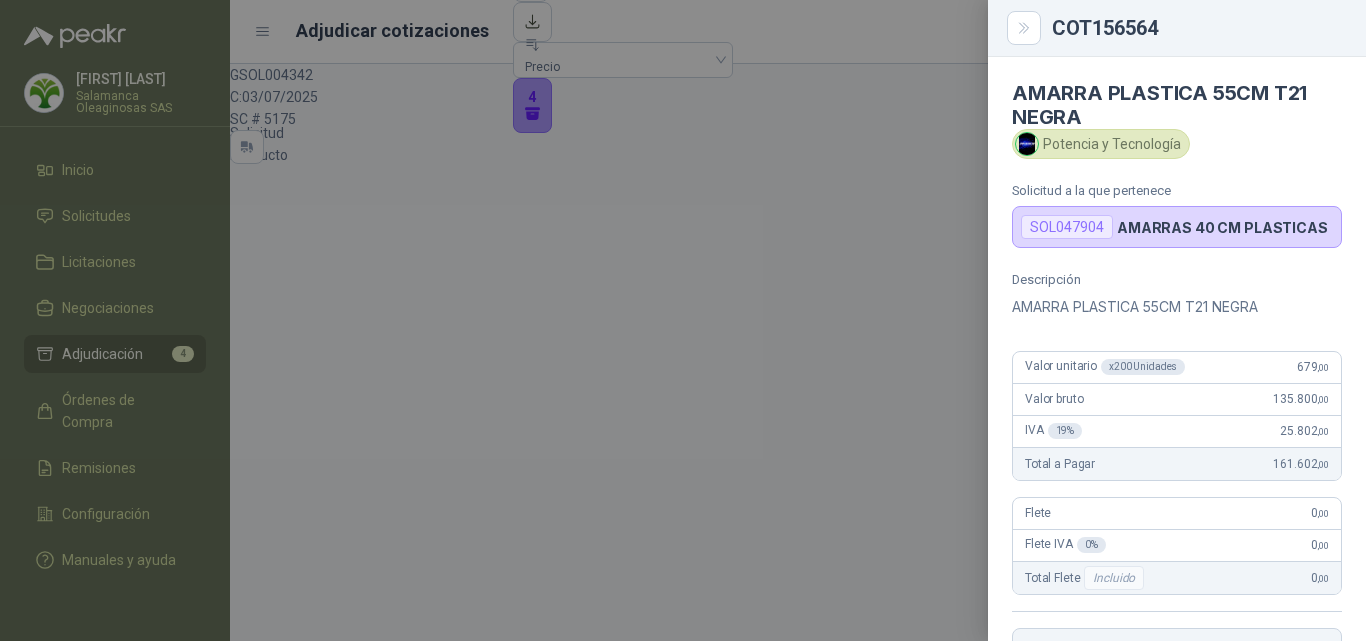 click at bounding box center [683, 320] 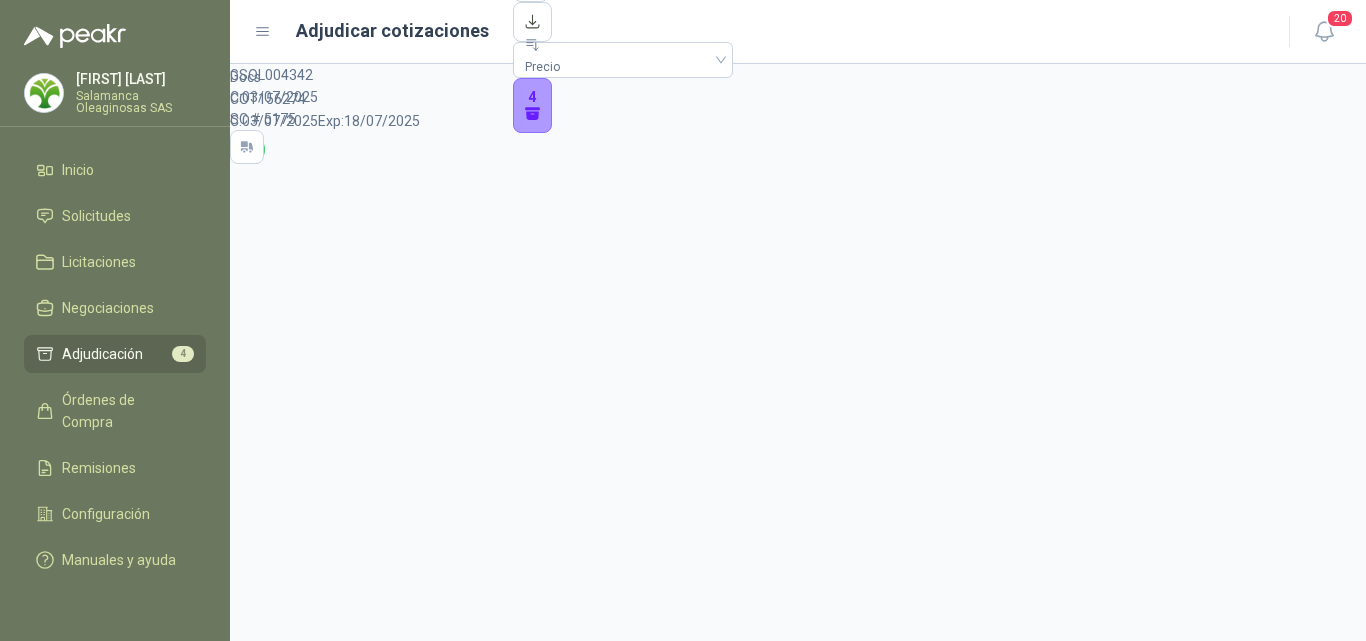 scroll, scrollTop: 500, scrollLeft: 0, axis: vertical 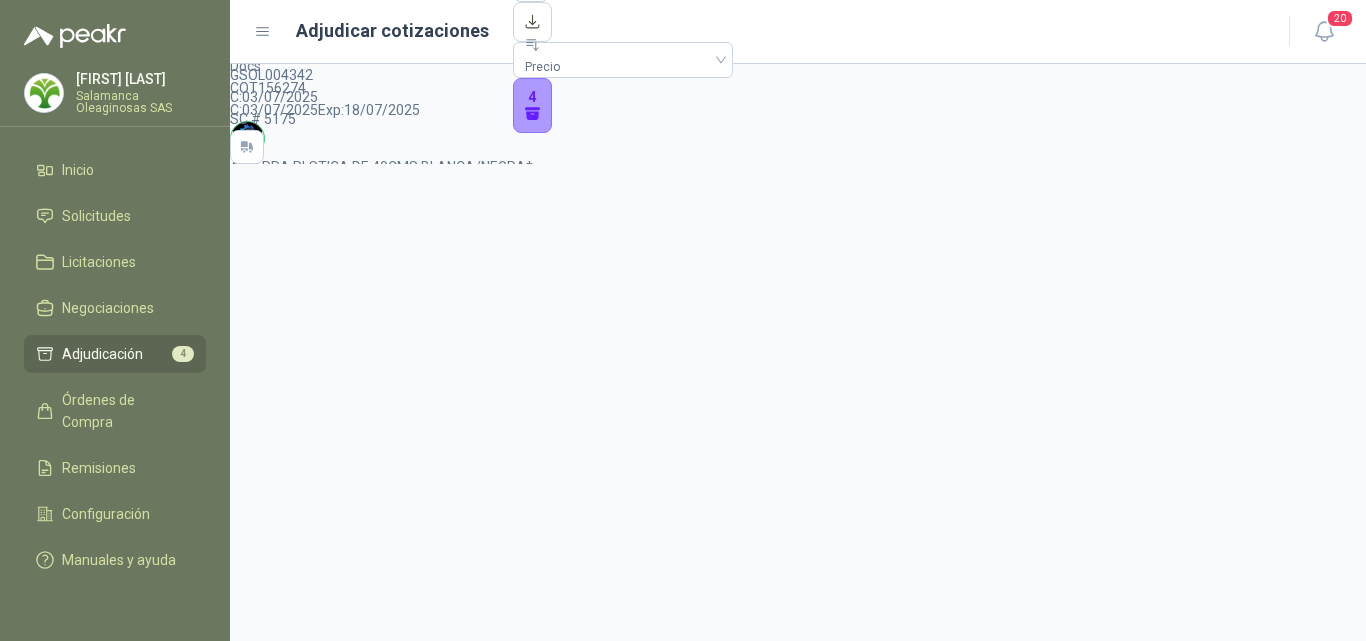 click on "Detalles" at bounding box center [256, 2980] 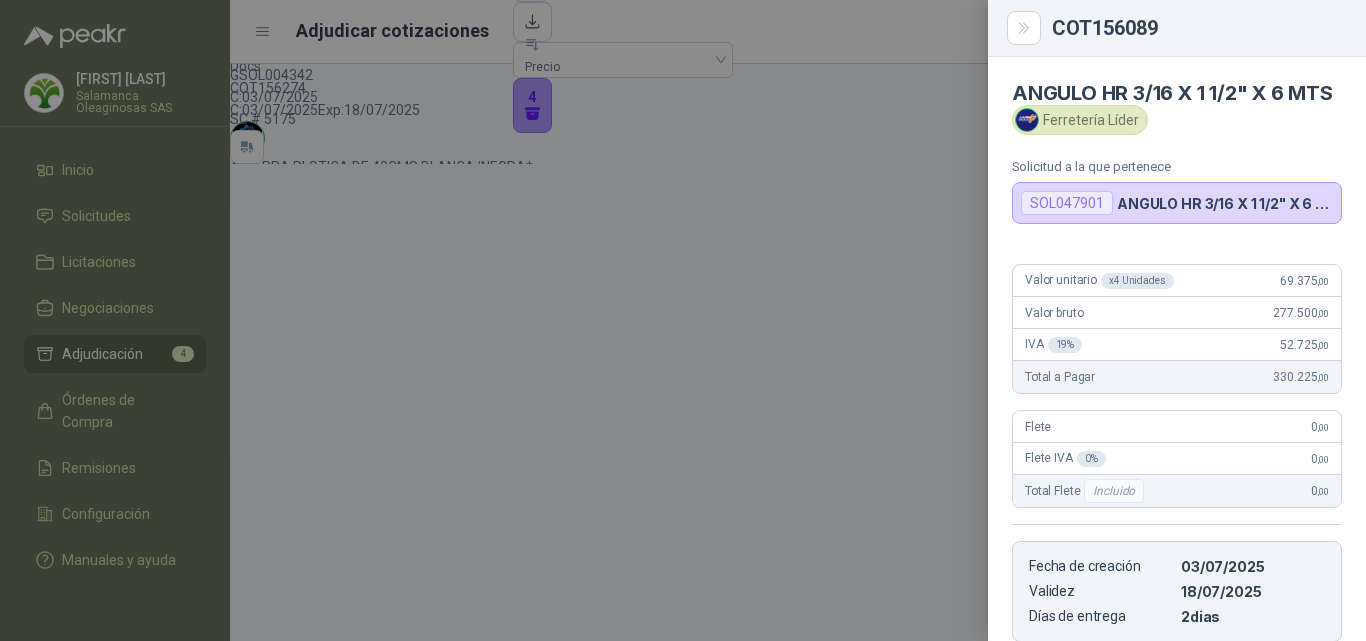 click at bounding box center [683, 320] 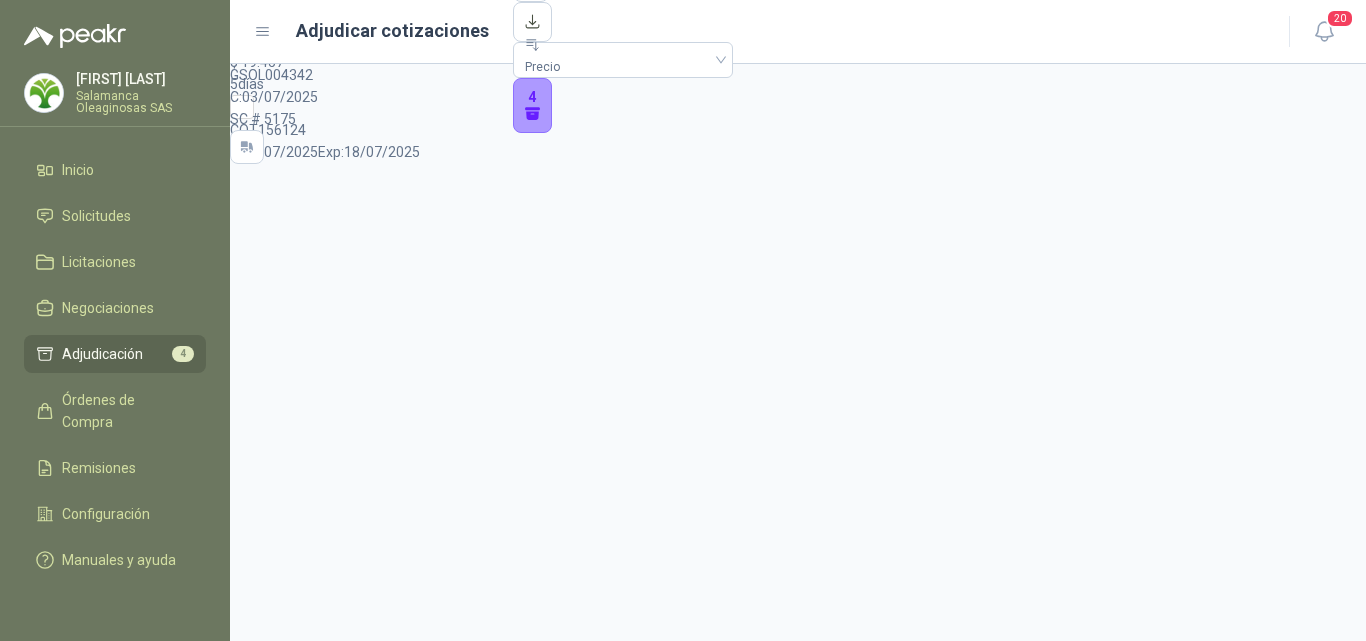 scroll, scrollTop: 800, scrollLeft: 0, axis: vertical 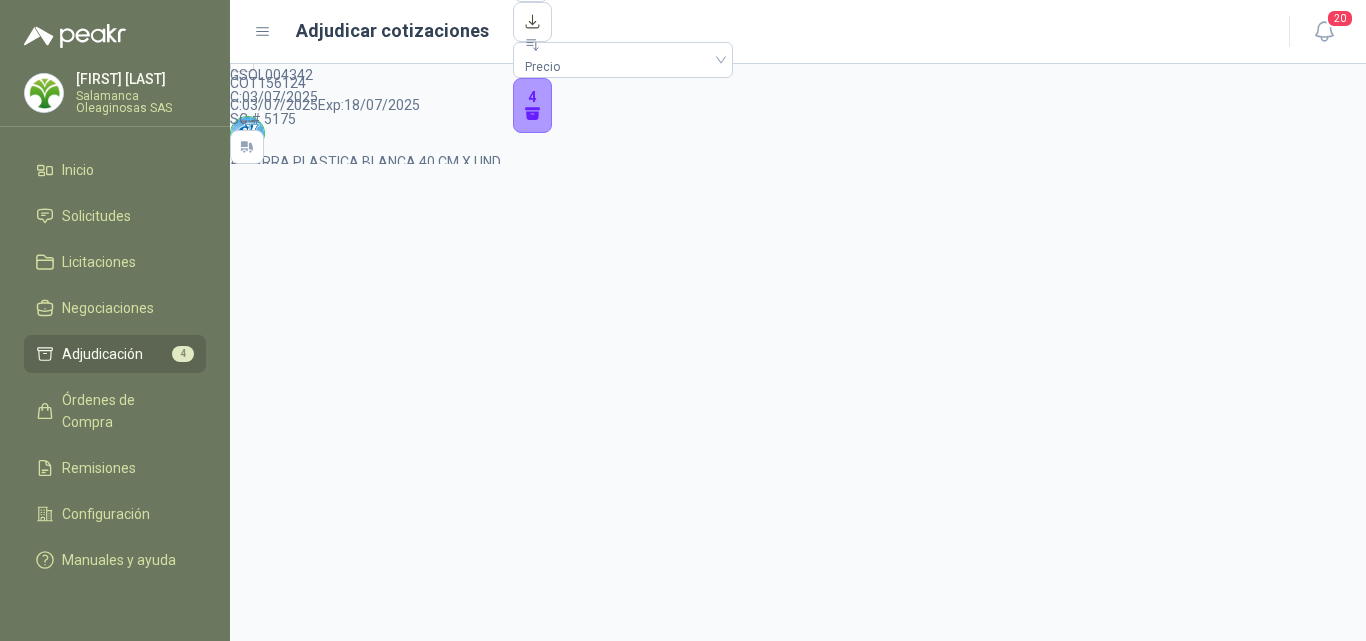 click on "Detalles" at bounding box center [256, 4242] 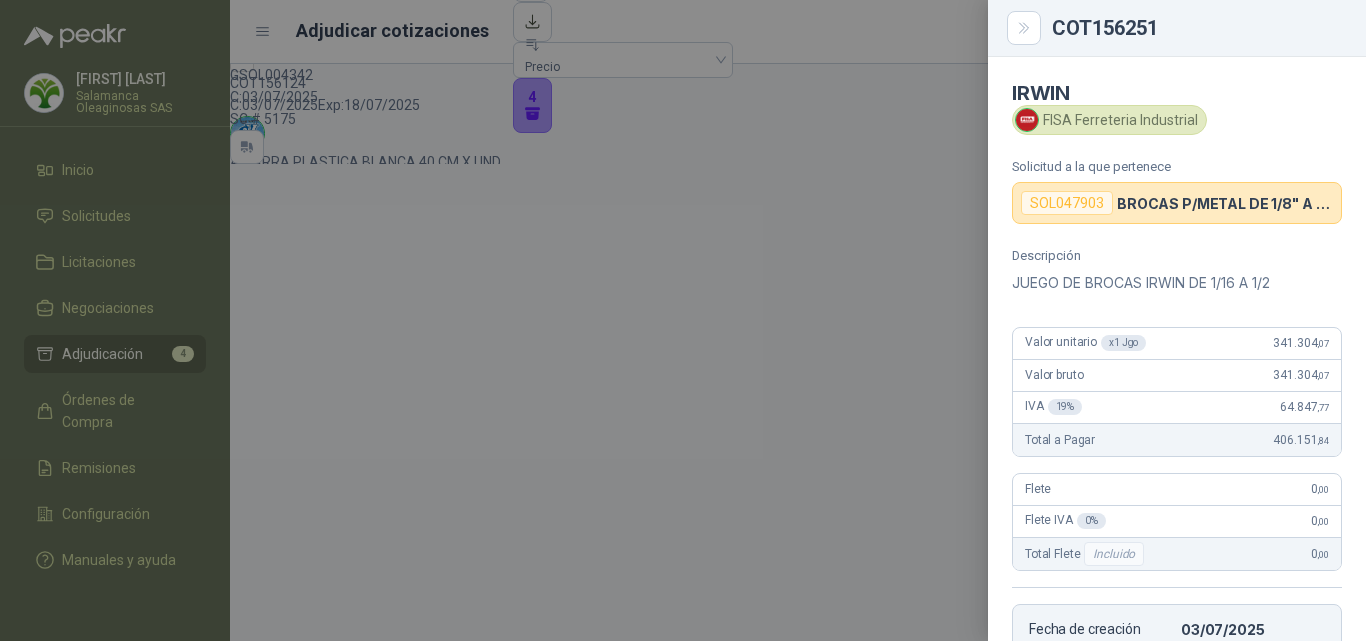 click at bounding box center [683, 320] 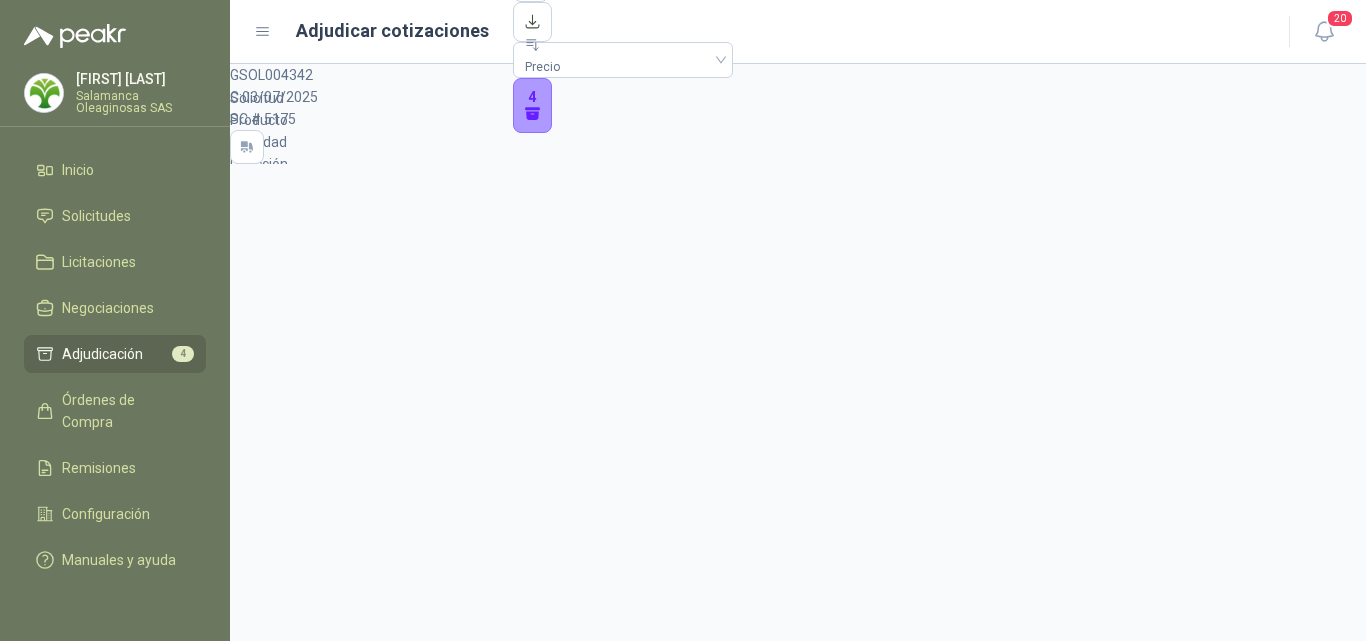 scroll, scrollTop: 0, scrollLeft: 0, axis: both 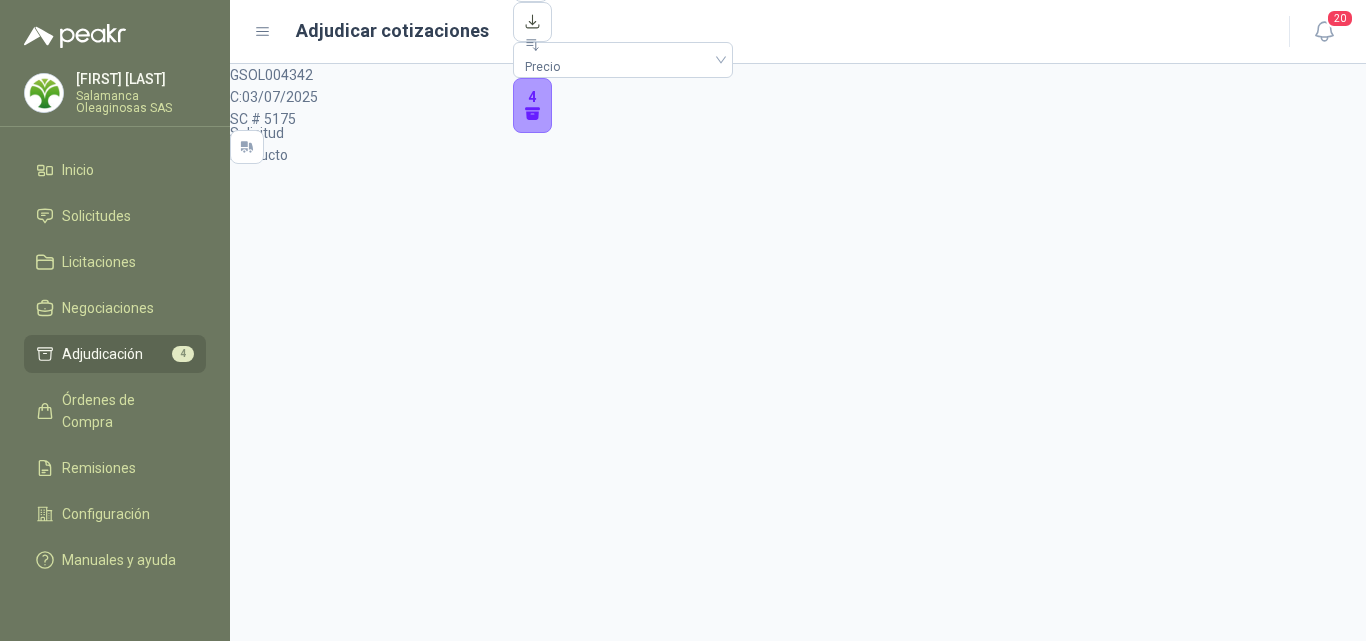 click on "SC # 5175" at bounding box center (798, 119) 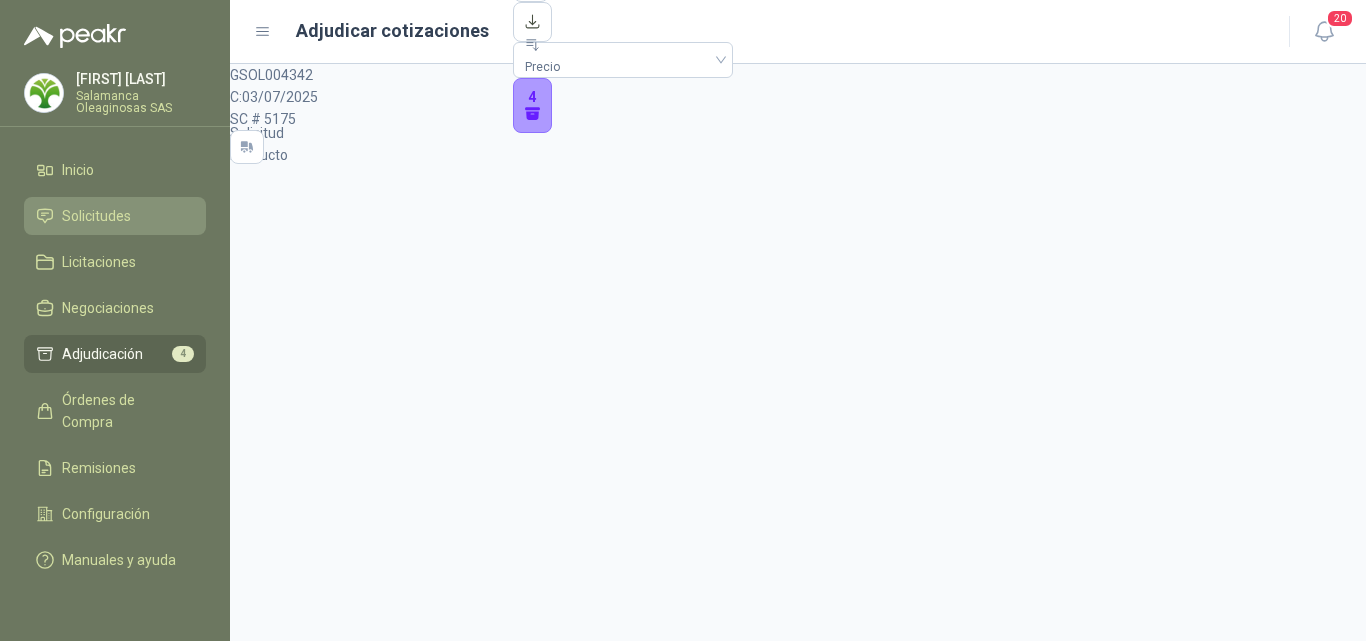 click on "Solicitudes" at bounding box center (115, 216) 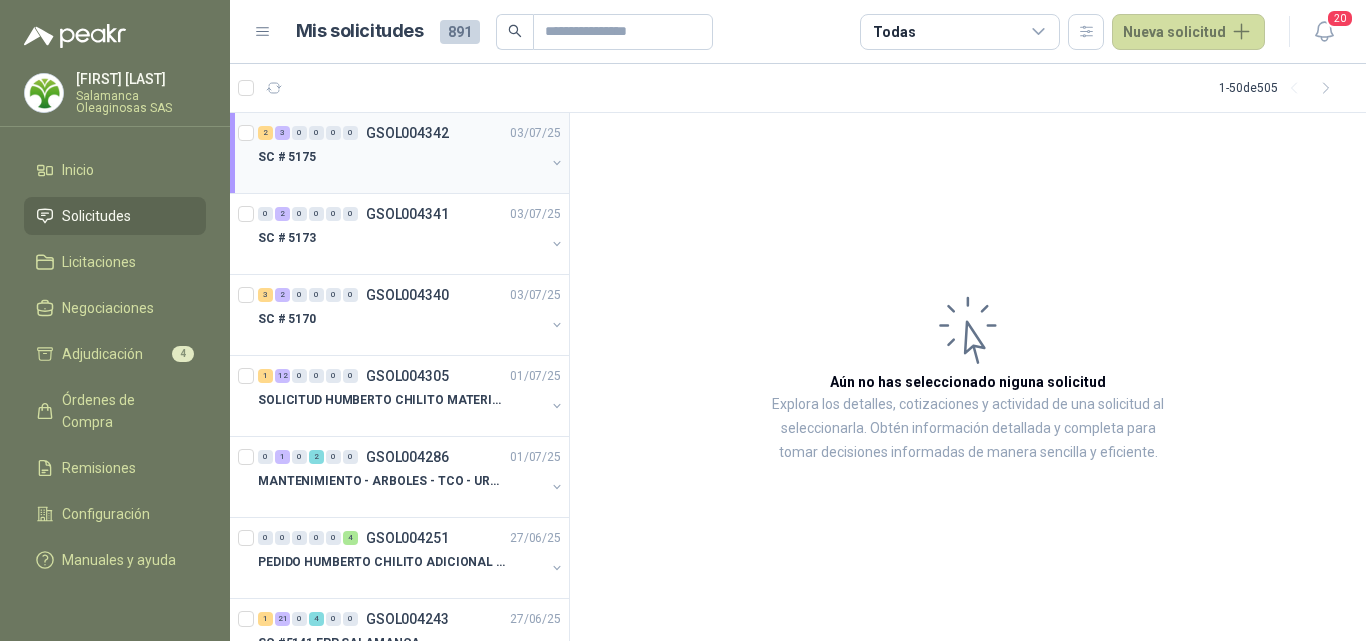 click on "SC # 5175" at bounding box center (401, 157) 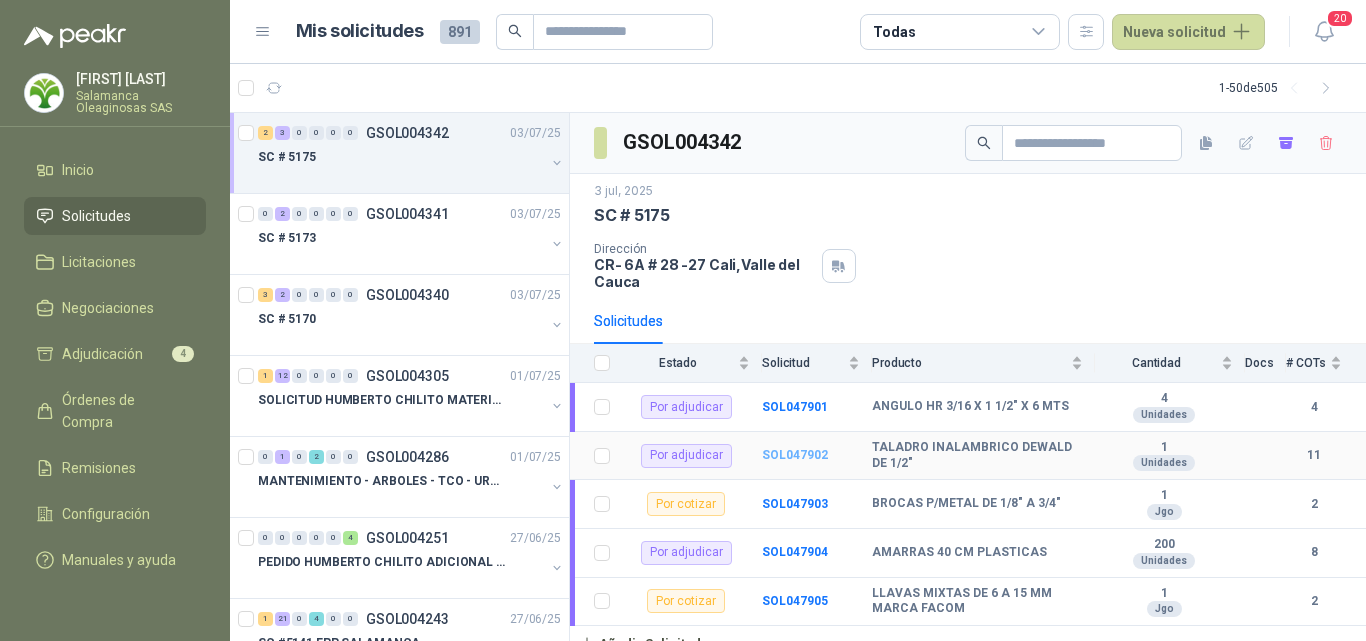 click on "SOL047902" at bounding box center (795, 455) 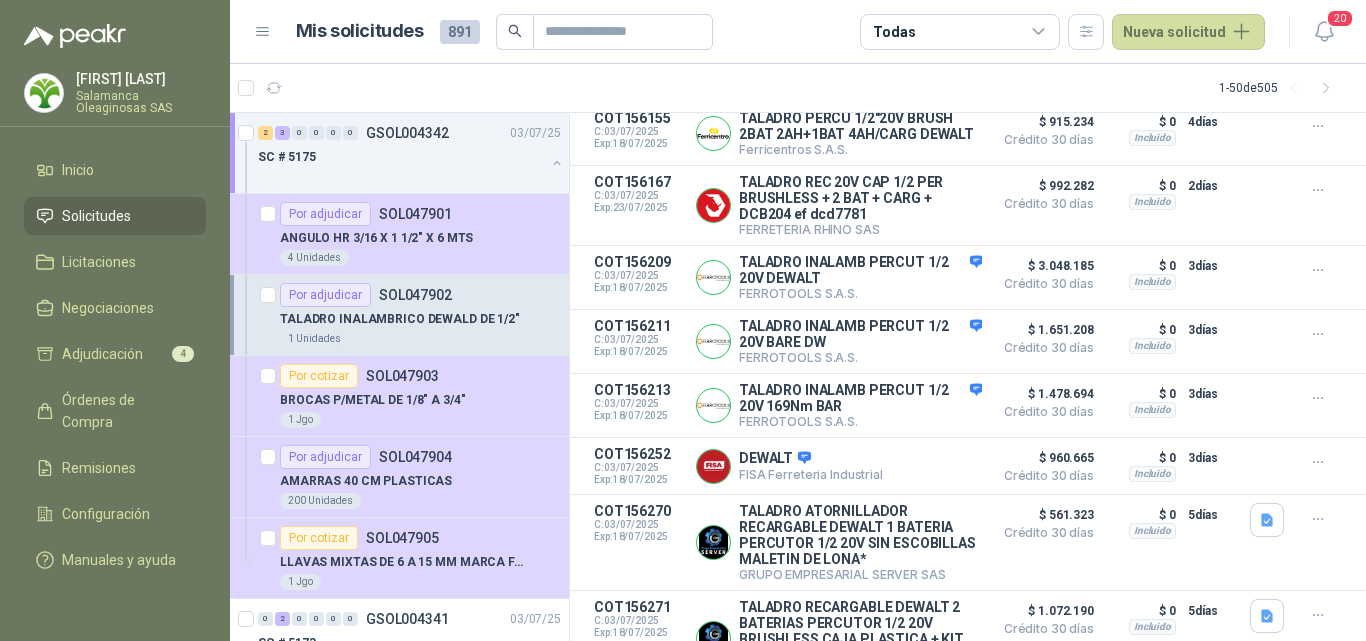 scroll, scrollTop: 557, scrollLeft: 0, axis: vertical 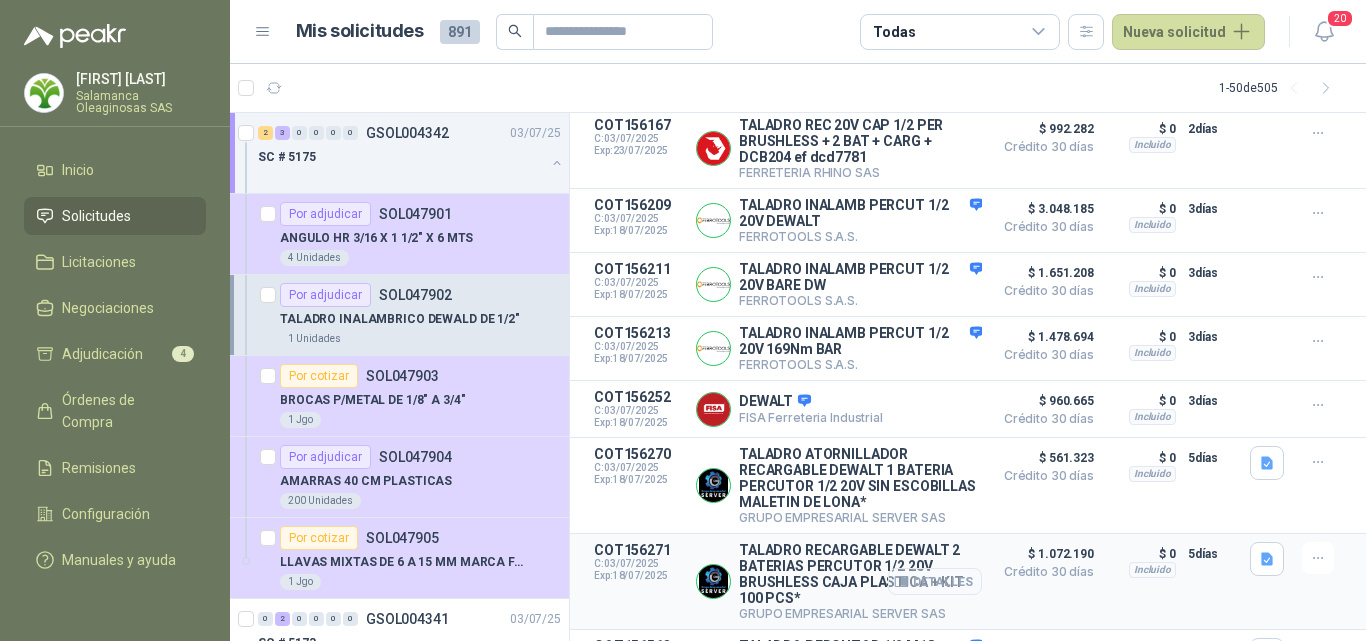 click on "Detalles" at bounding box center (0, 0) 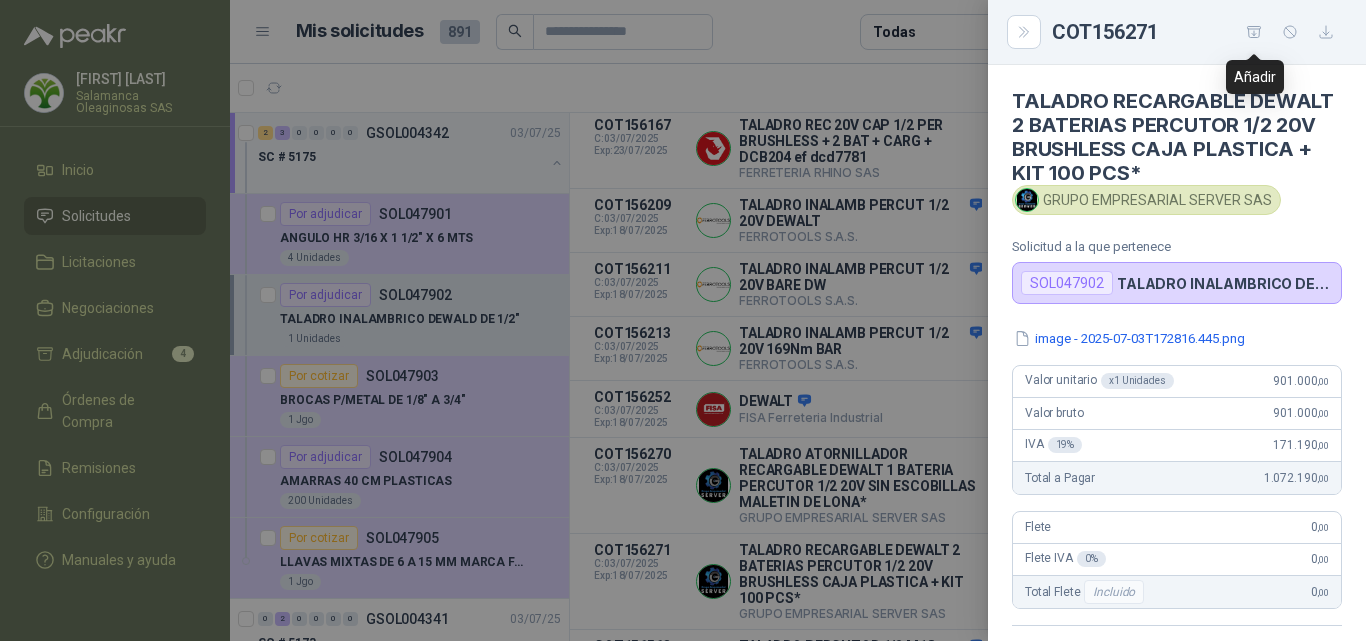 click at bounding box center [1254, 32] 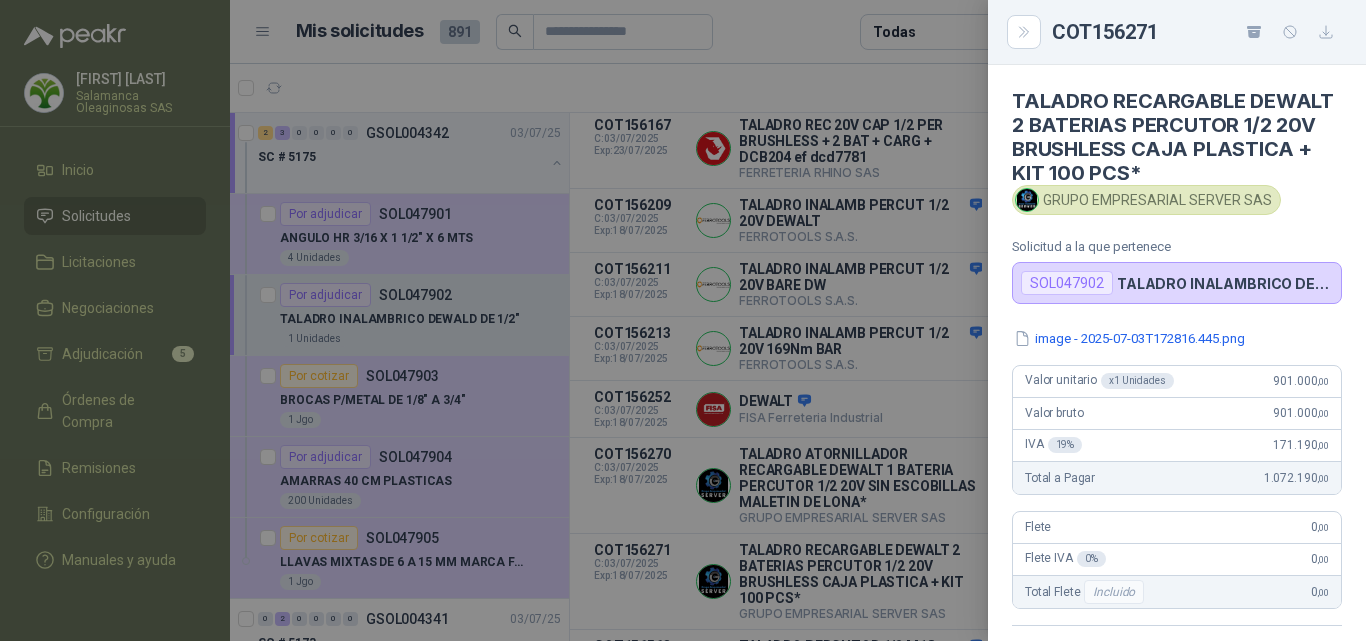 click at bounding box center (683, 320) 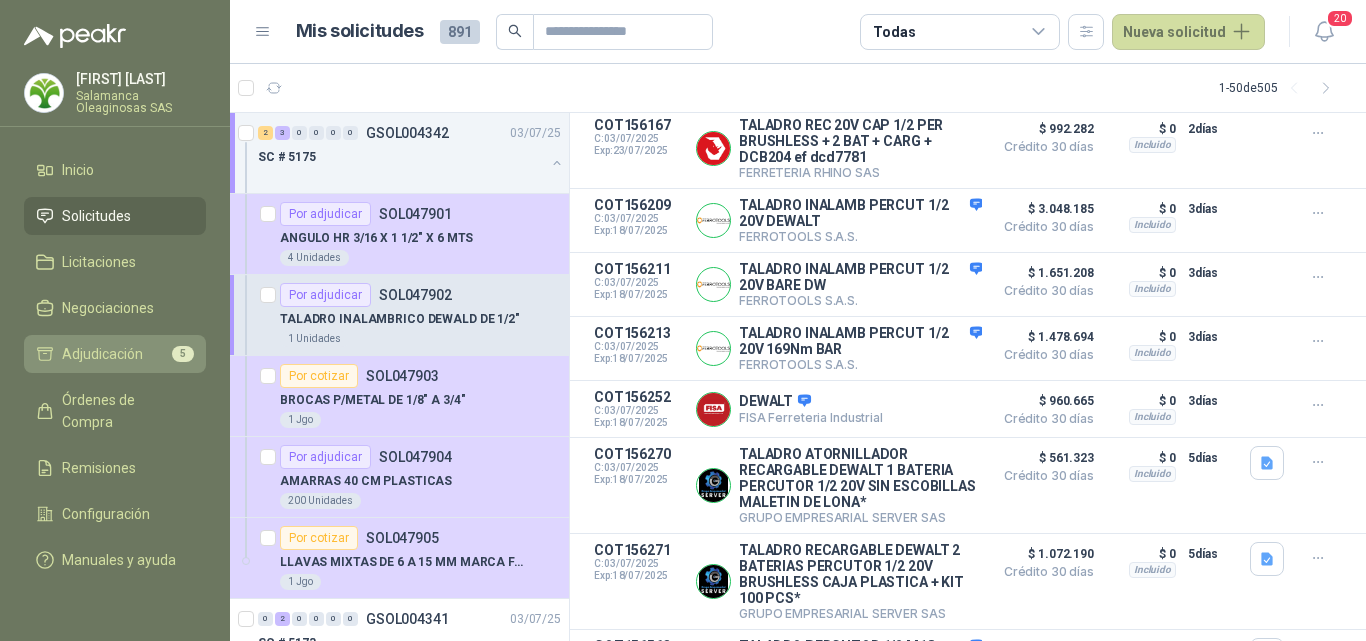 click on "Adjudicación" at bounding box center [102, 354] 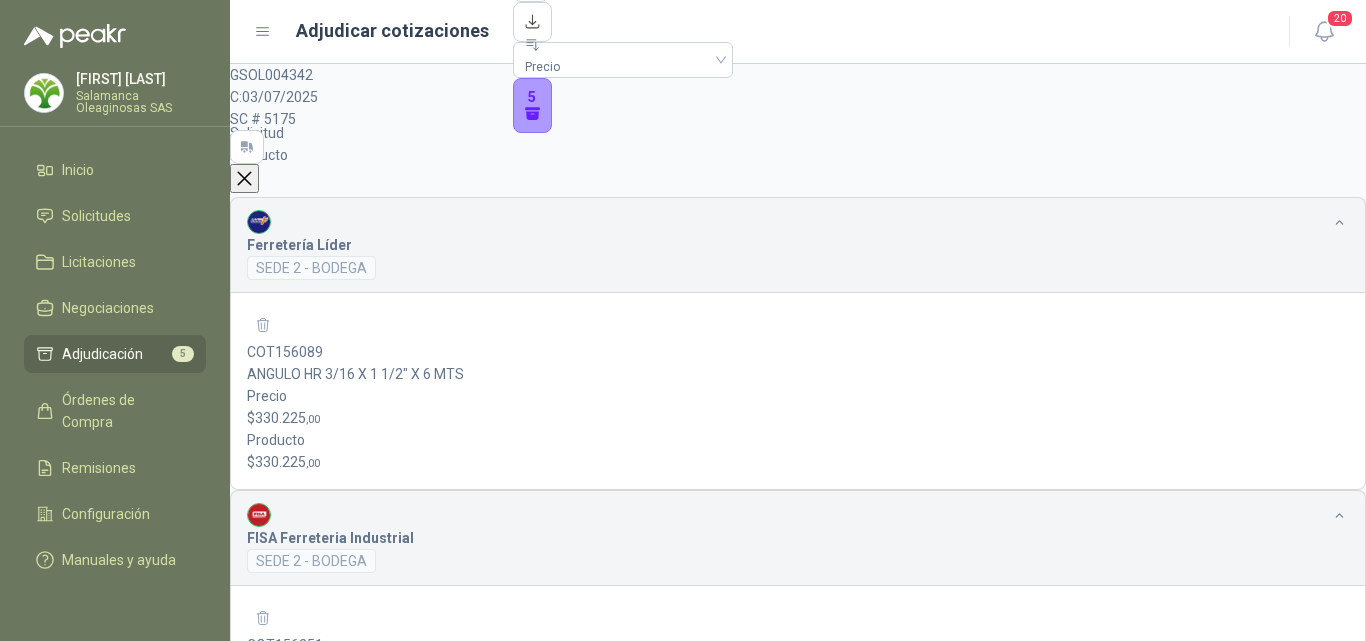 click on "Ir a adjudicar" at bounding box center [285, 1853] 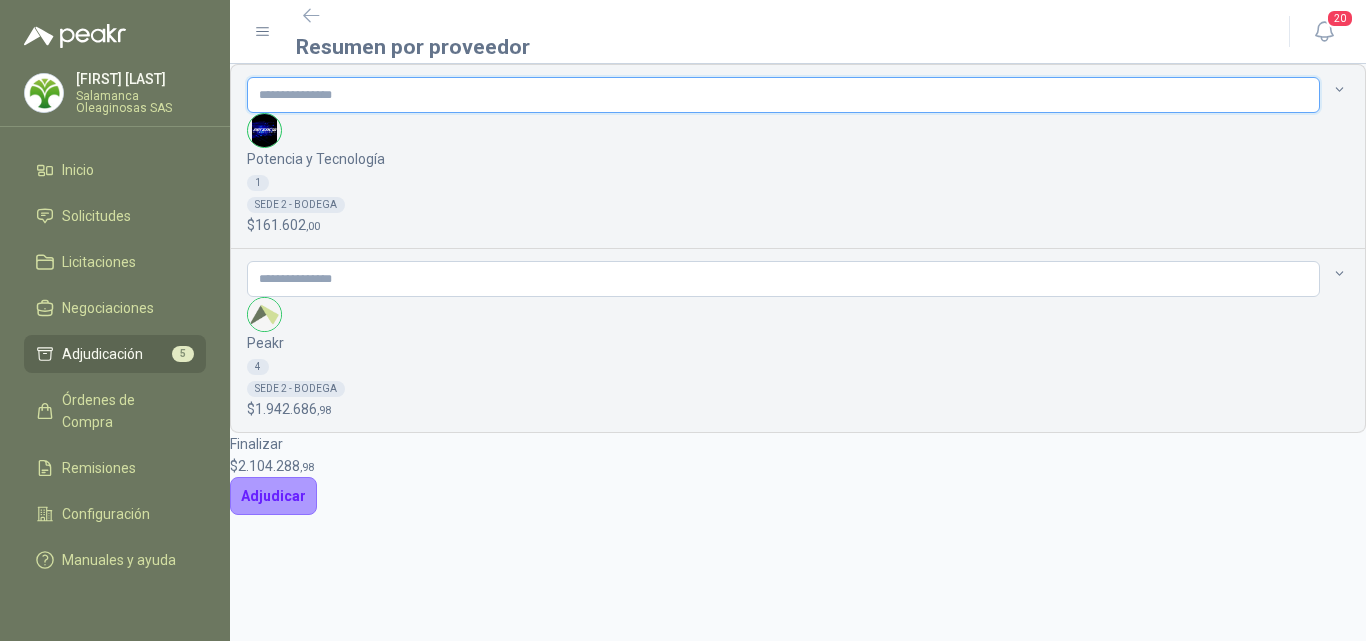click at bounding box center [783, 95] 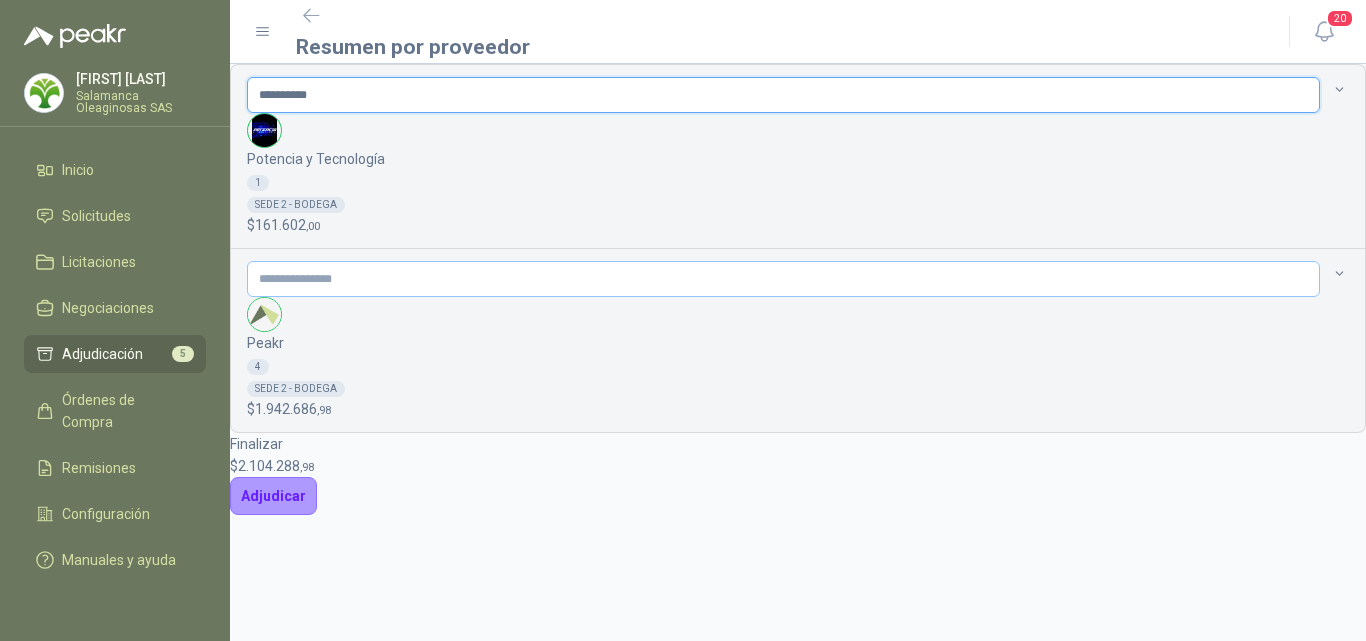 type on "**********" 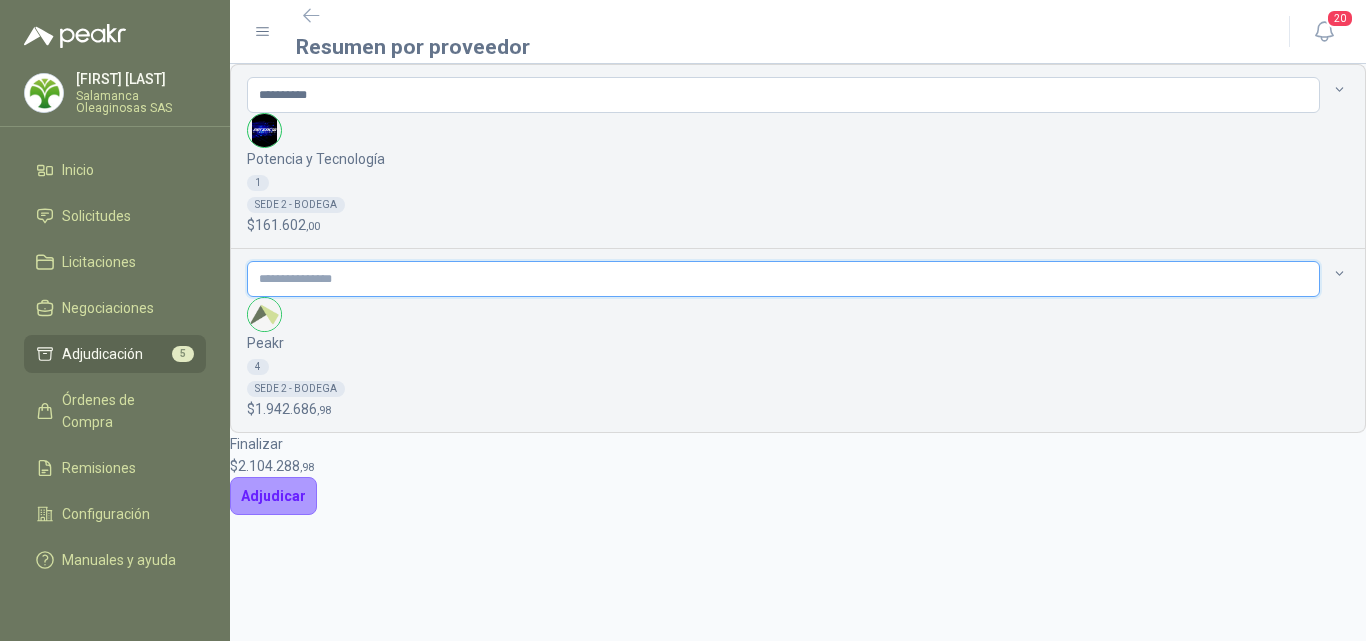 click at bounding box center [783, 279] 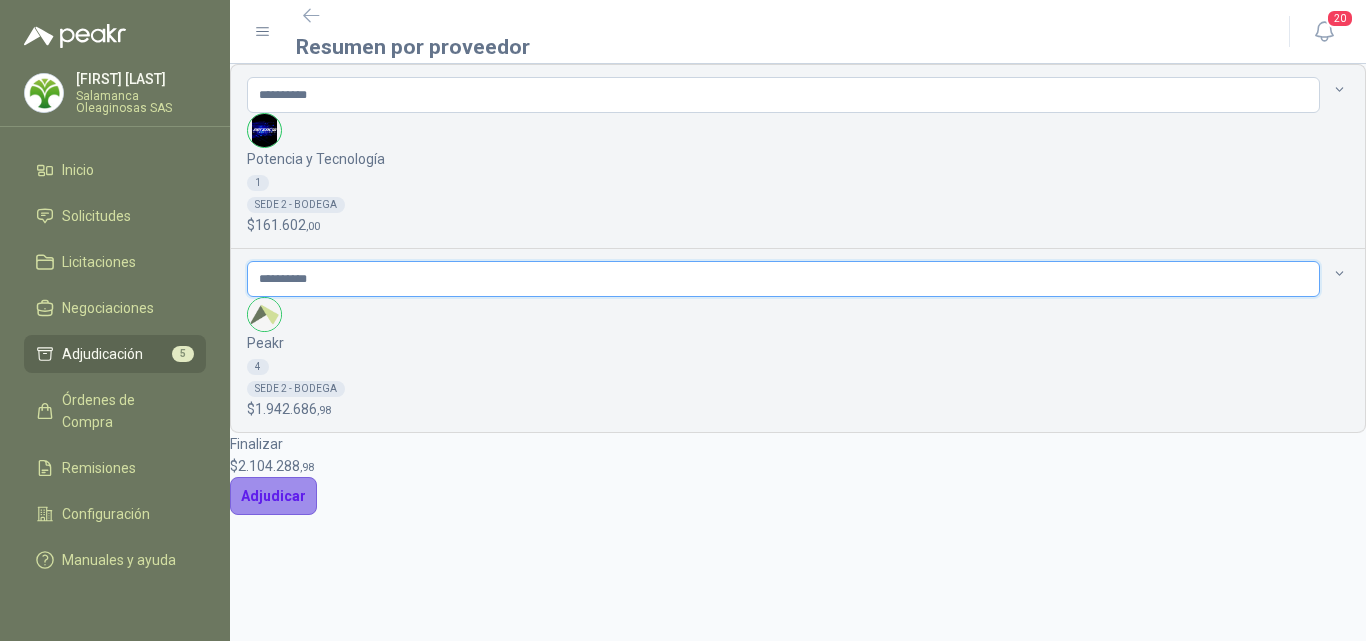type on "**********" 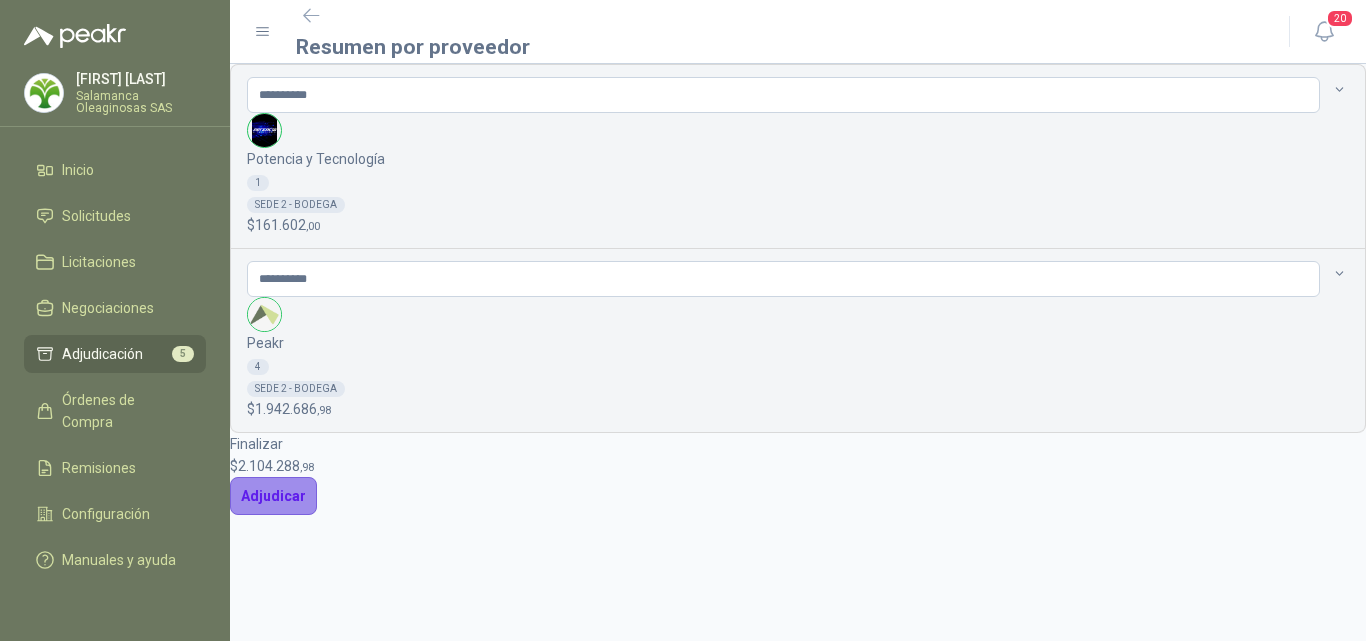 click on "Adjudicar" at bounding box center [273, 496] 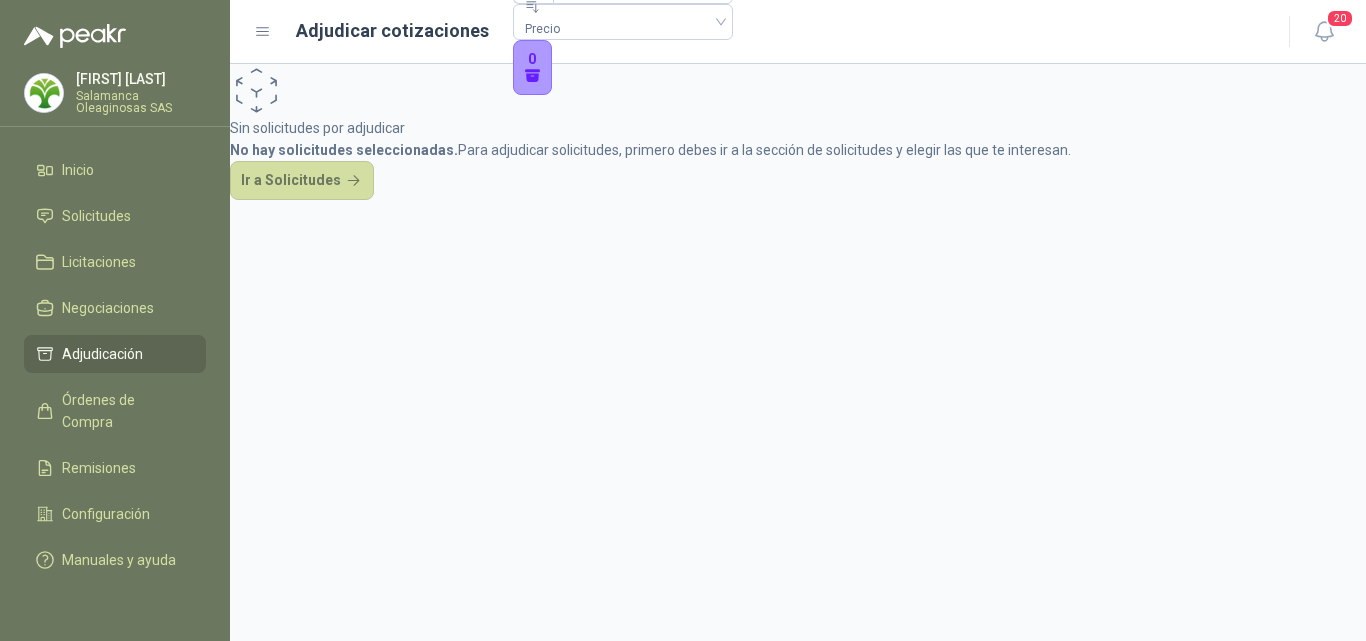 click on "Sin solicitudes por adjudicar No hay solicitudes seleccionadas.  Para adjudicar solicitudes, primero debes ir a la sección de solicitudes y elegir las que te interesan. Ir a Solicitudes" at bounding box center [798, 132] 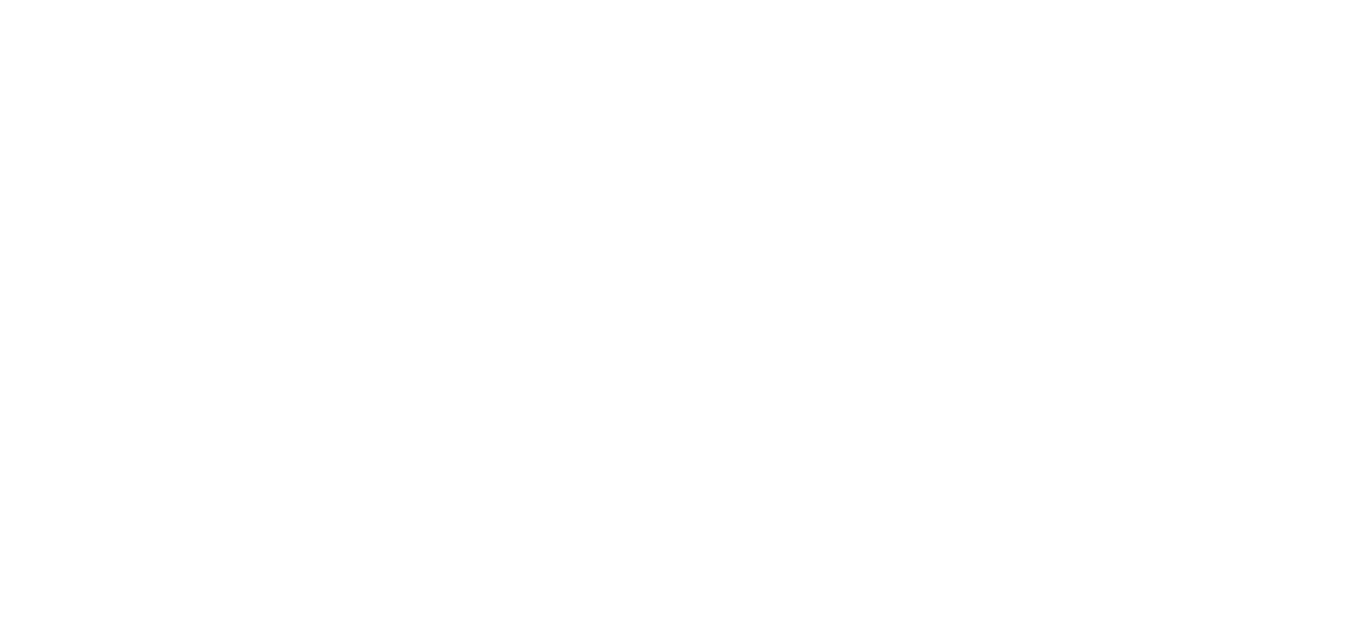 scroll, scrollTop: 0, scrollLeft: 0, axis: both 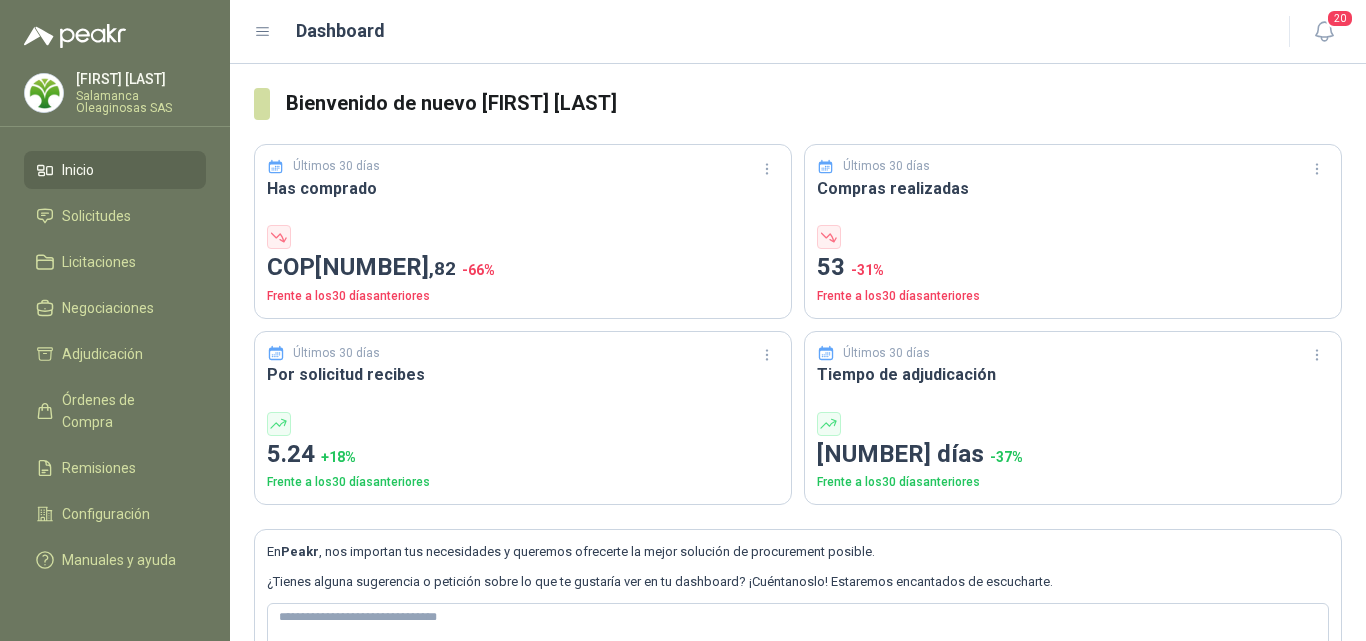 click on "Henry Benitez   Salamanca Oleaginosas SAS" at bounding box center [141, 93] 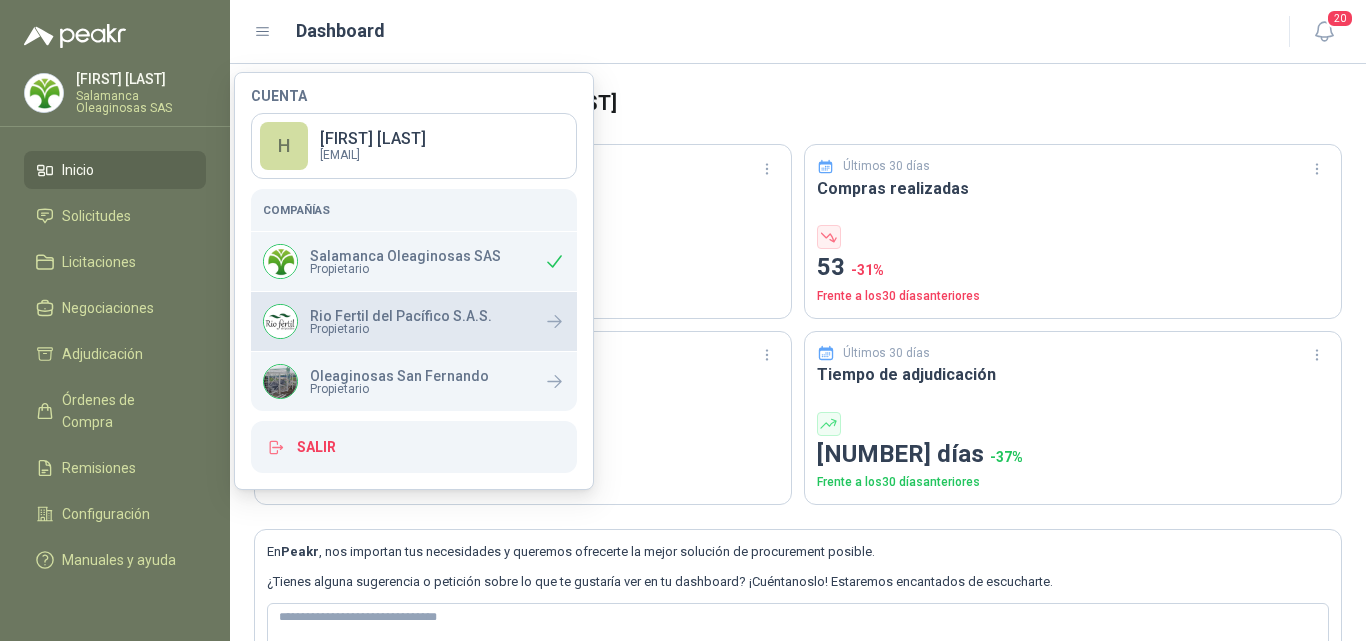 click on "Rio Fertil del Pacífico S.A.S." at bounding box center [401, 316] 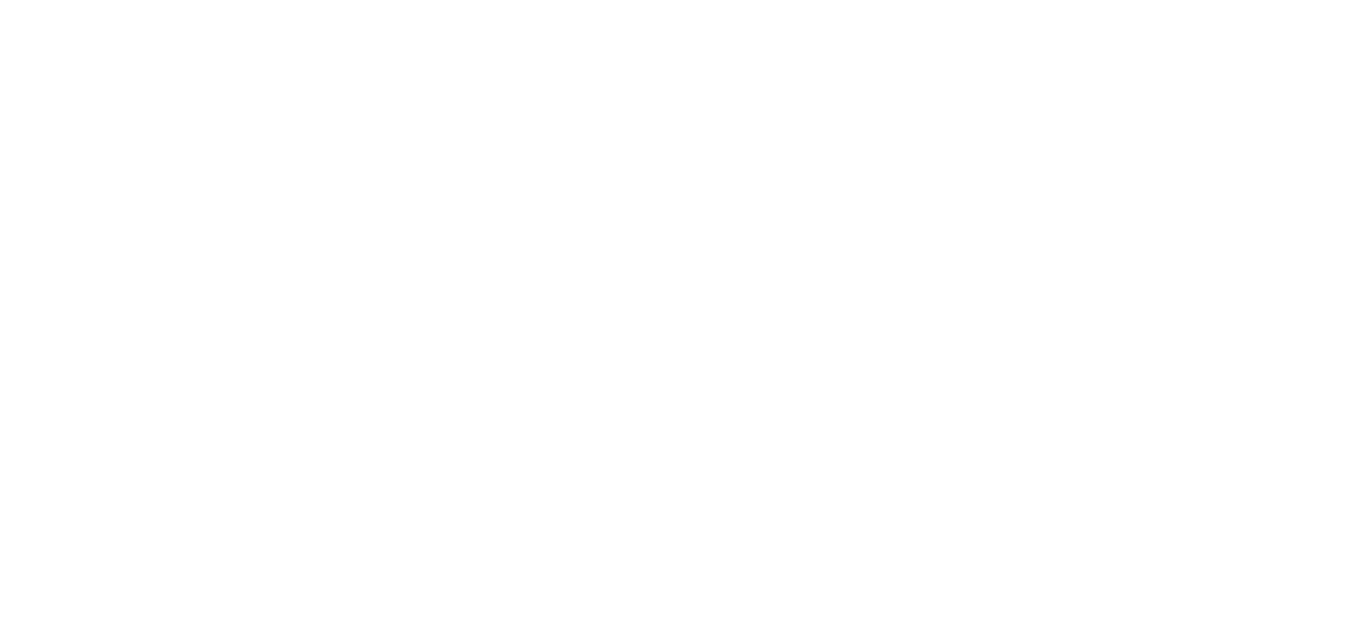 scroll, scrollTop: 0, scrollLeft: 0, axis: both 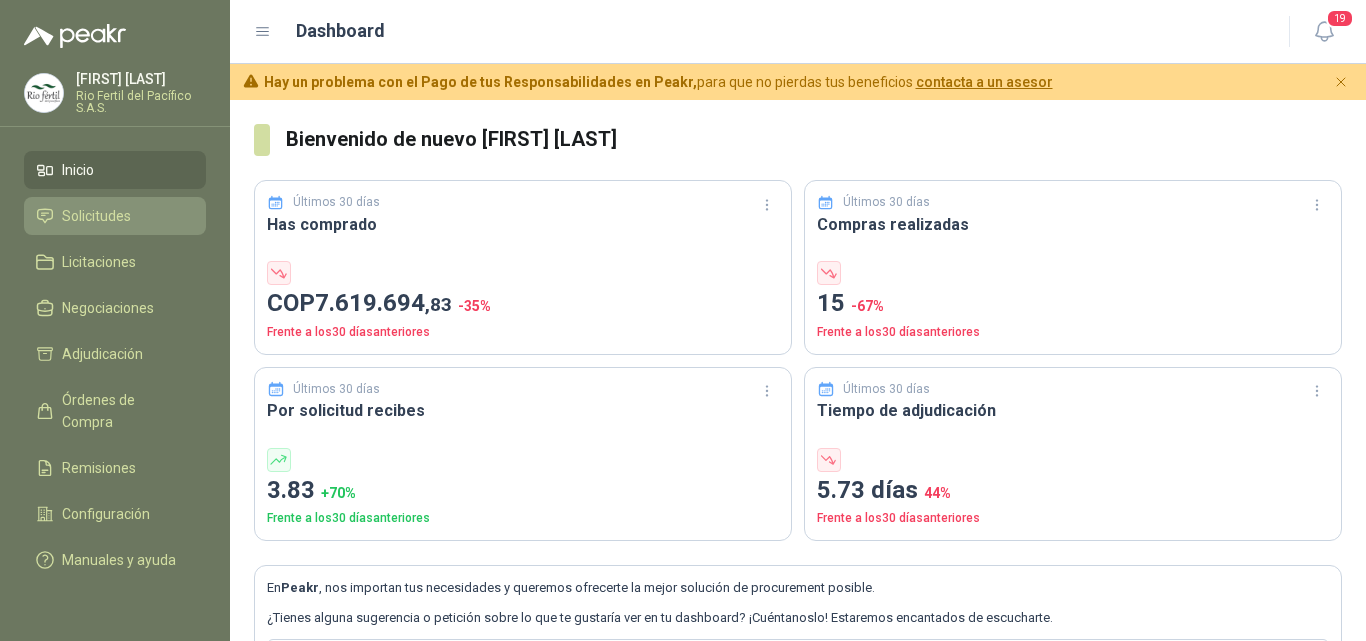 click on "Solicitudes" at bounding box center [96, 216] 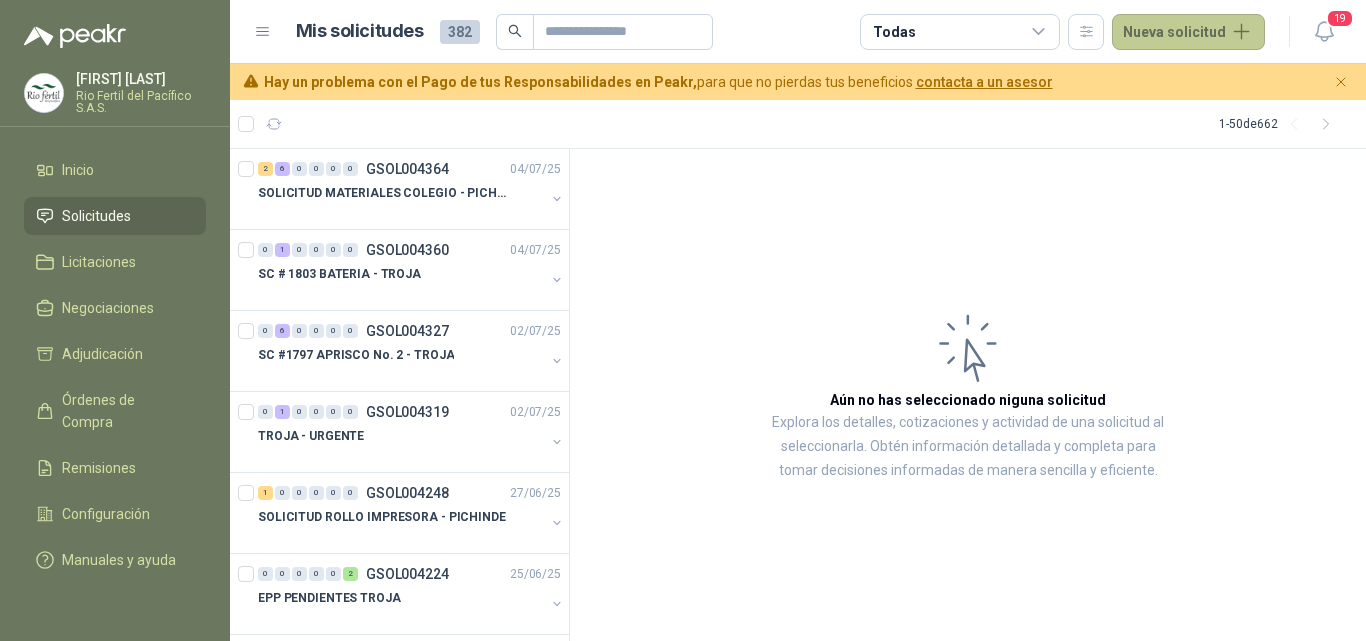 click on "Nueva solicitud" at bounding box center (1188, 32) 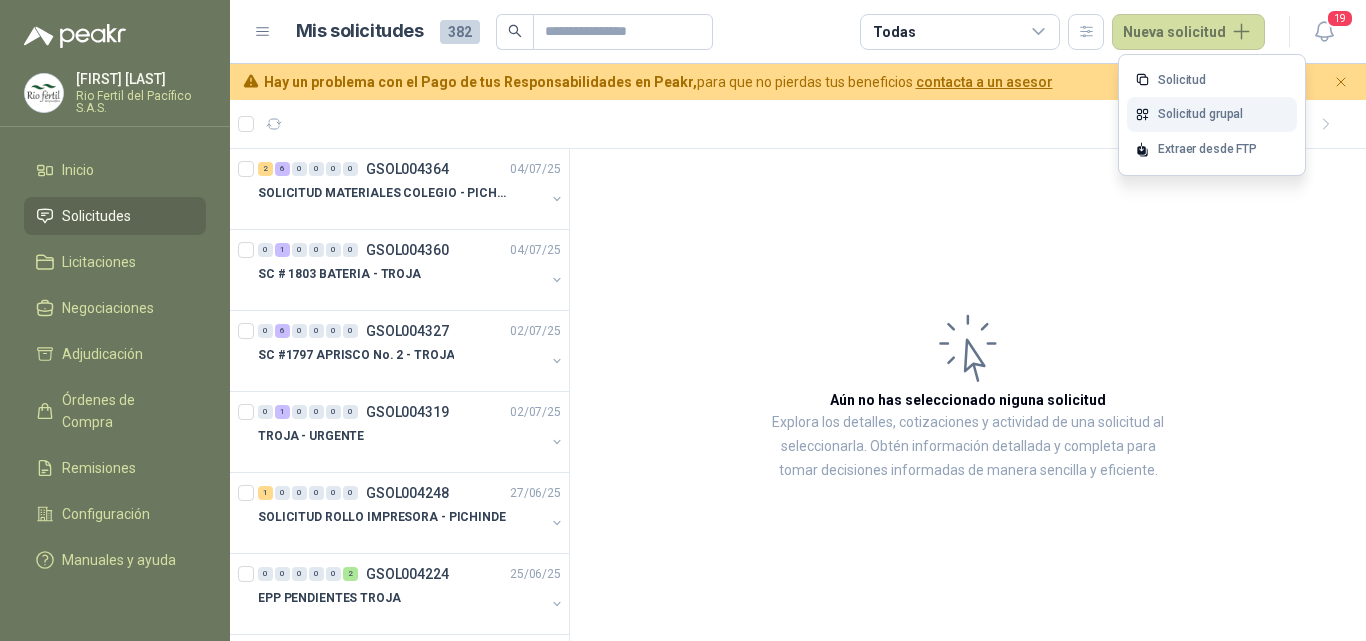 click on "Solicitud grupal" at bounding box center (1212, 114) 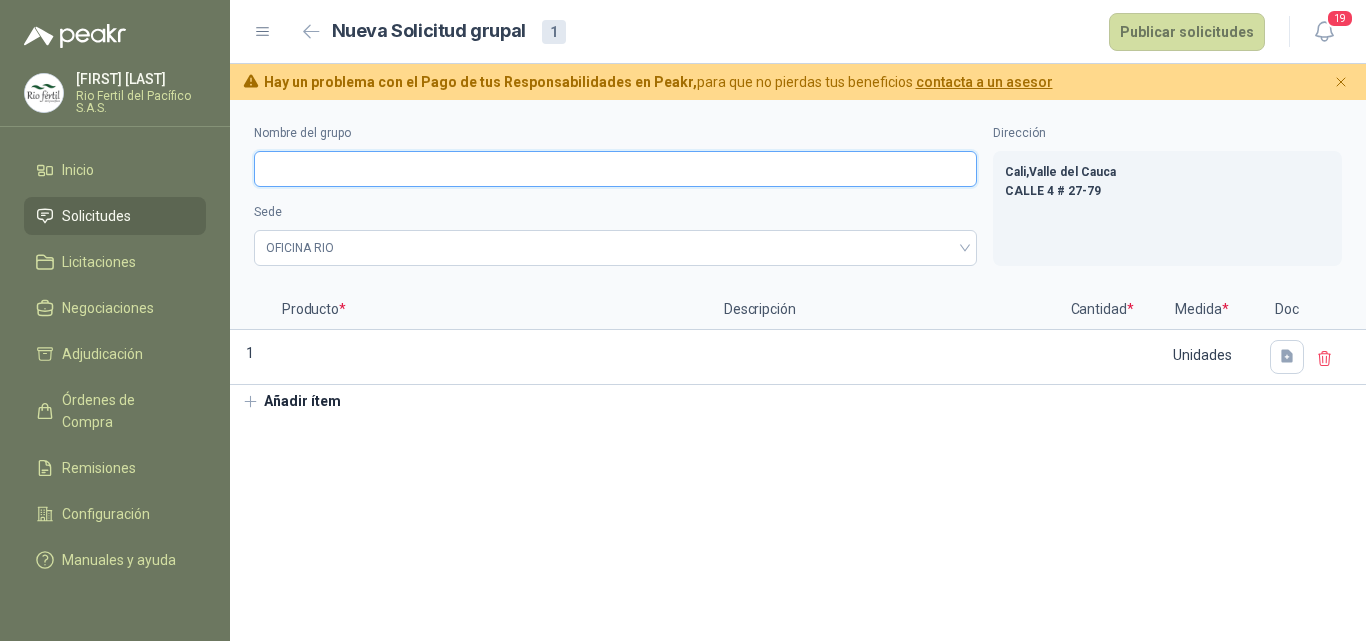 click on "Nombre del grupo" at bounding box center [615, 169] 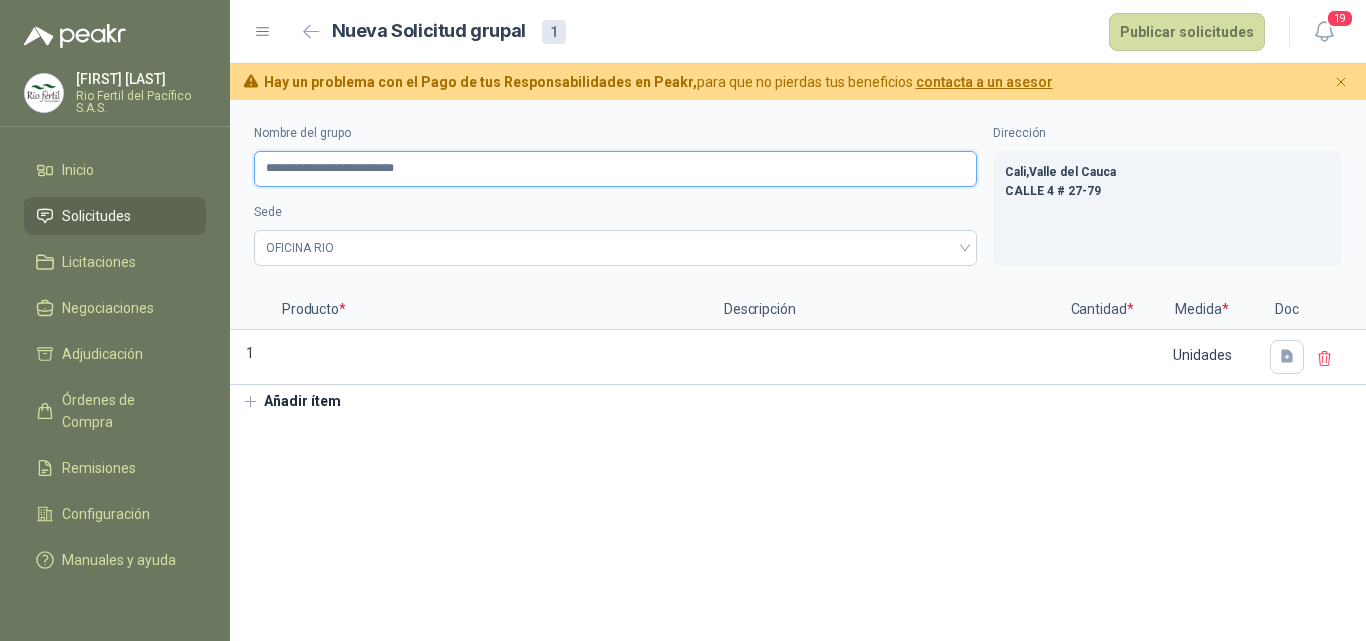 drag, startPoint x: 391, startPoint y: 168, endPoint x: 576, endPoint y: 59, distance: 214.72308 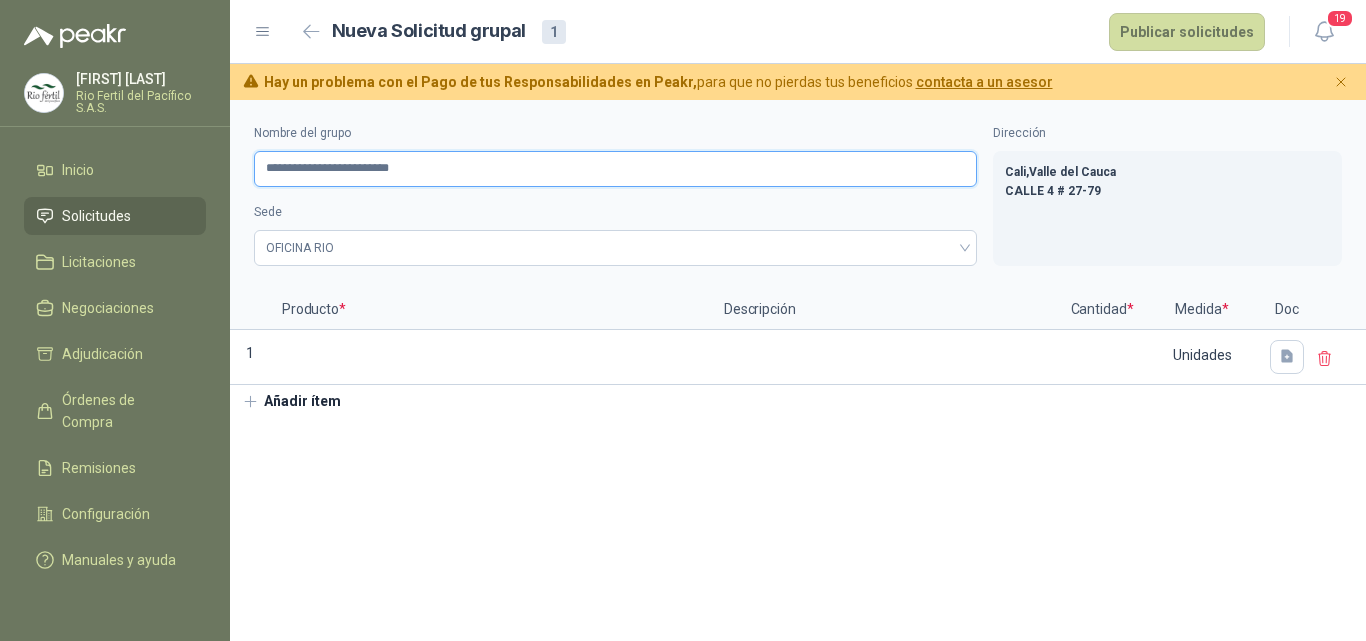 click on "**********" at bounding box center (615, 169) 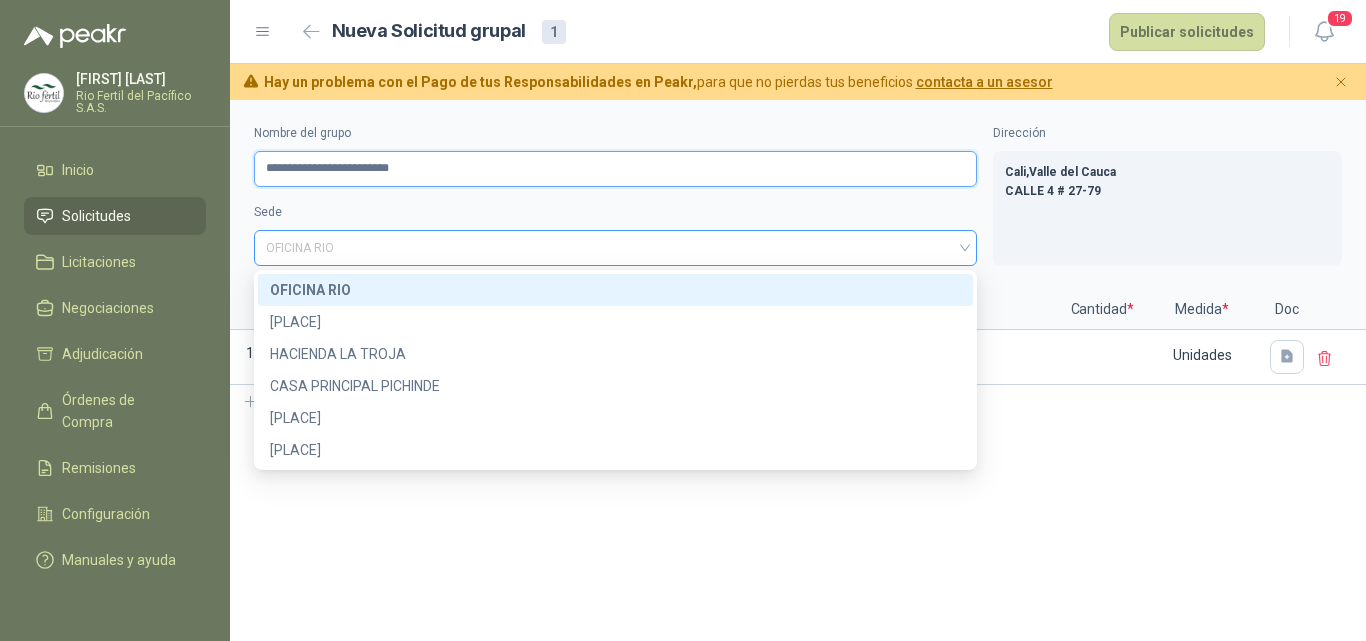 click on "OFICINA RIO" at bounding box center [615, 248] 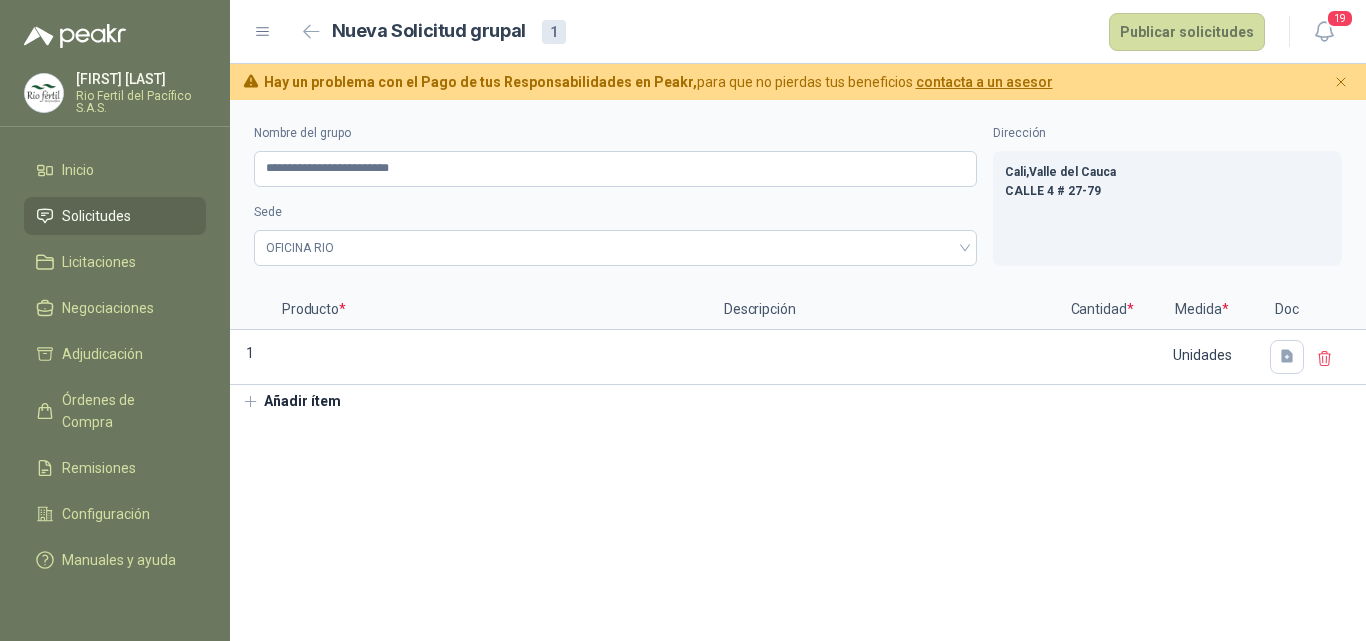 drag, startPoint x: 432, startPoint y: 515, endPoint x: 429, endPoint y: 469, distance: 46.09772 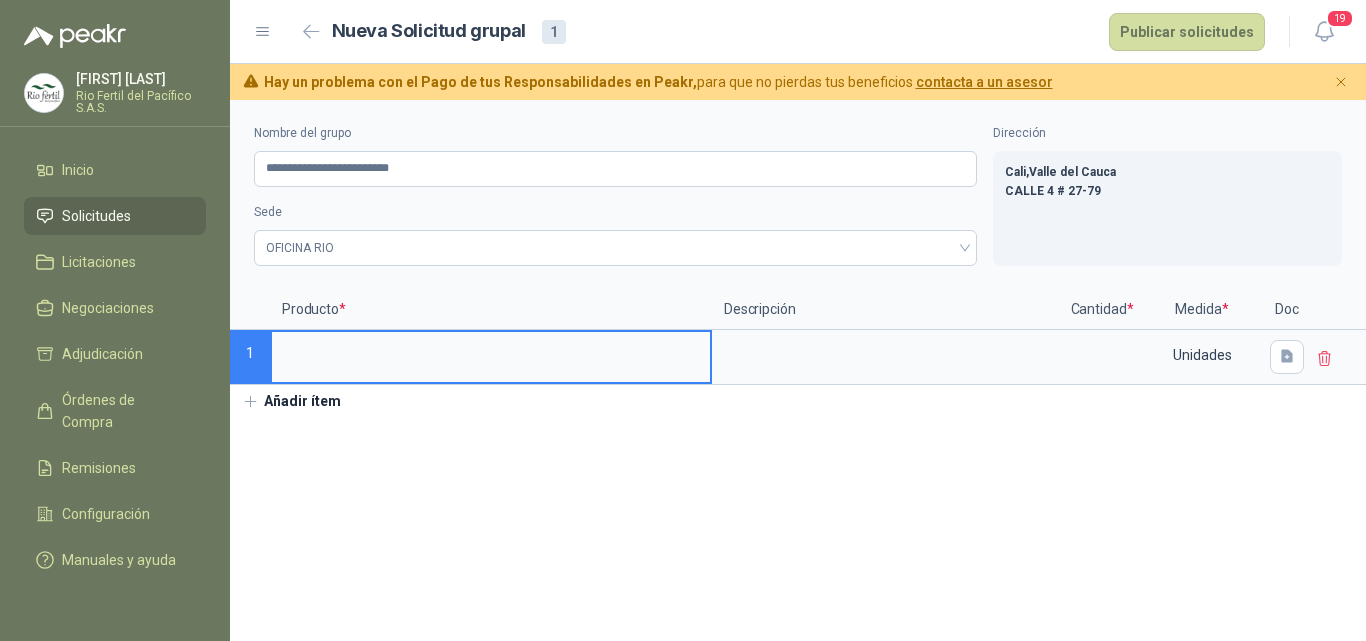 click at bounding box center (491, 351) 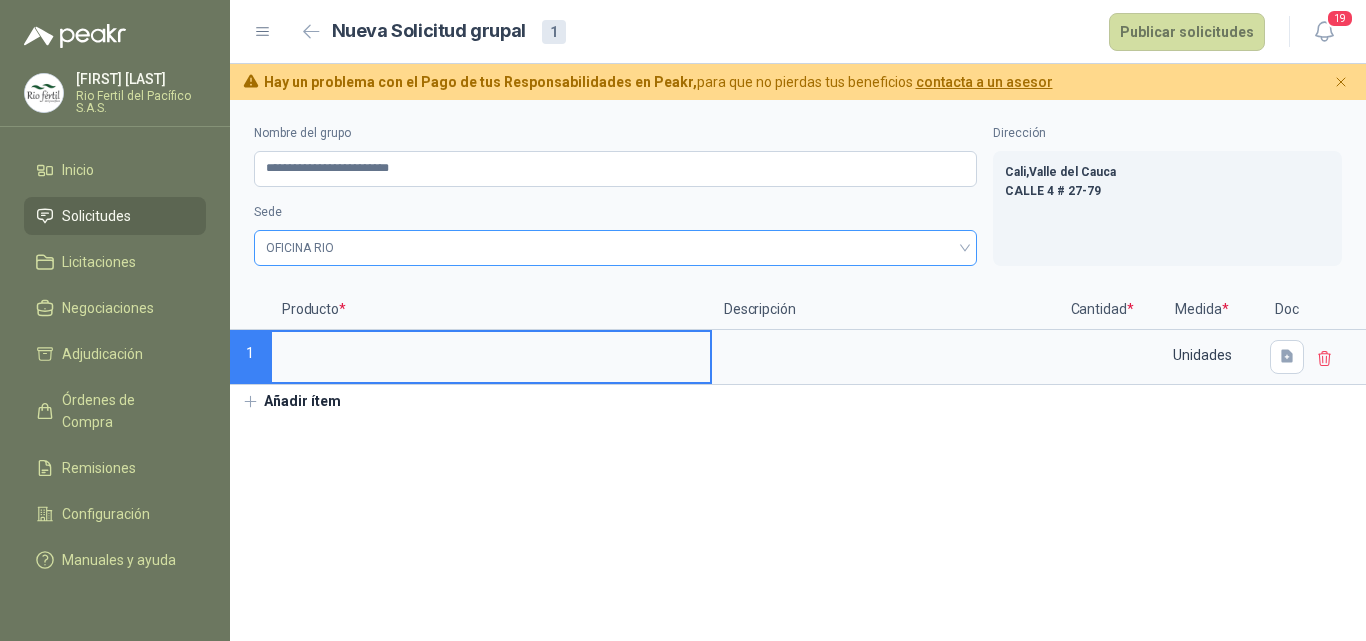 click on "OFICINA RIO" at bounding box center [615, 248] 